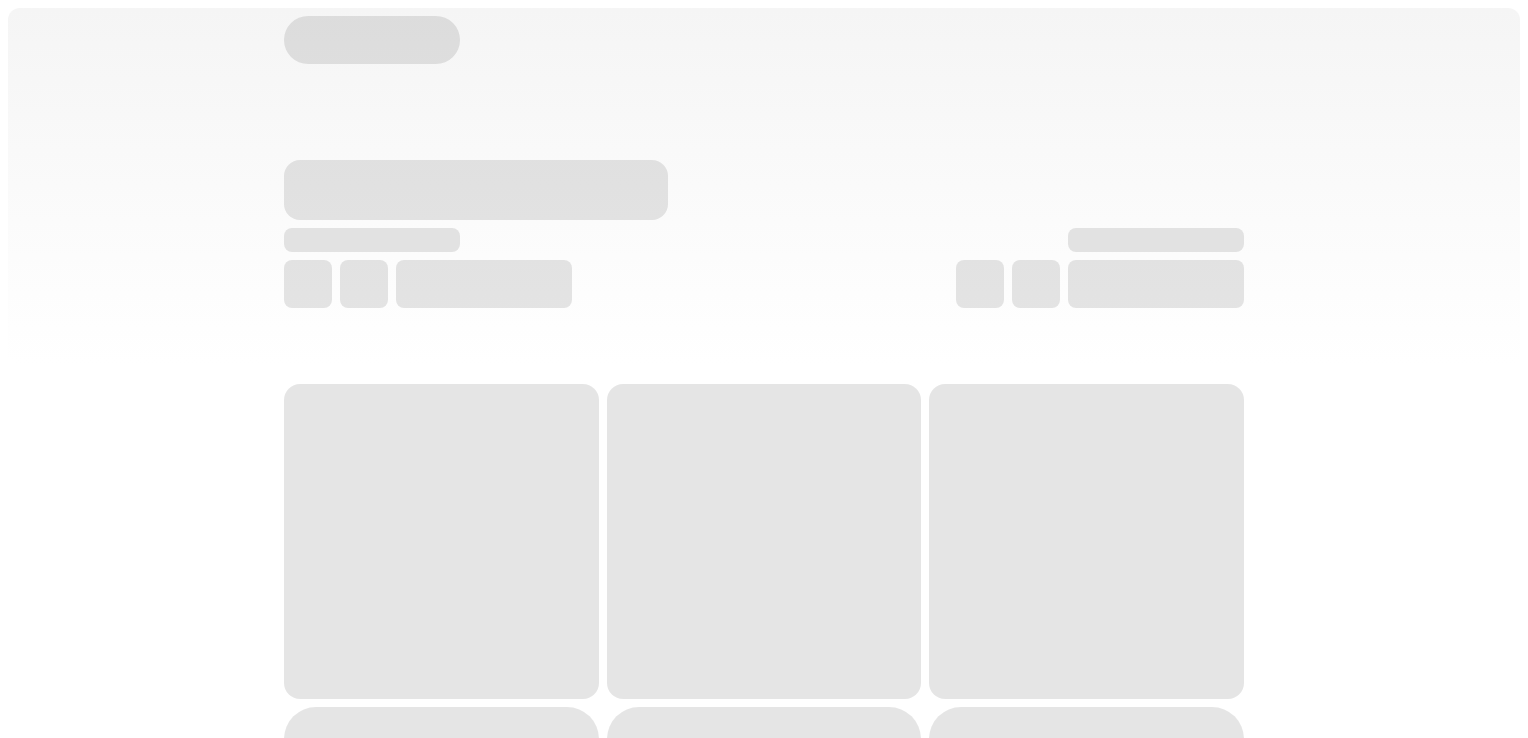 scroll, scrollTop: 0, scrollLeft: 0, axis: both 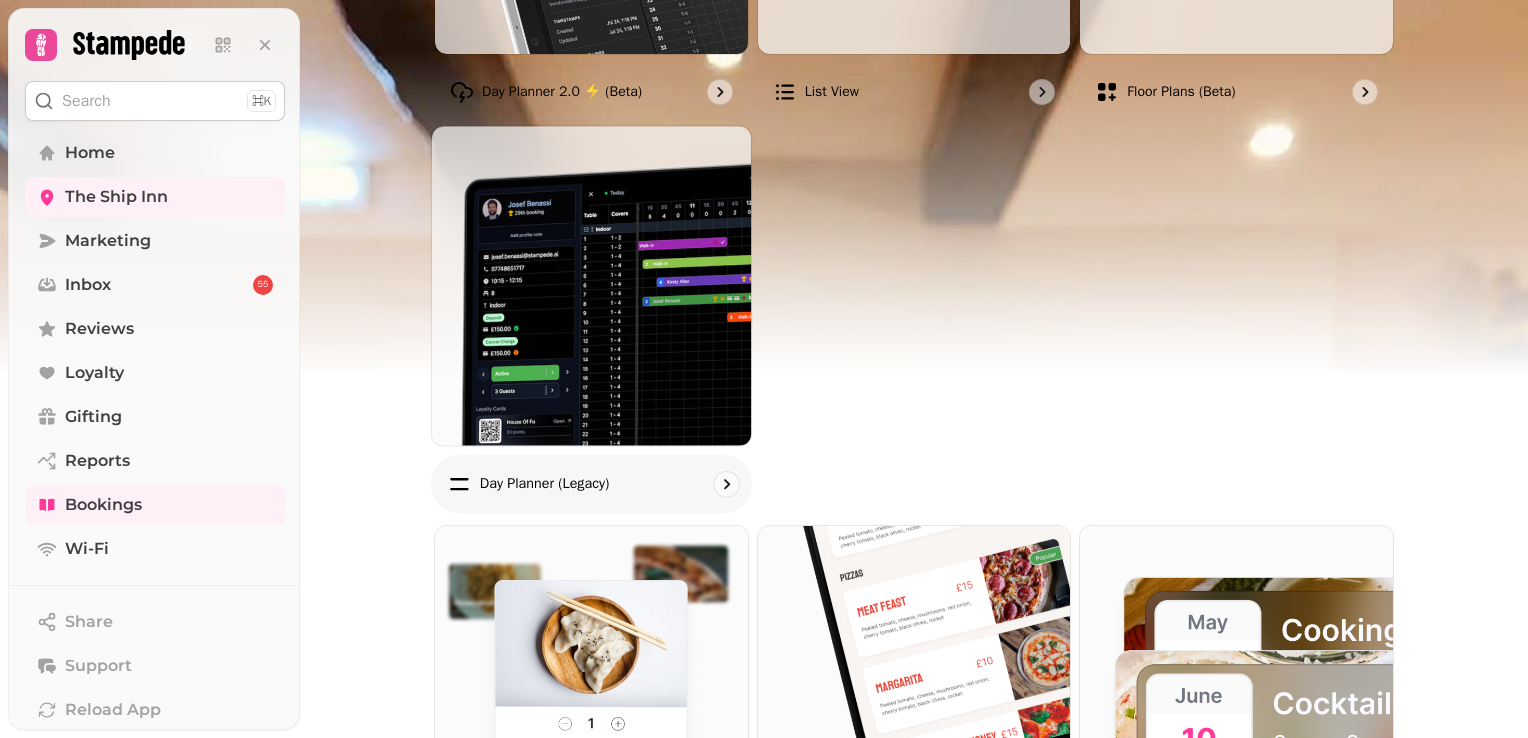 click at bounding box center [591, 285] 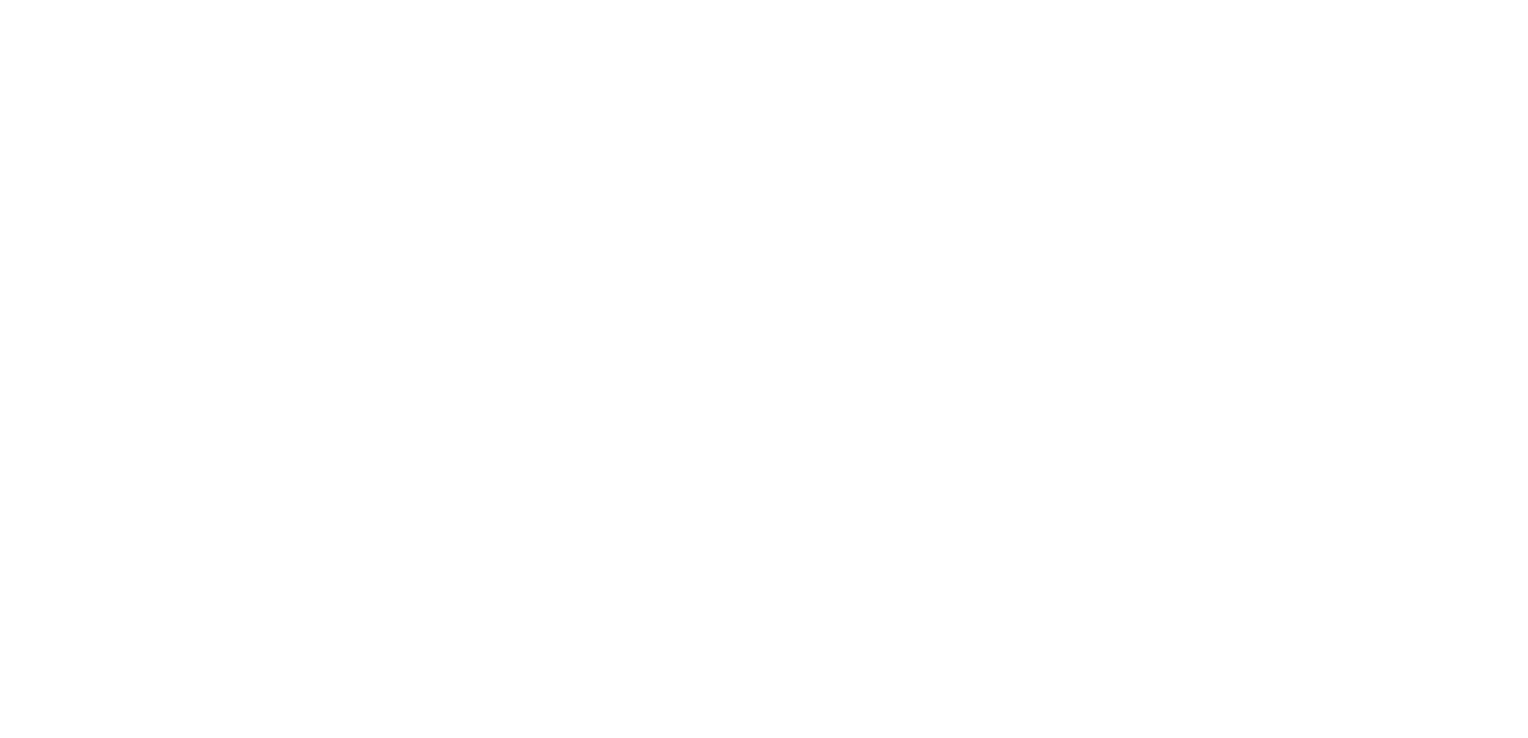 scroll, scrollTop: 0, scrollLeft: 0, axis: both 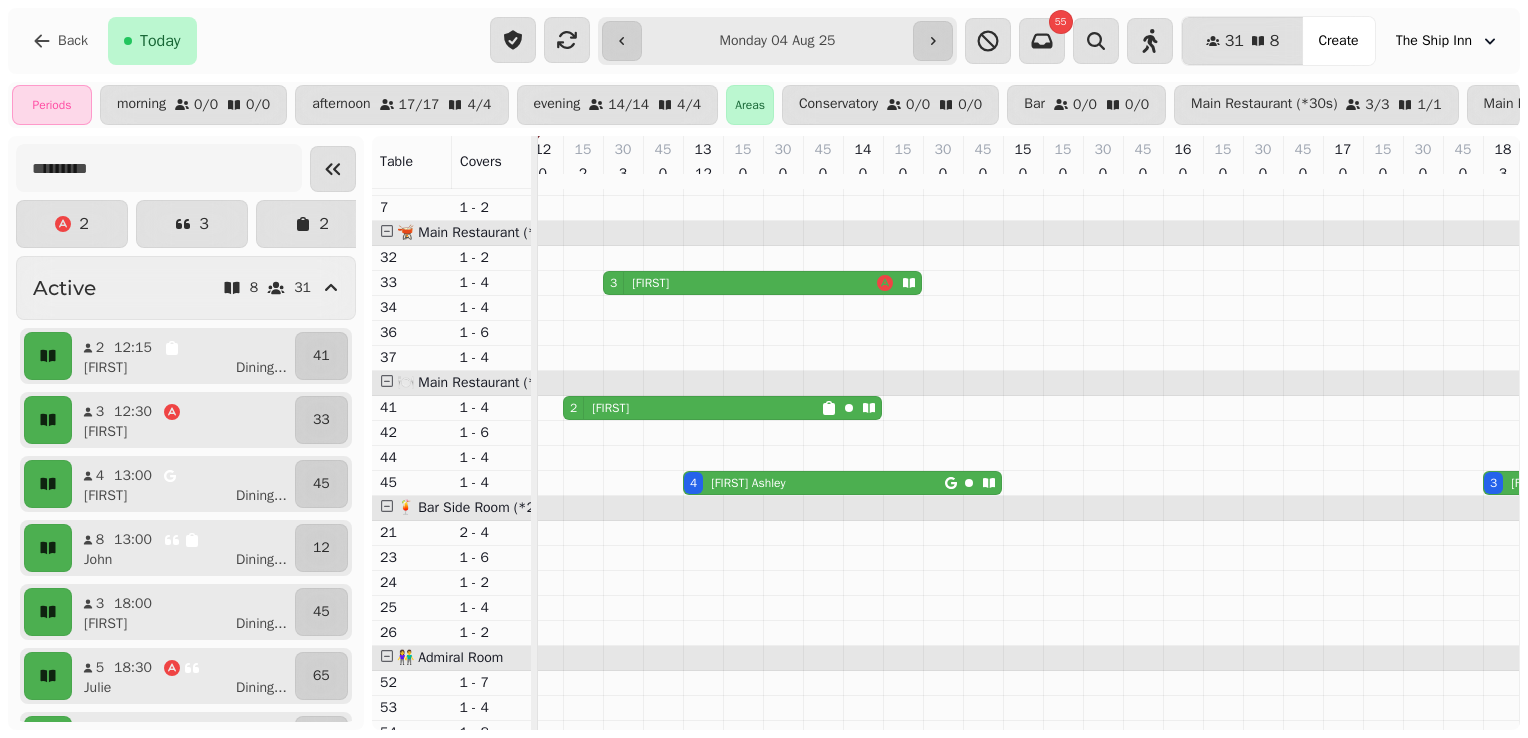 click on "[FIRST]" at bounding box center [610, 408] 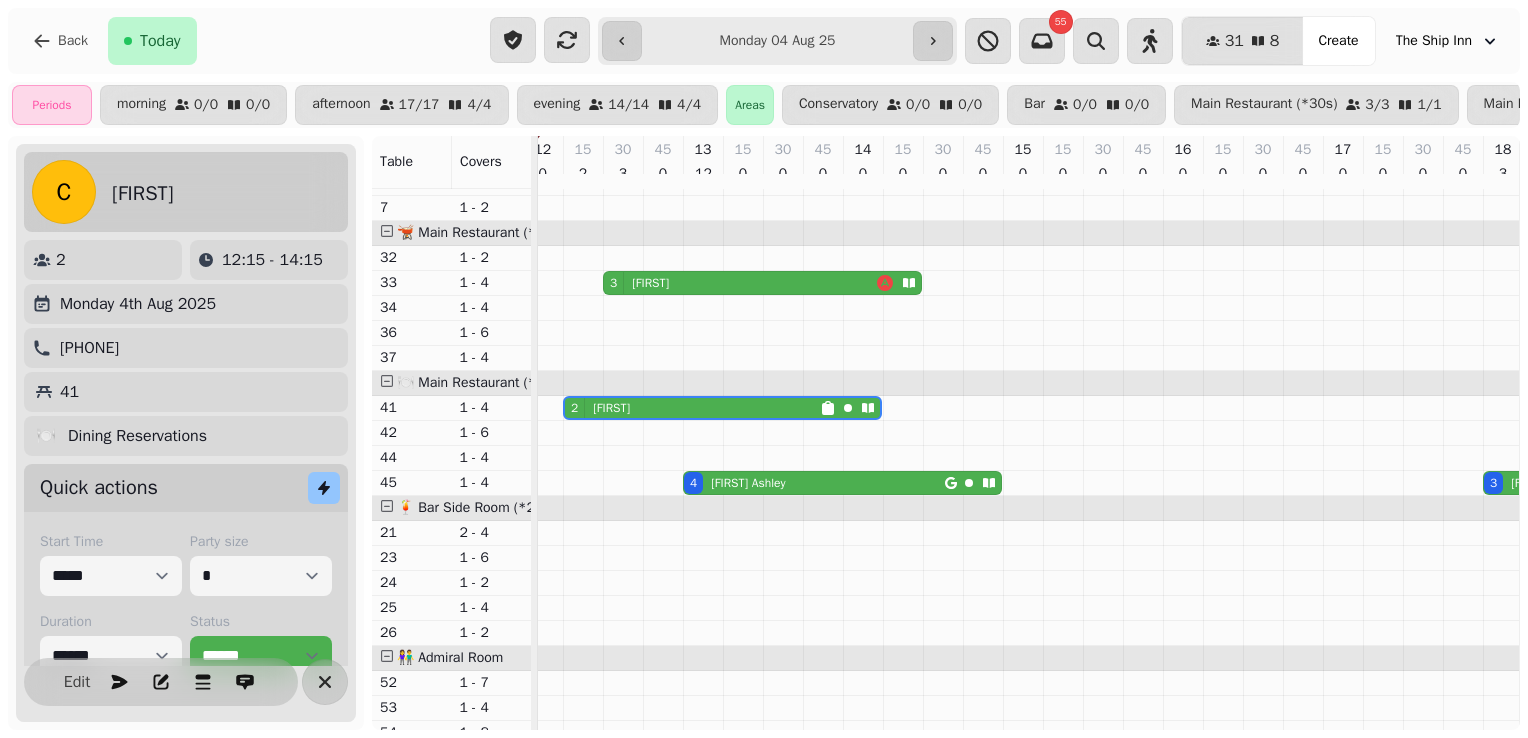 scroll, scrollTop: 0, scrollLeft: 27, axis: horizontal 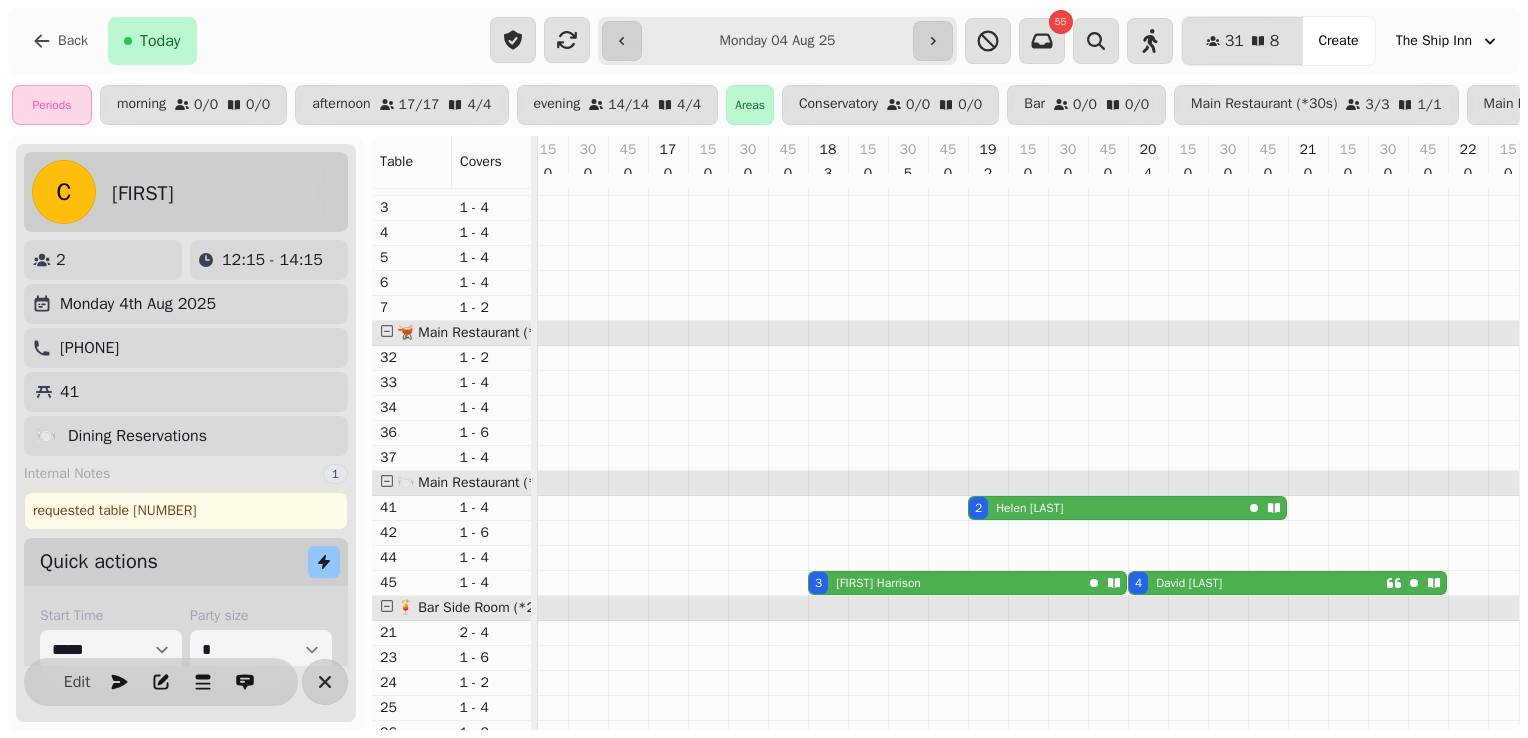 click on "[FIRST]   [LAST]" at bounding box center (1189, 583) 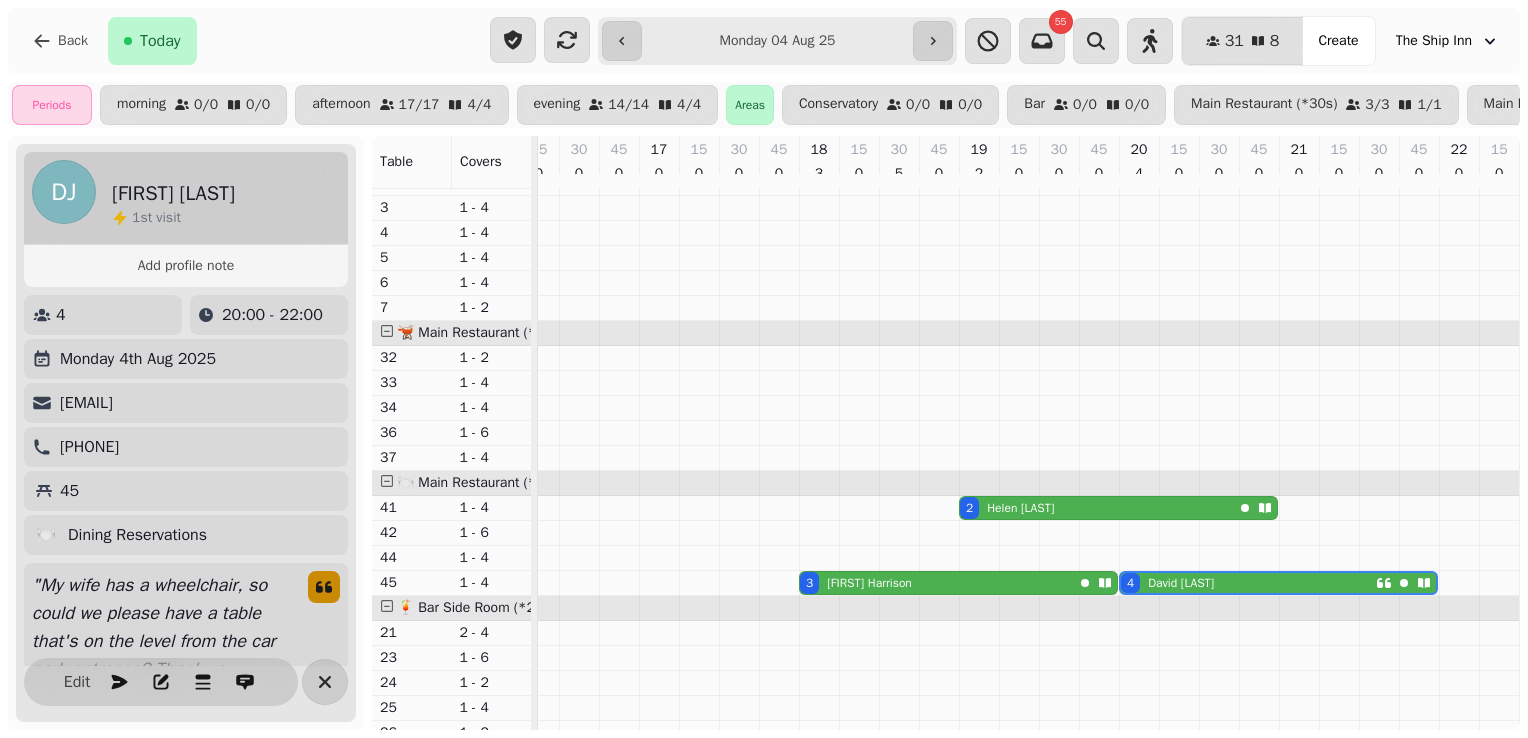 click on "**********" at bounding box center [777, 41] 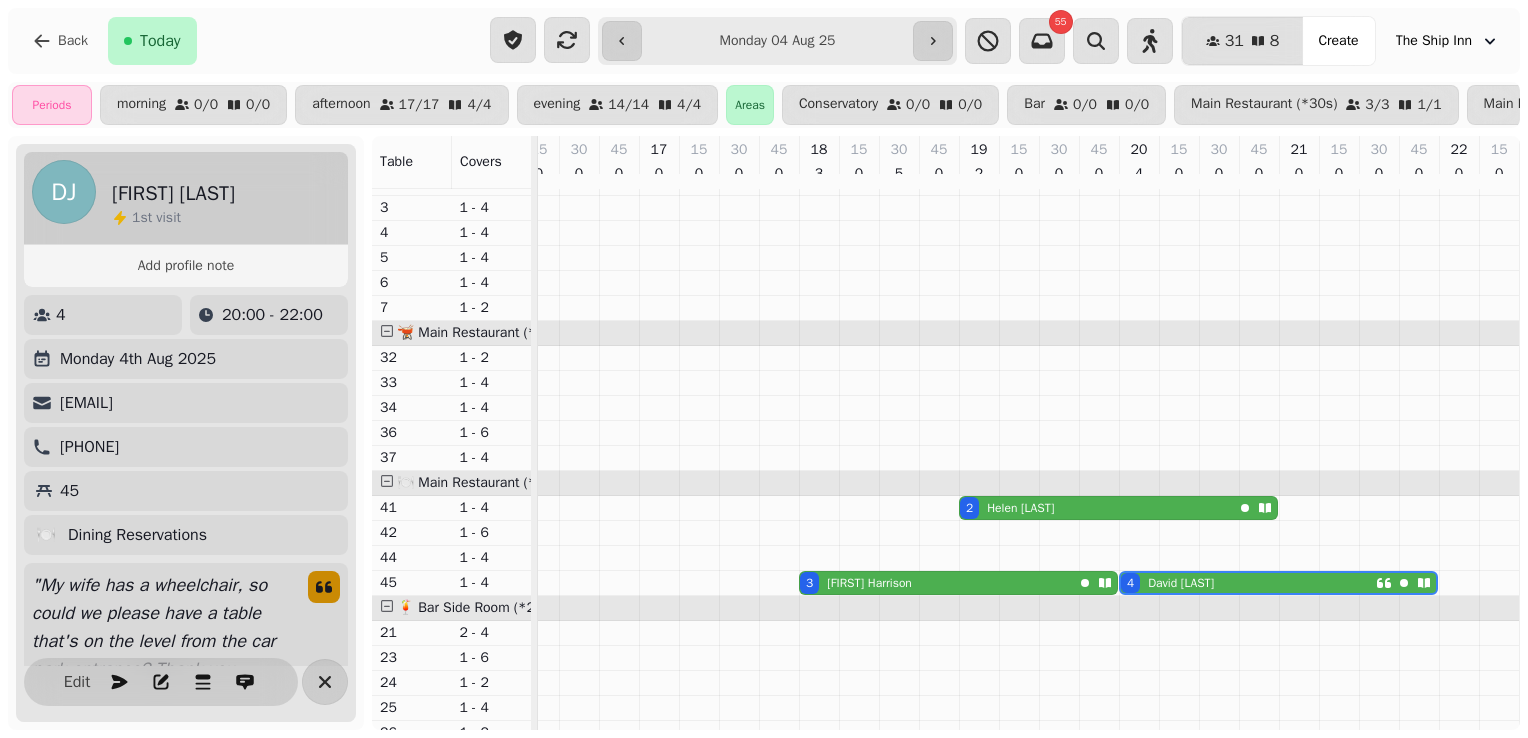 type on "**********" 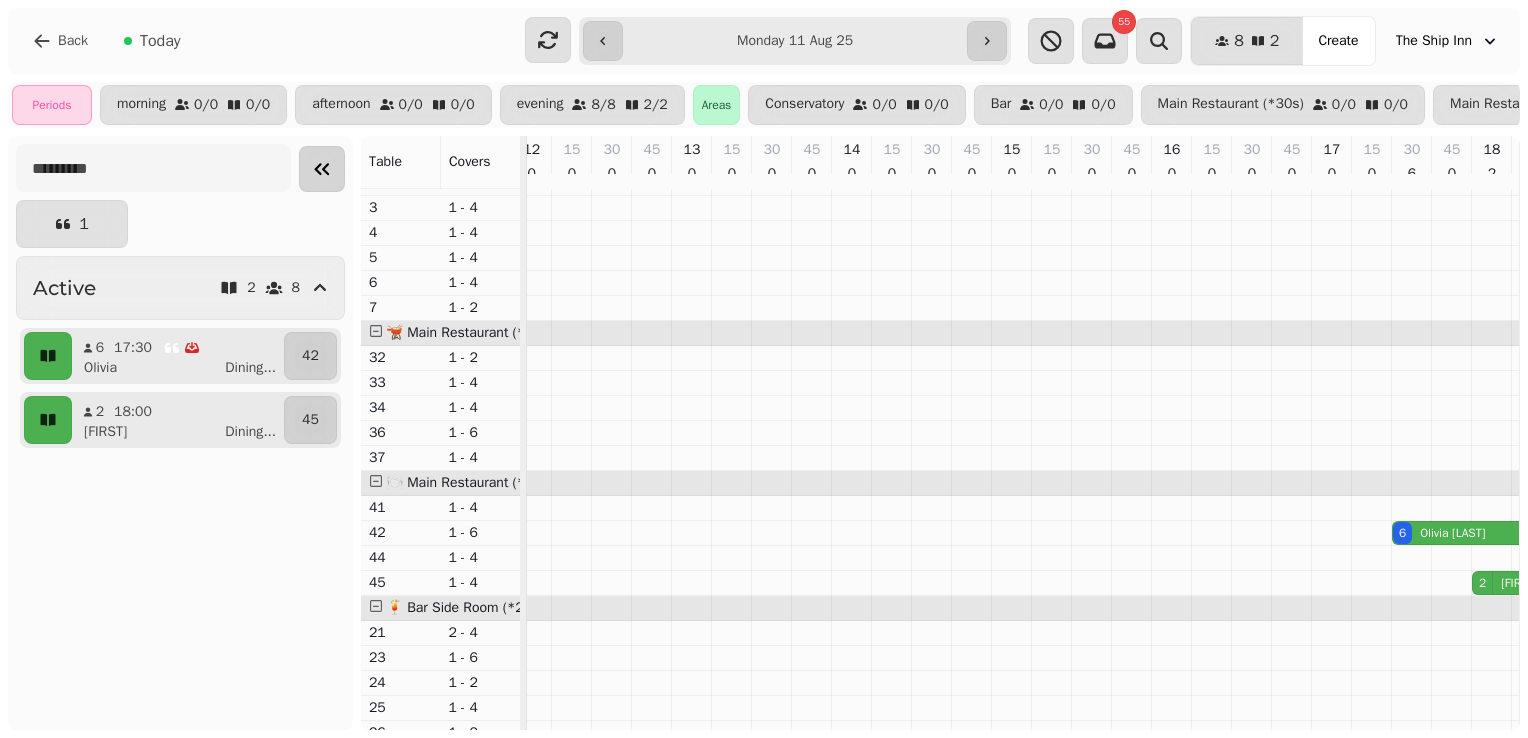 click 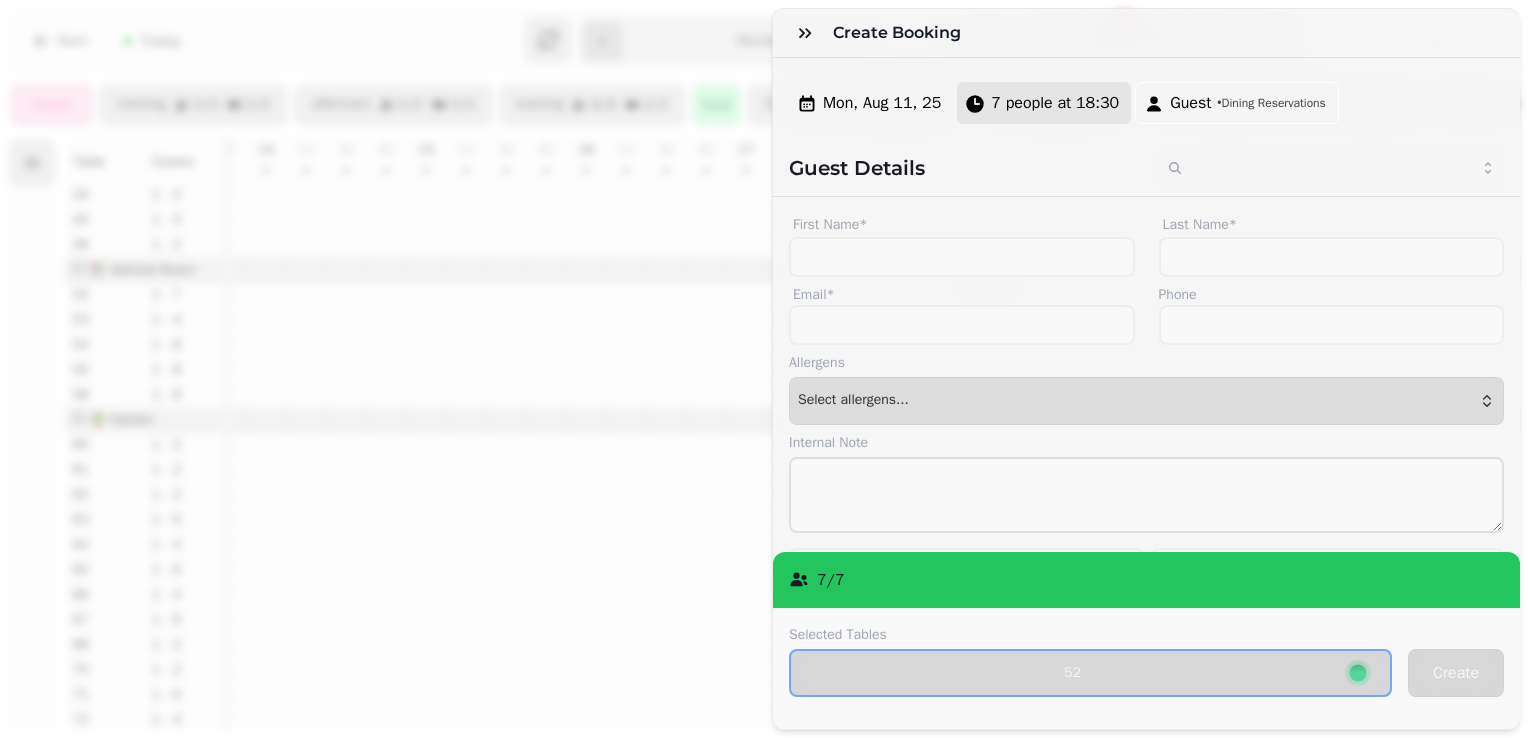 click on "7 people at 18:30" at bounding box center [1055, 103] 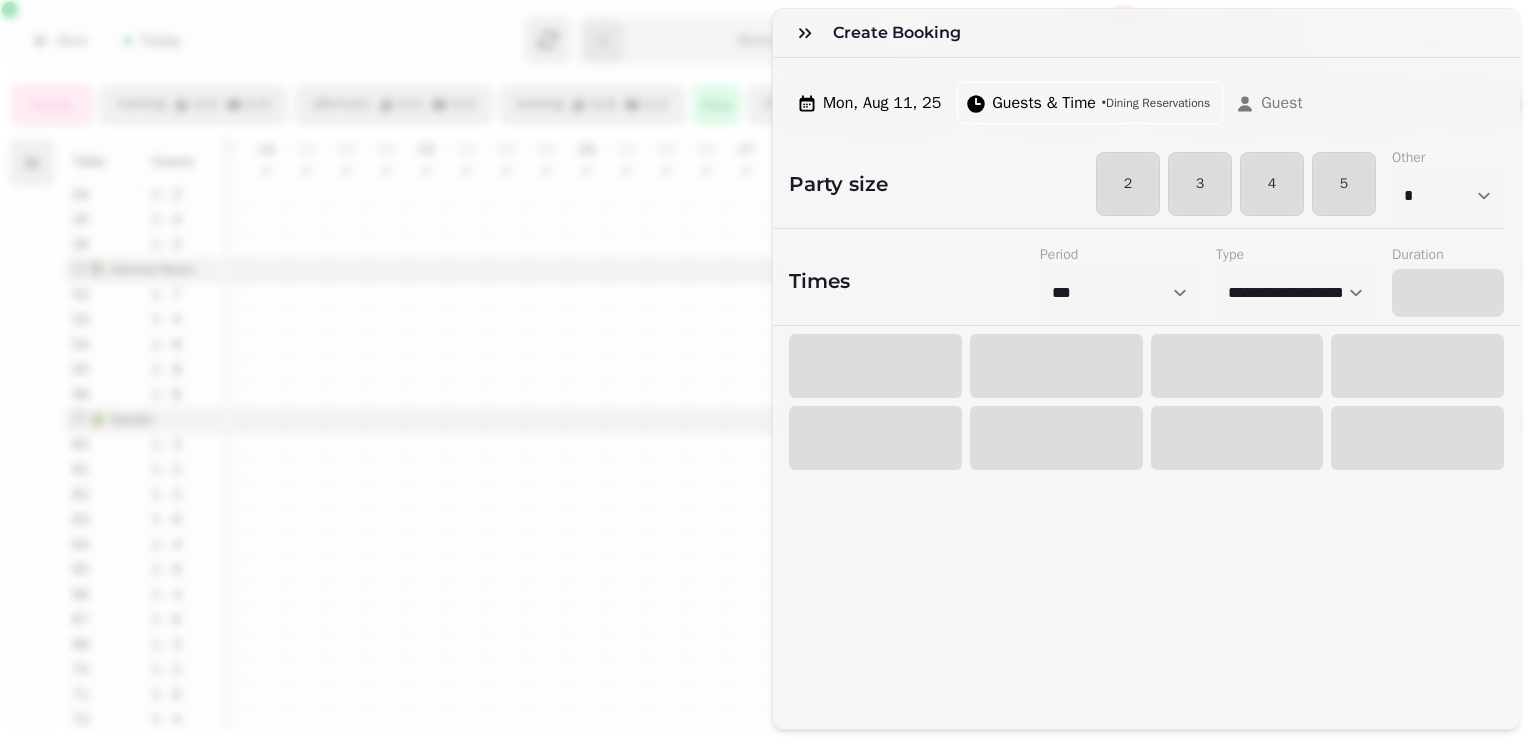 select on "****" 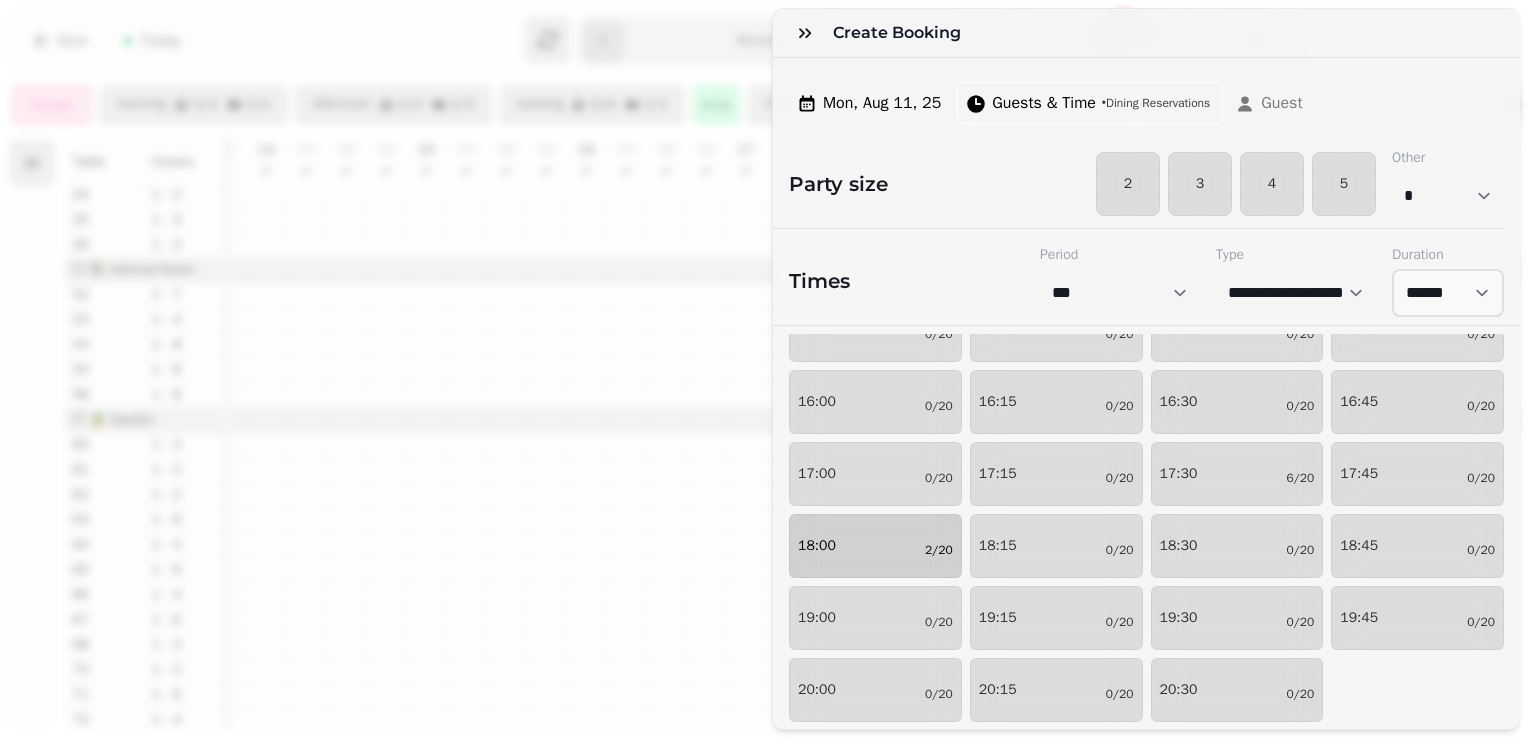 click on "18:00 2/20" at bounding box center [875, 546] 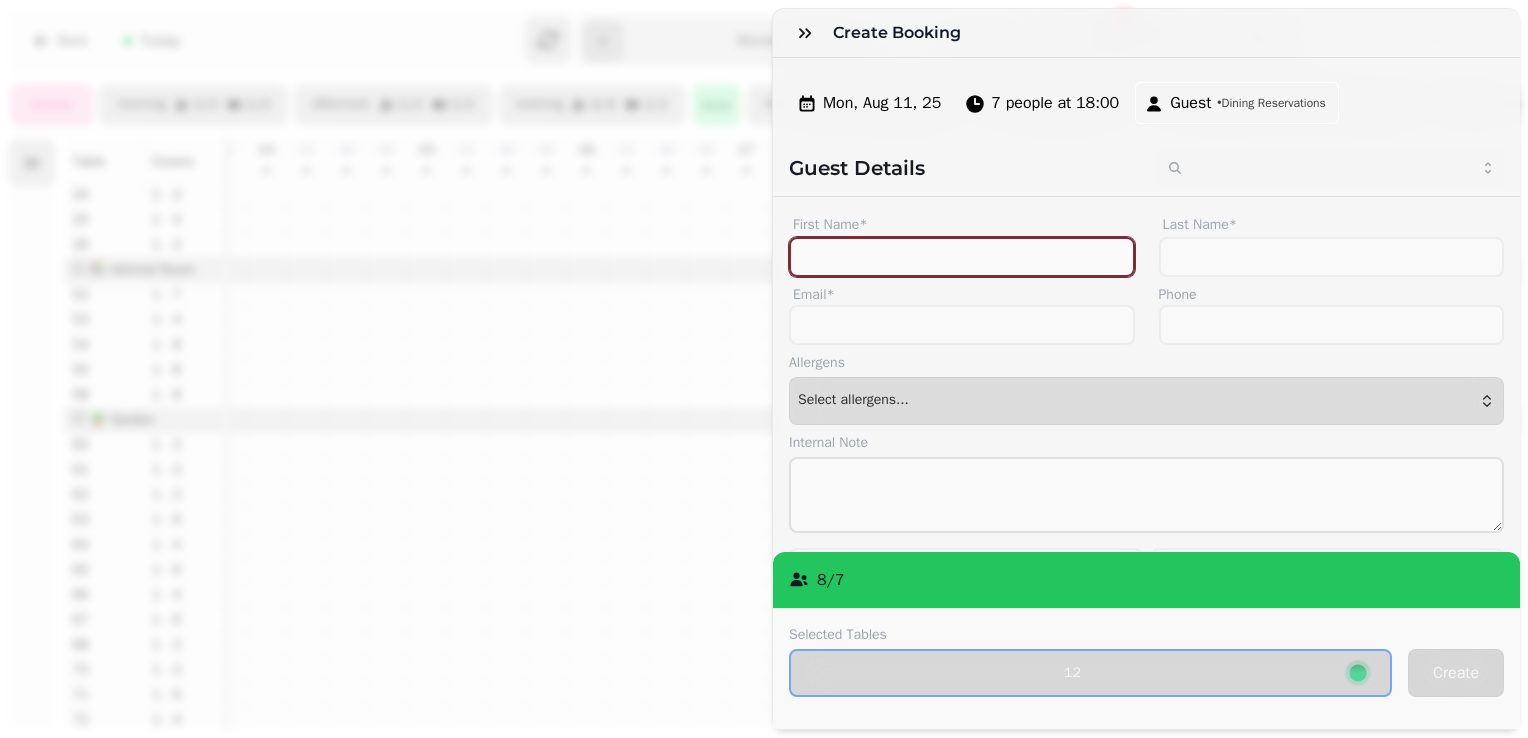 click on "First Name*" at bounding box center [962, 257] 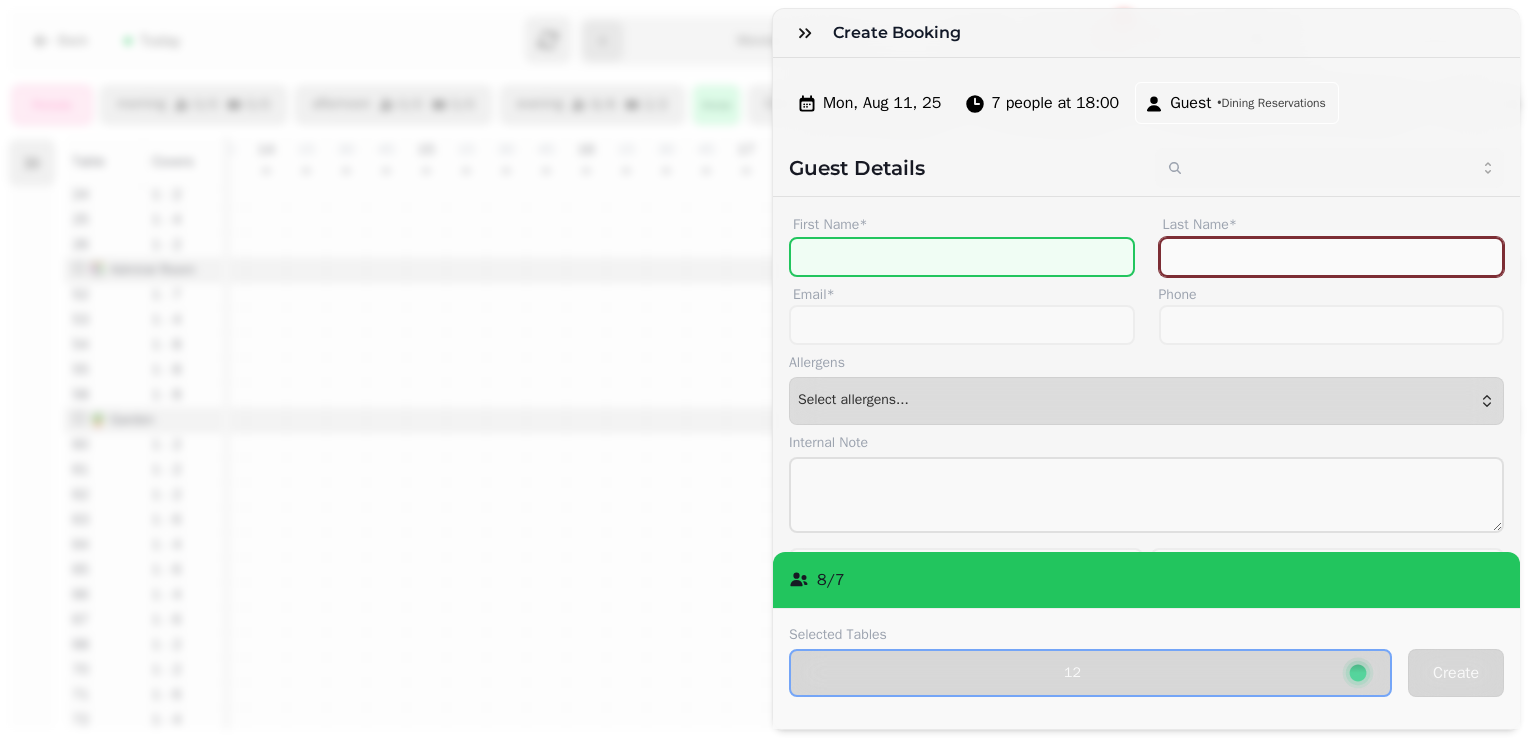 click on "Last Name*" at bounding box center (1332, 257) 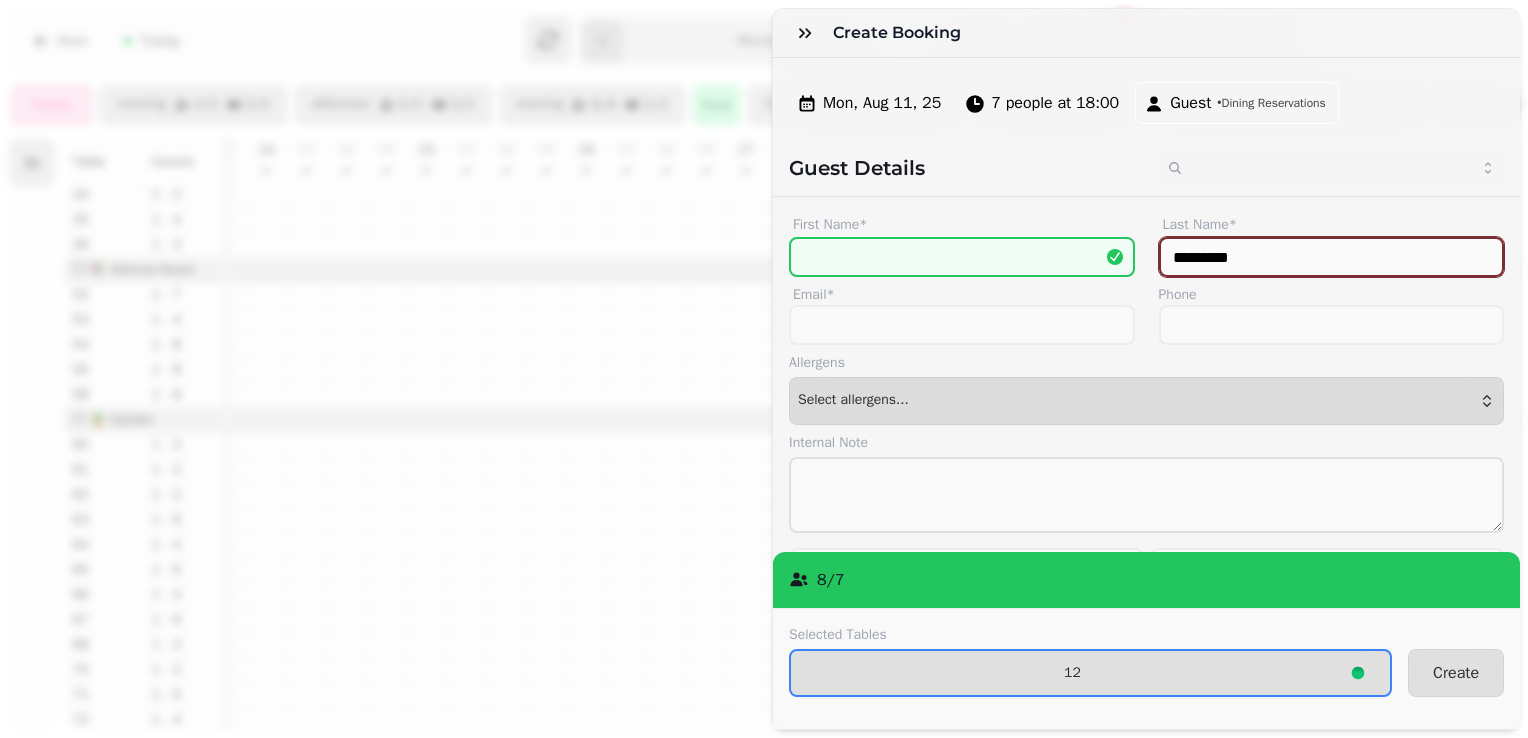 type on "*********" 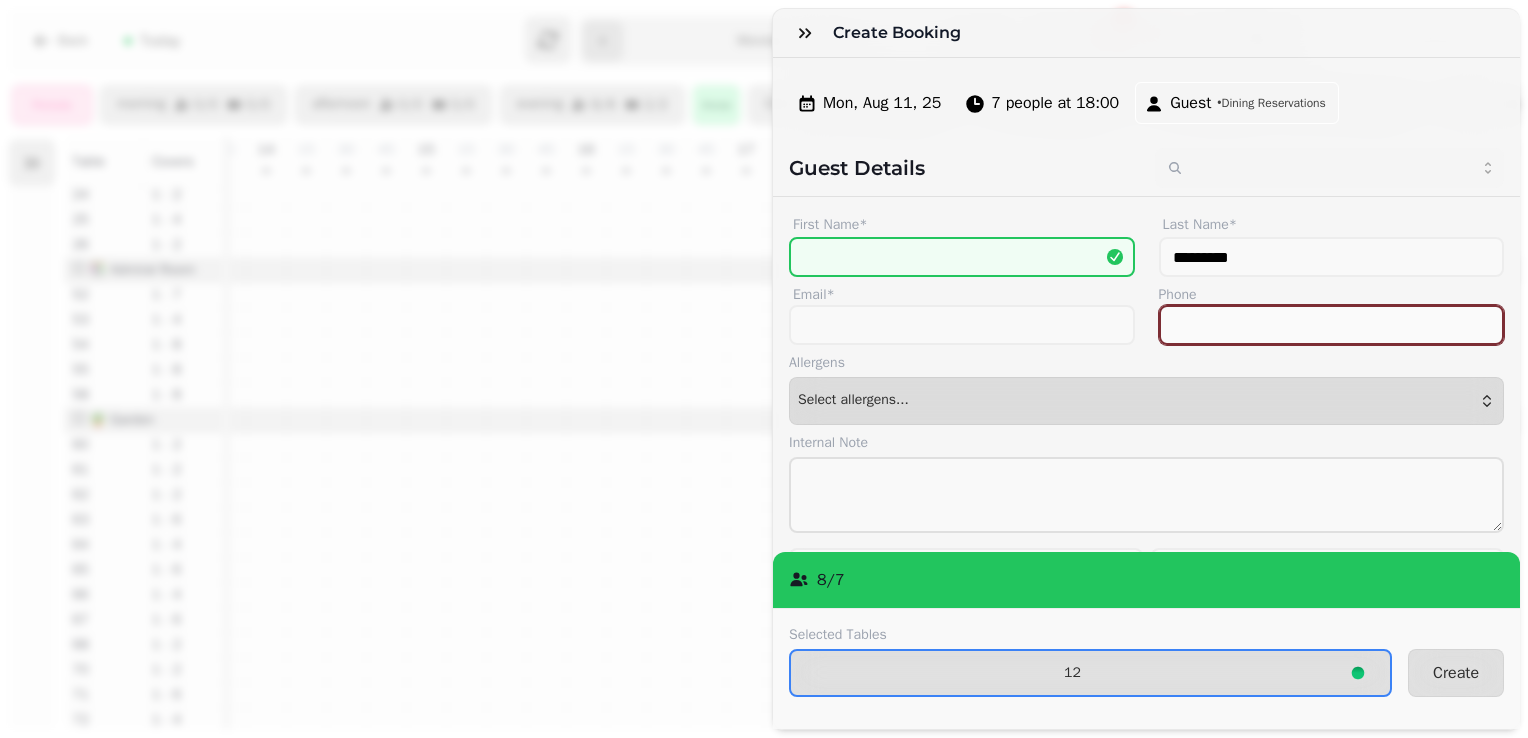 click on "Phone" at bounding box center (1332, 325) 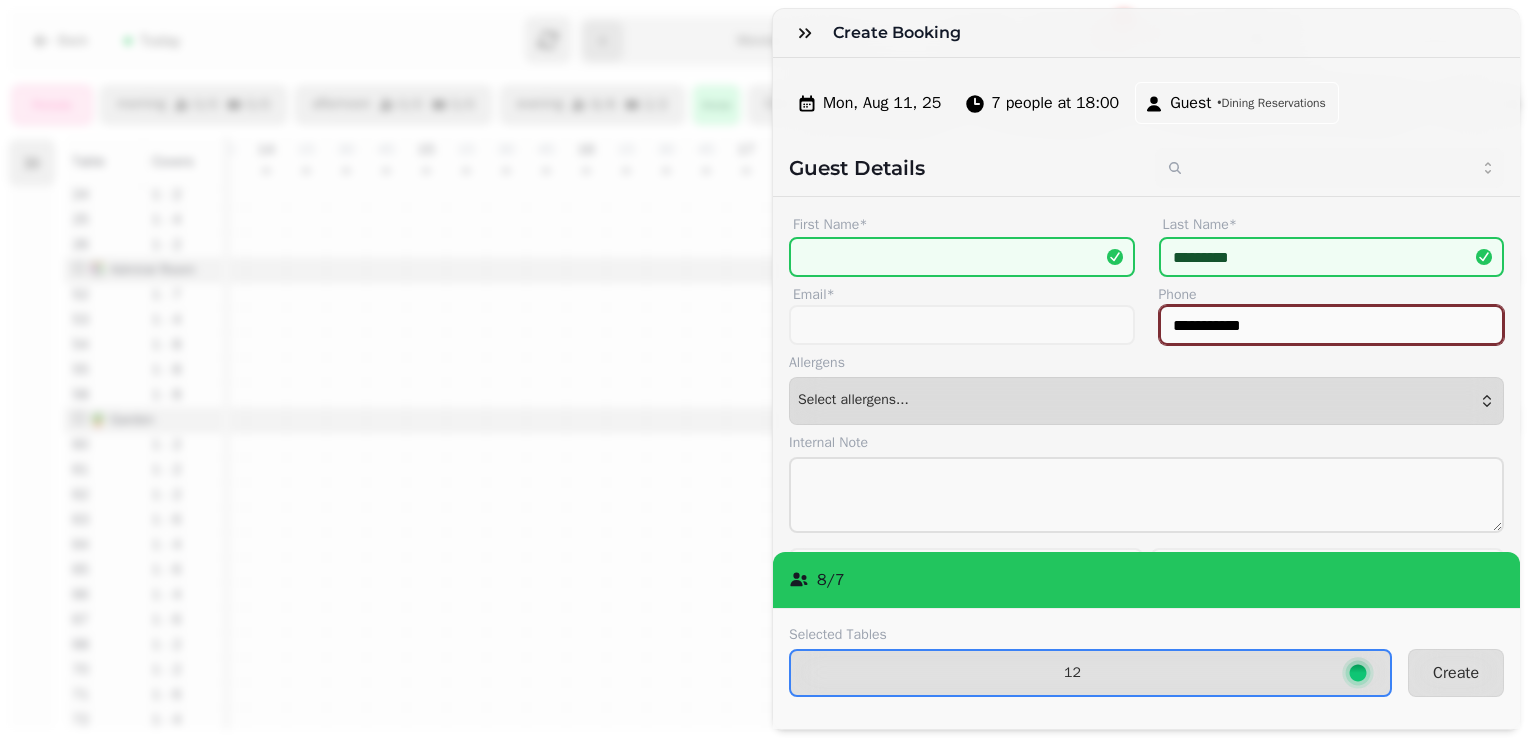 type on "**********" 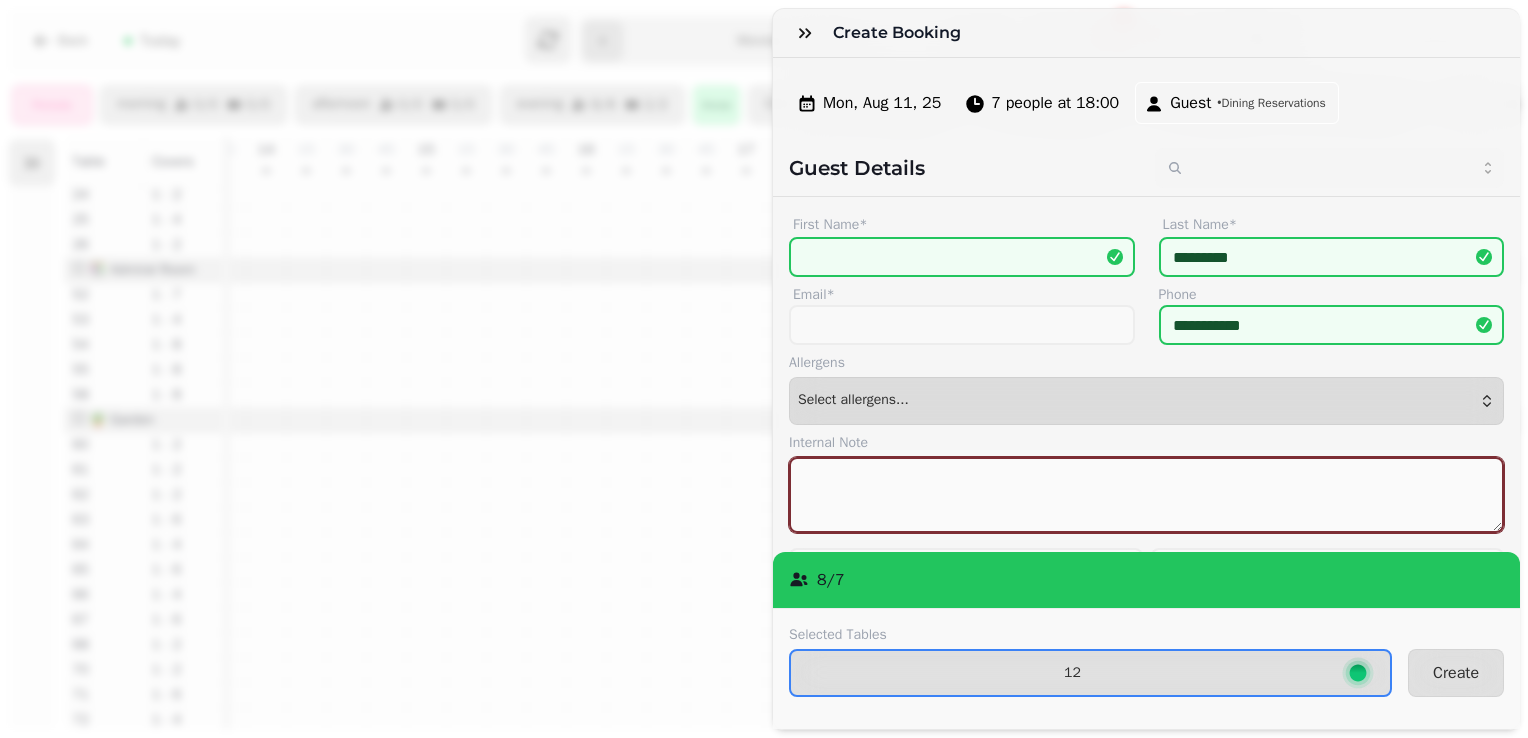 click at bounding box center (1146, 495) 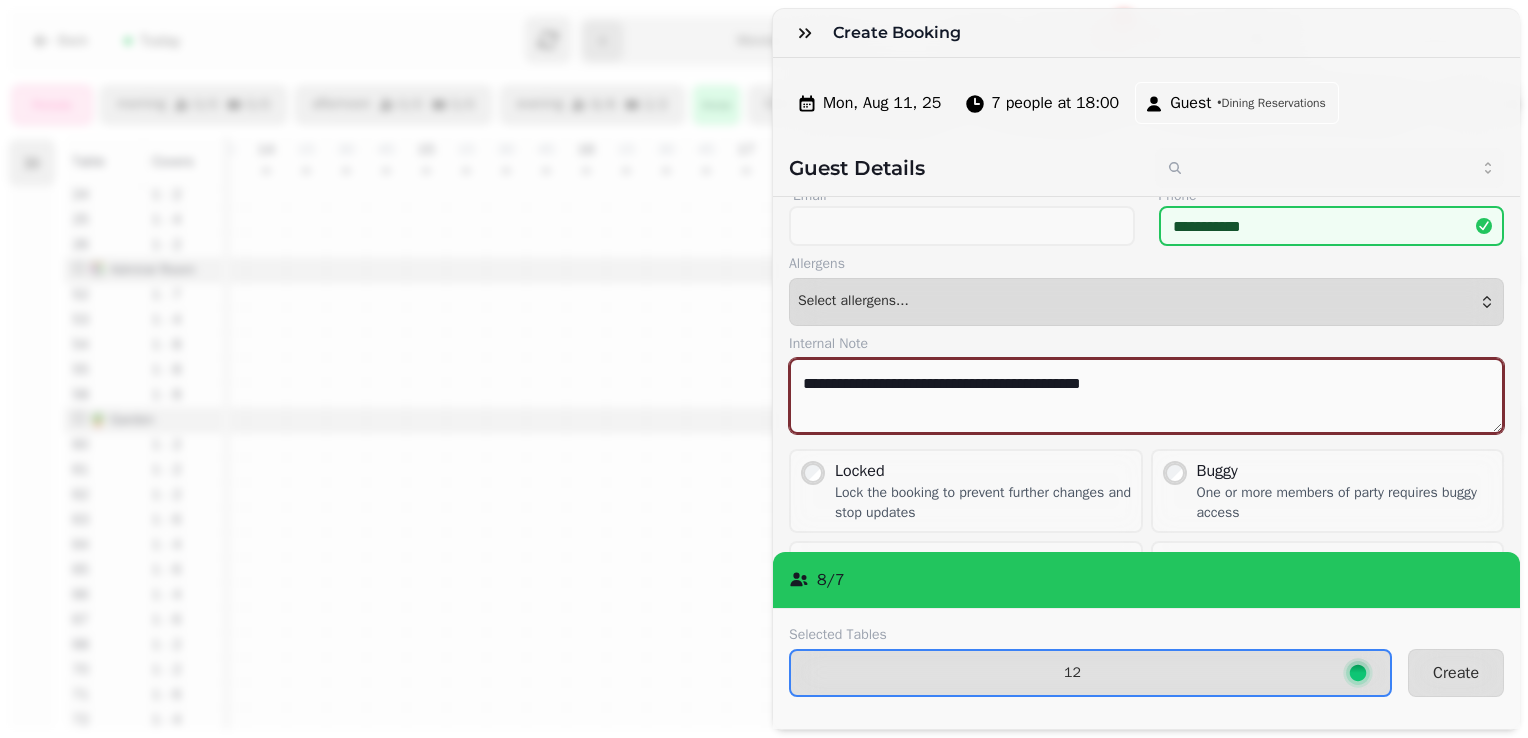 scroll, scrollTop: 0, scrollLeft: 0, axis: both 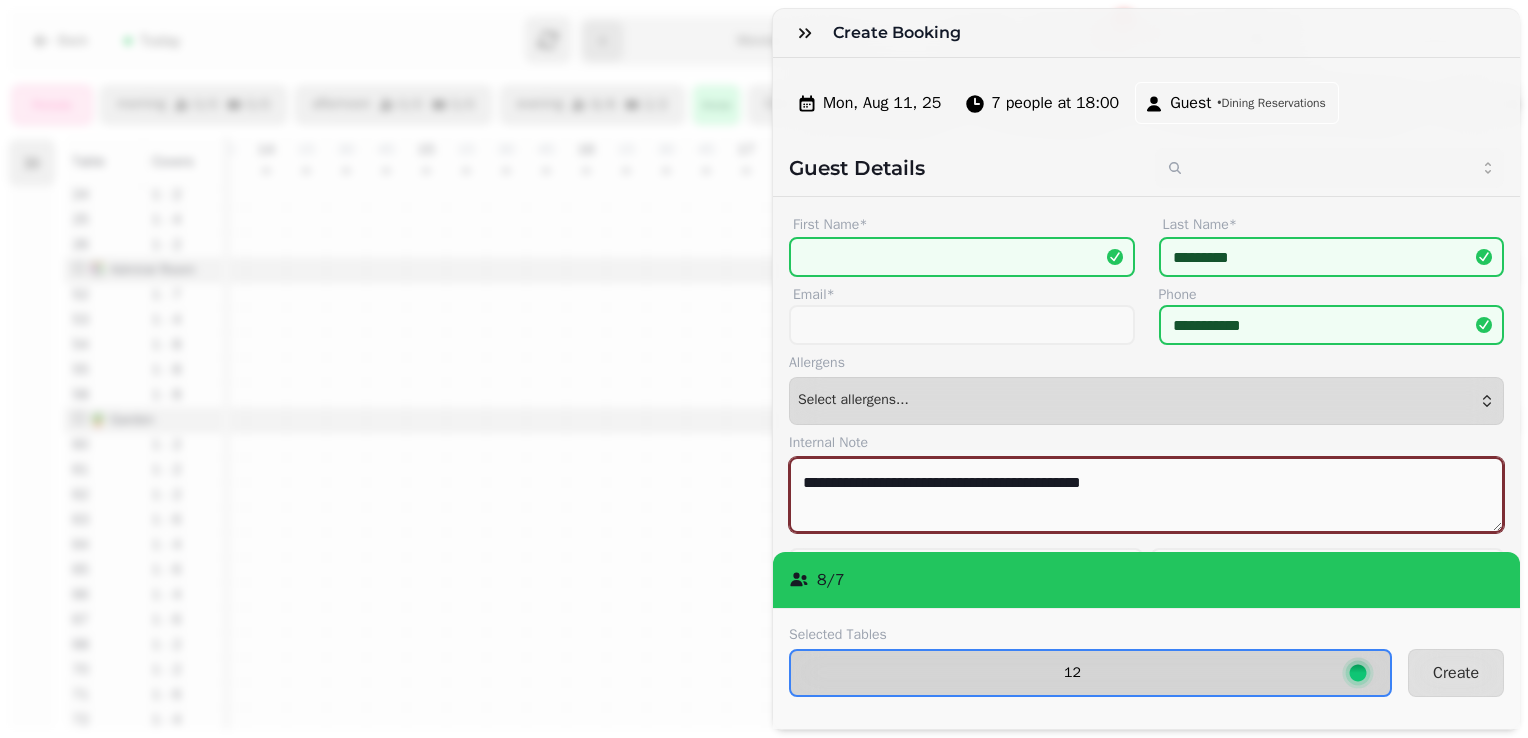 type on "**********" 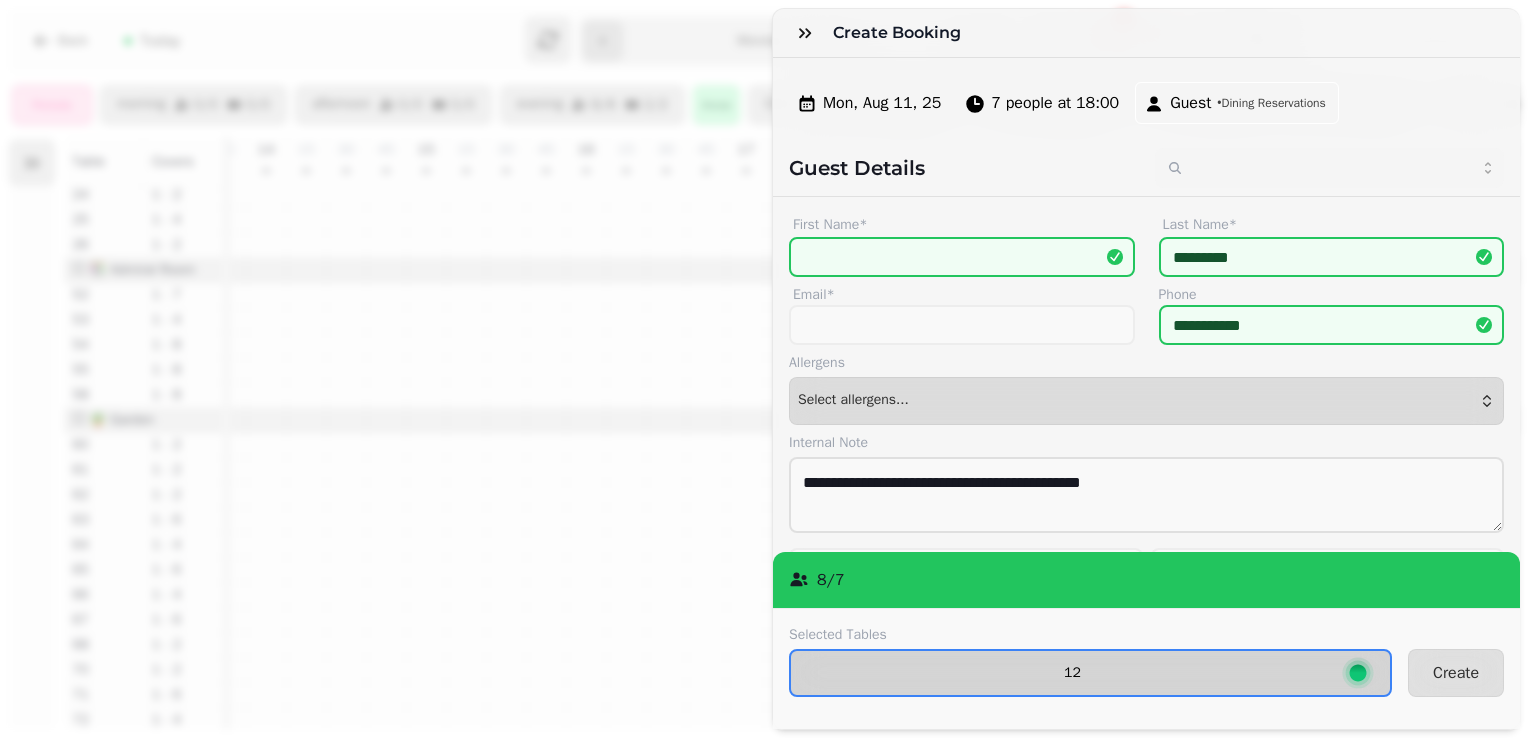 click on "12" at bounding box center (1090, 673) 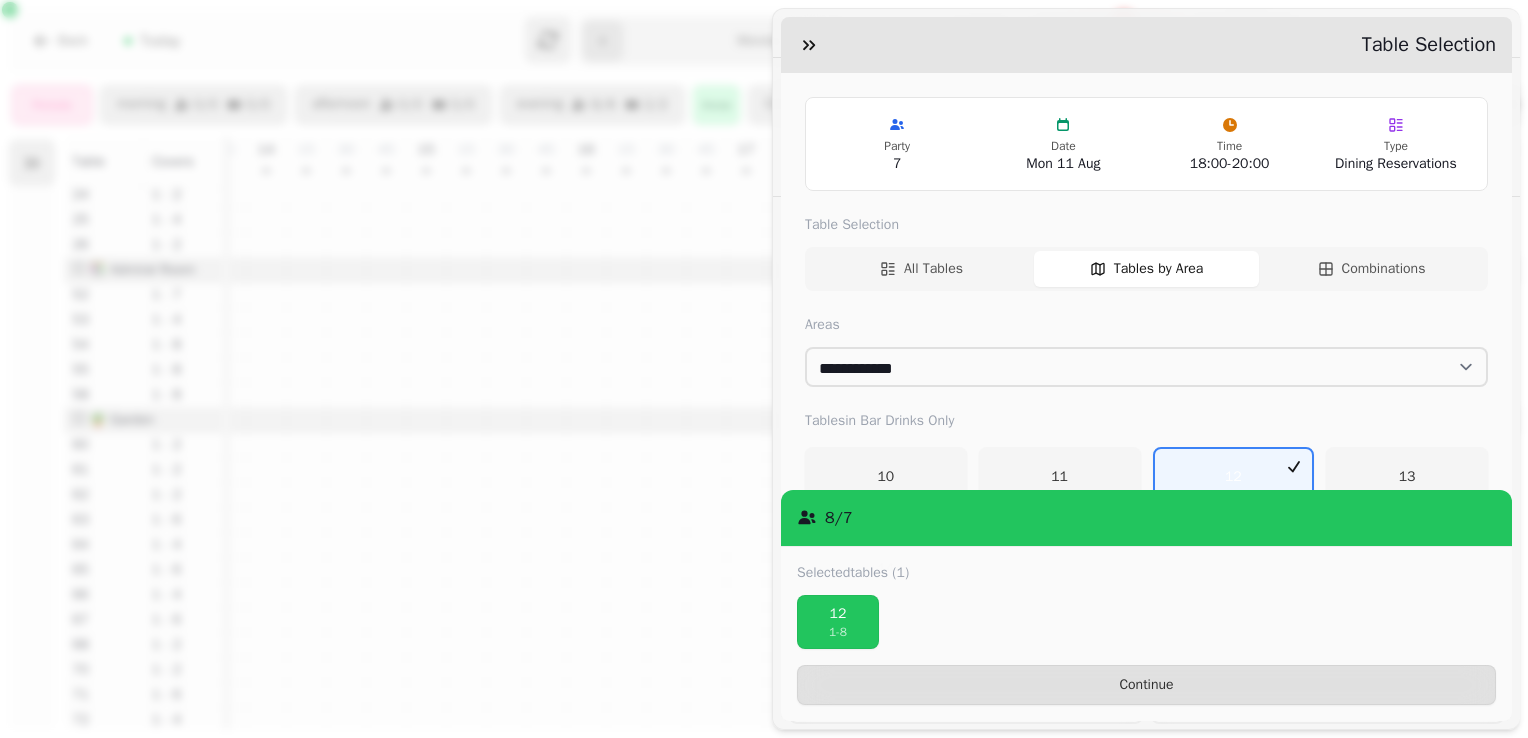 scroll, scrollTop: 89, scrollLeft: 0, axis: vertical 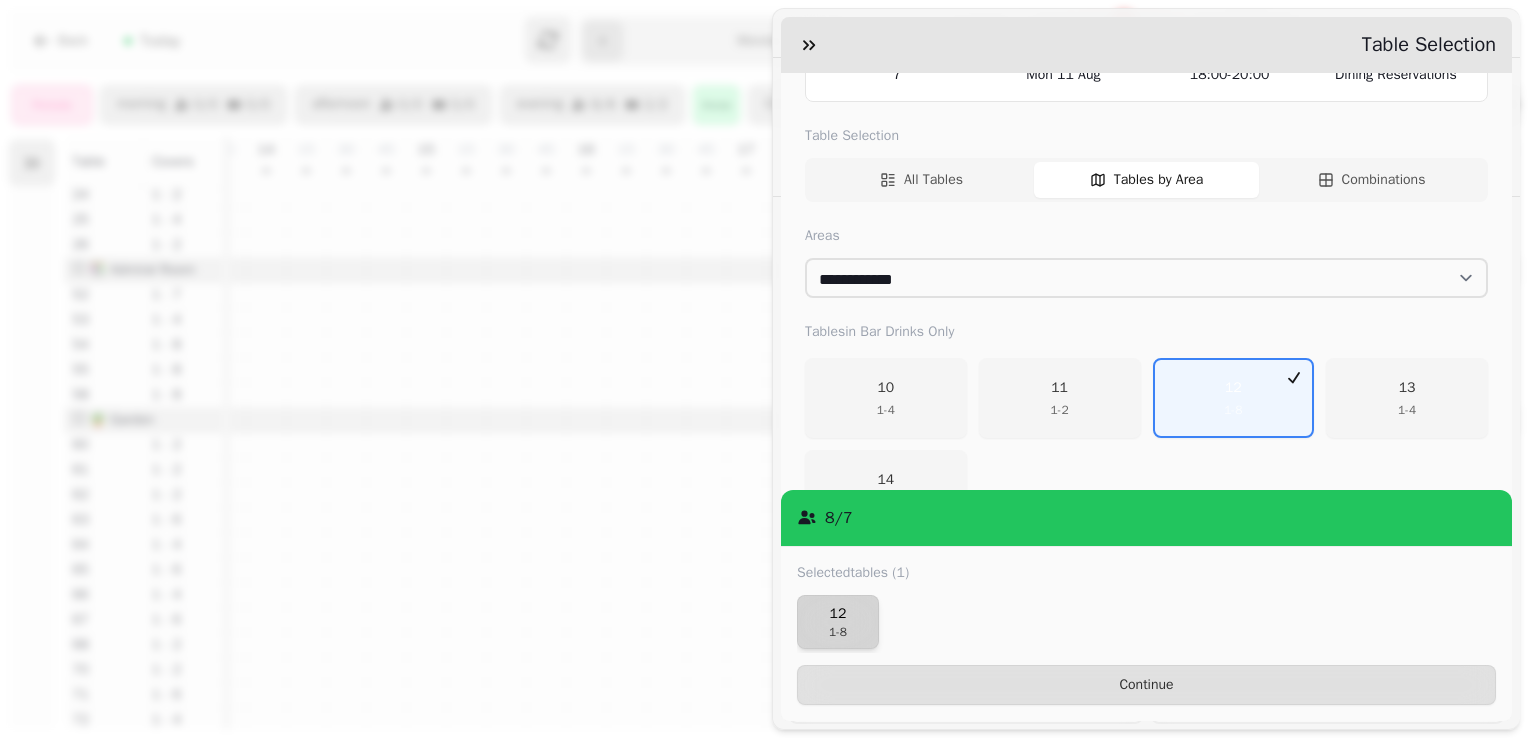 click on "12" at bounding box center [838, 614] 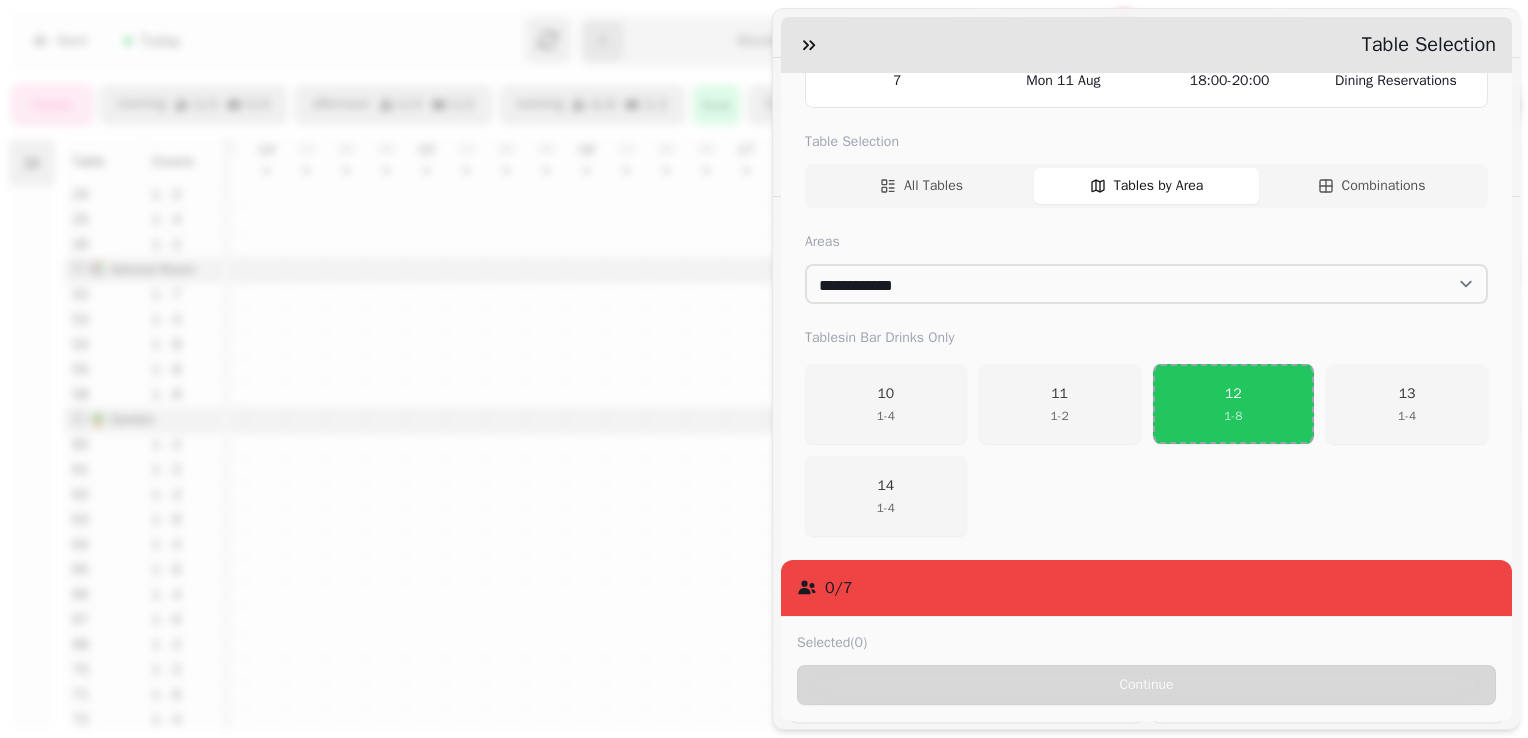 scroll, scrollTop: 82, scrollLeft: 0, axis: vertical 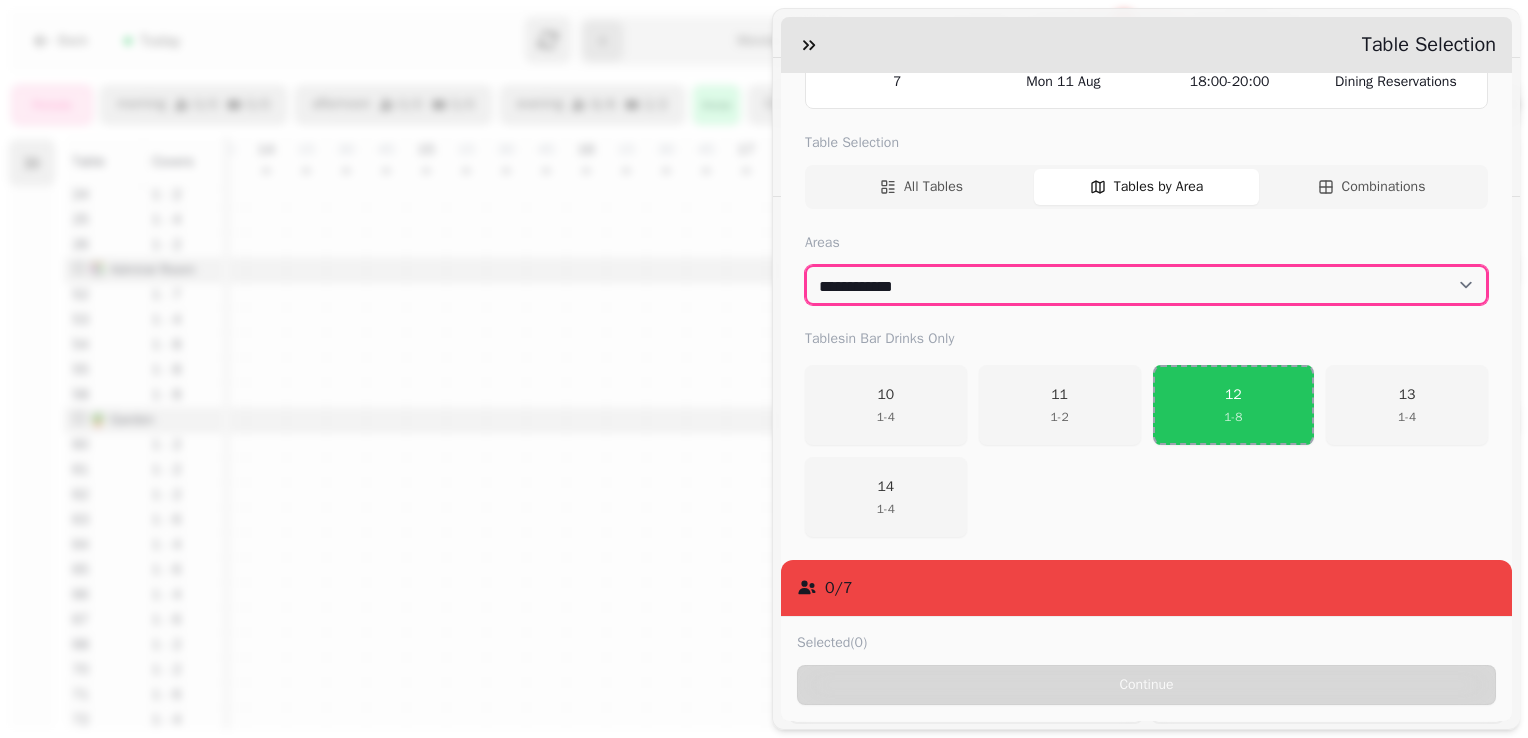 click on "**********" at bounding box center [1146, 285] 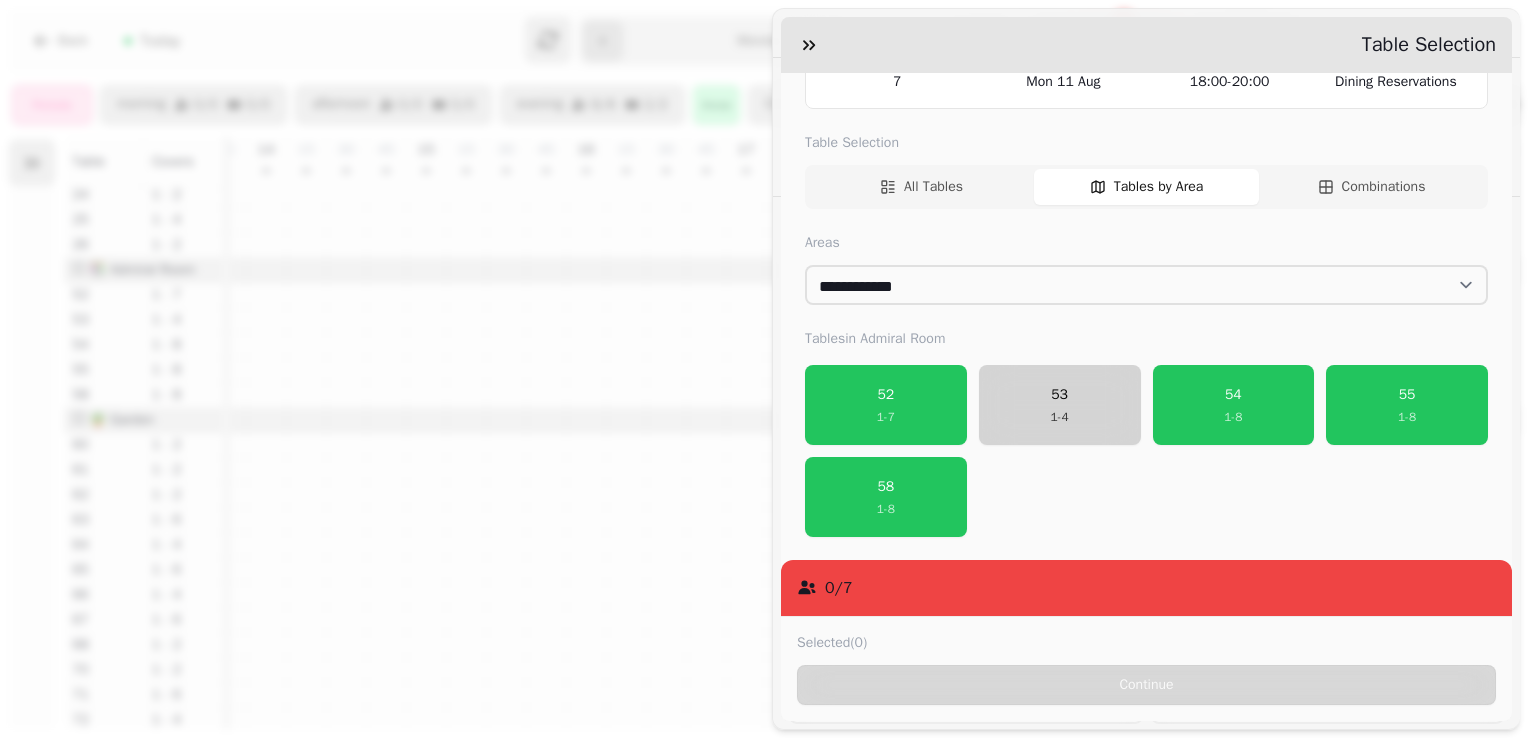 click on "1  -  4" at bounding box center [1060, 417] 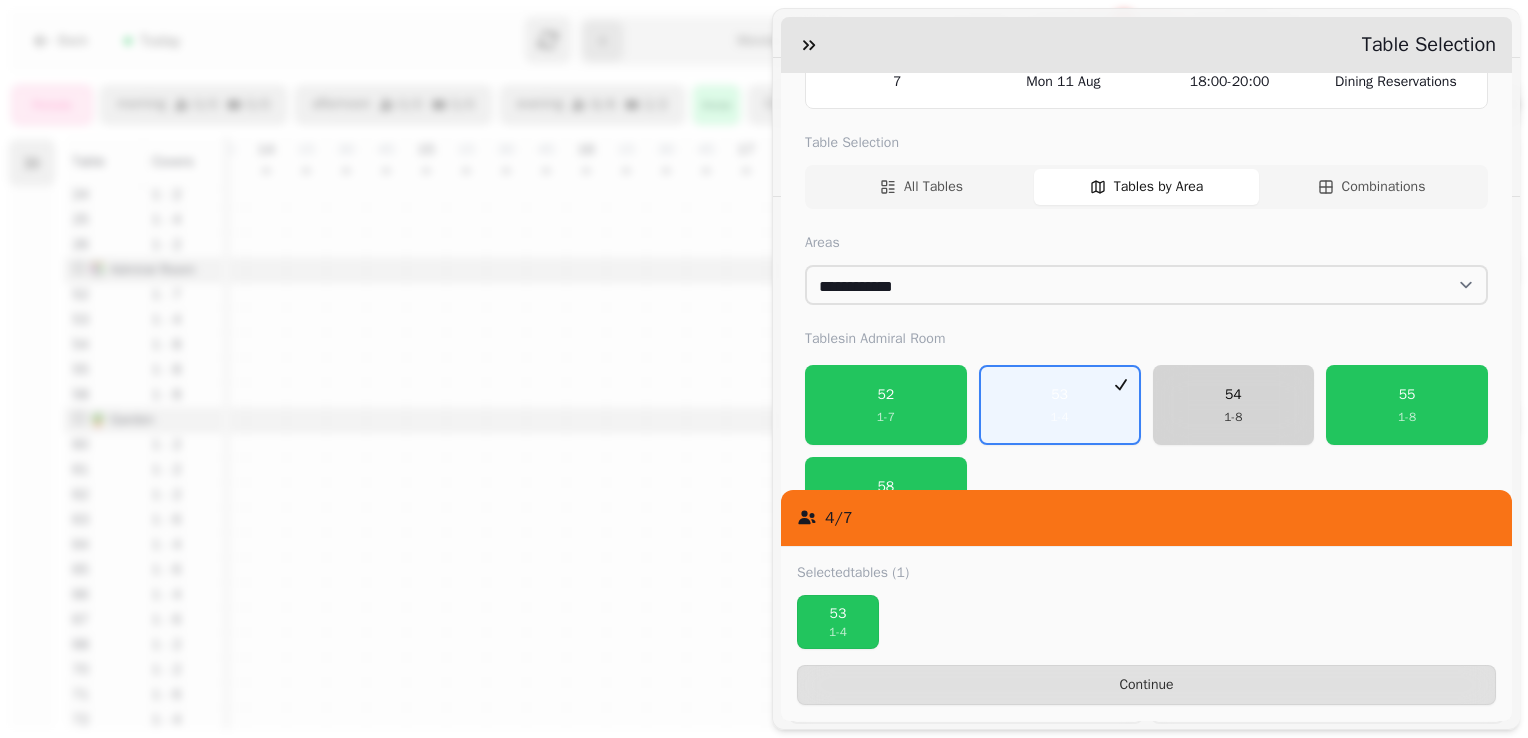 click on "54" at bounding box center (1233, 395) 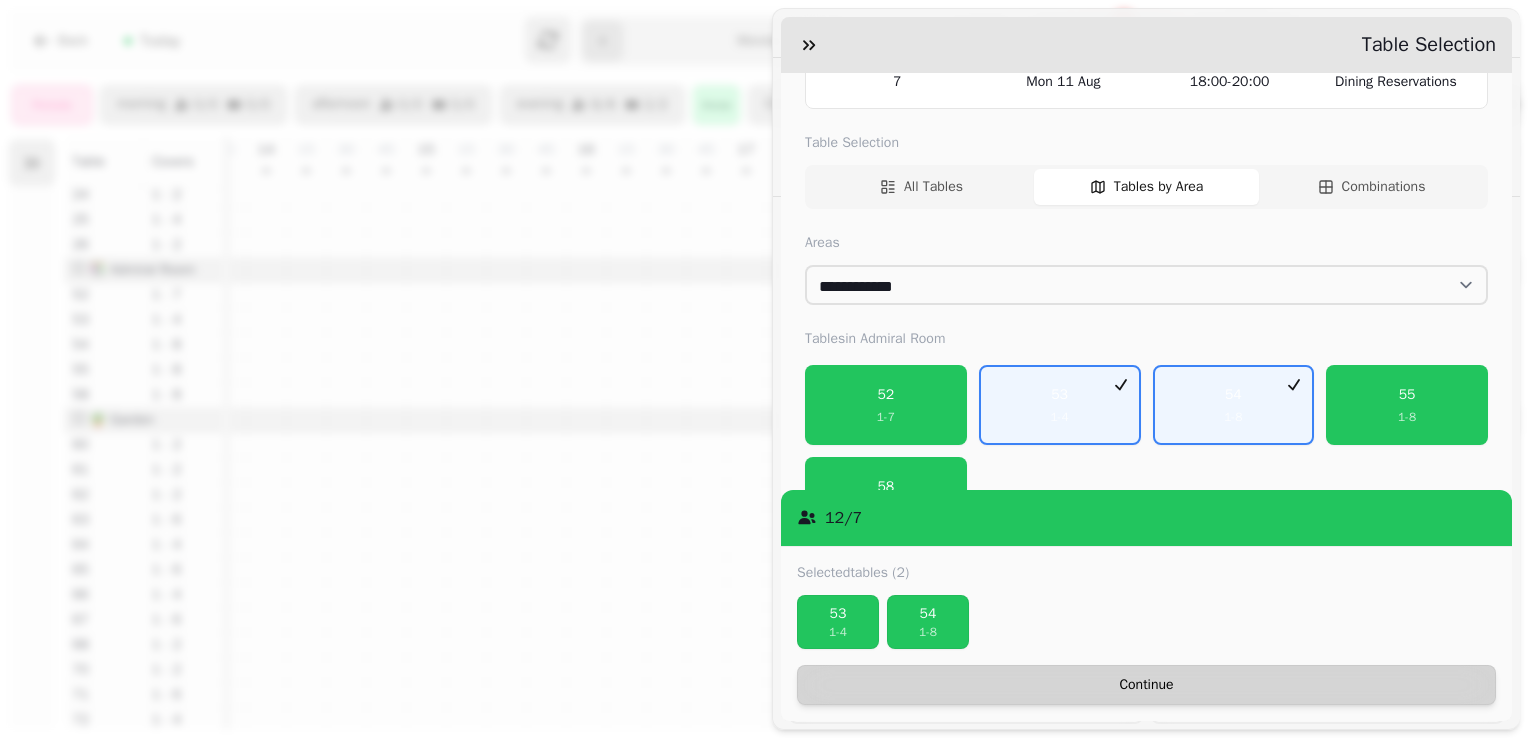 click on "Continue" at bounding box center (1146, 685) 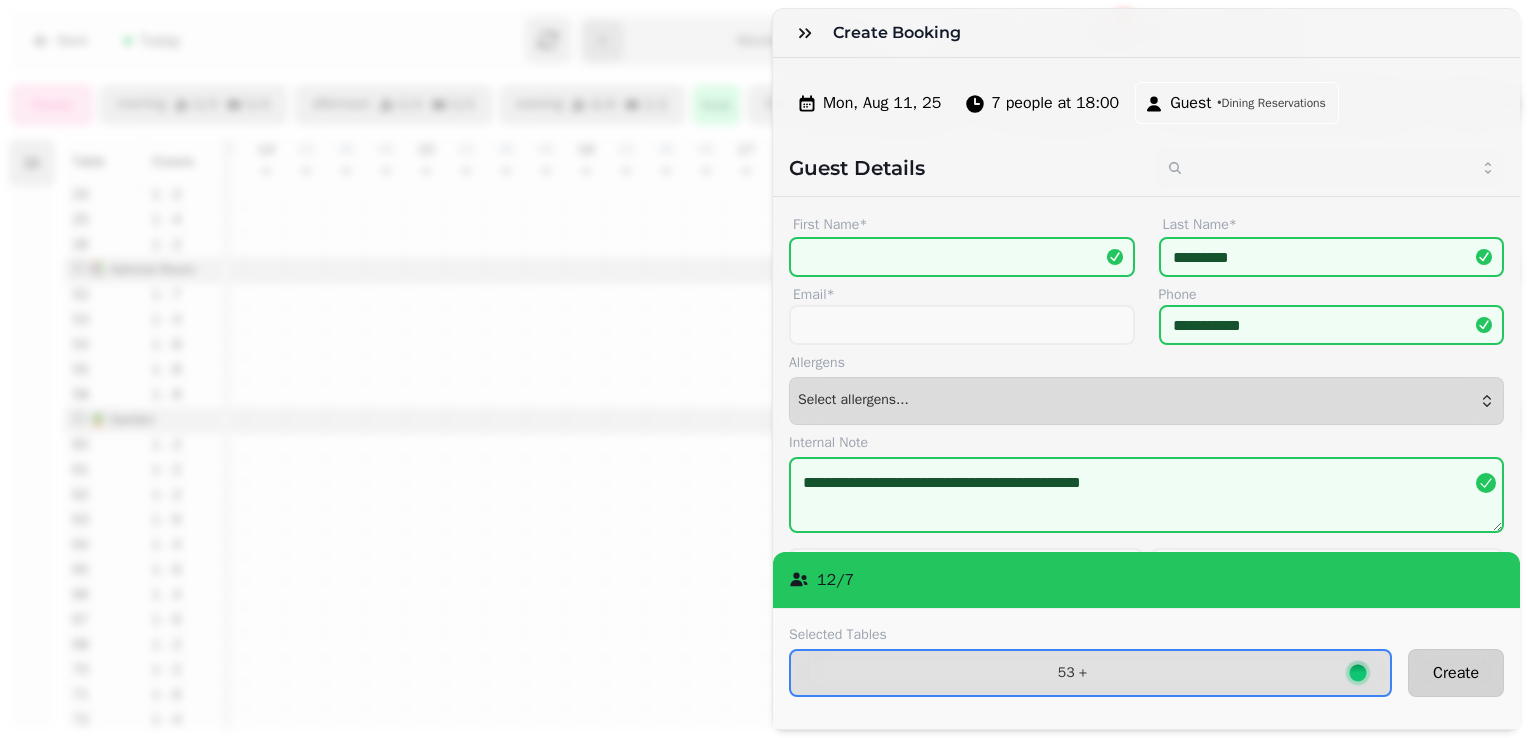 click on "Create" at bounding box center [1456, 673] 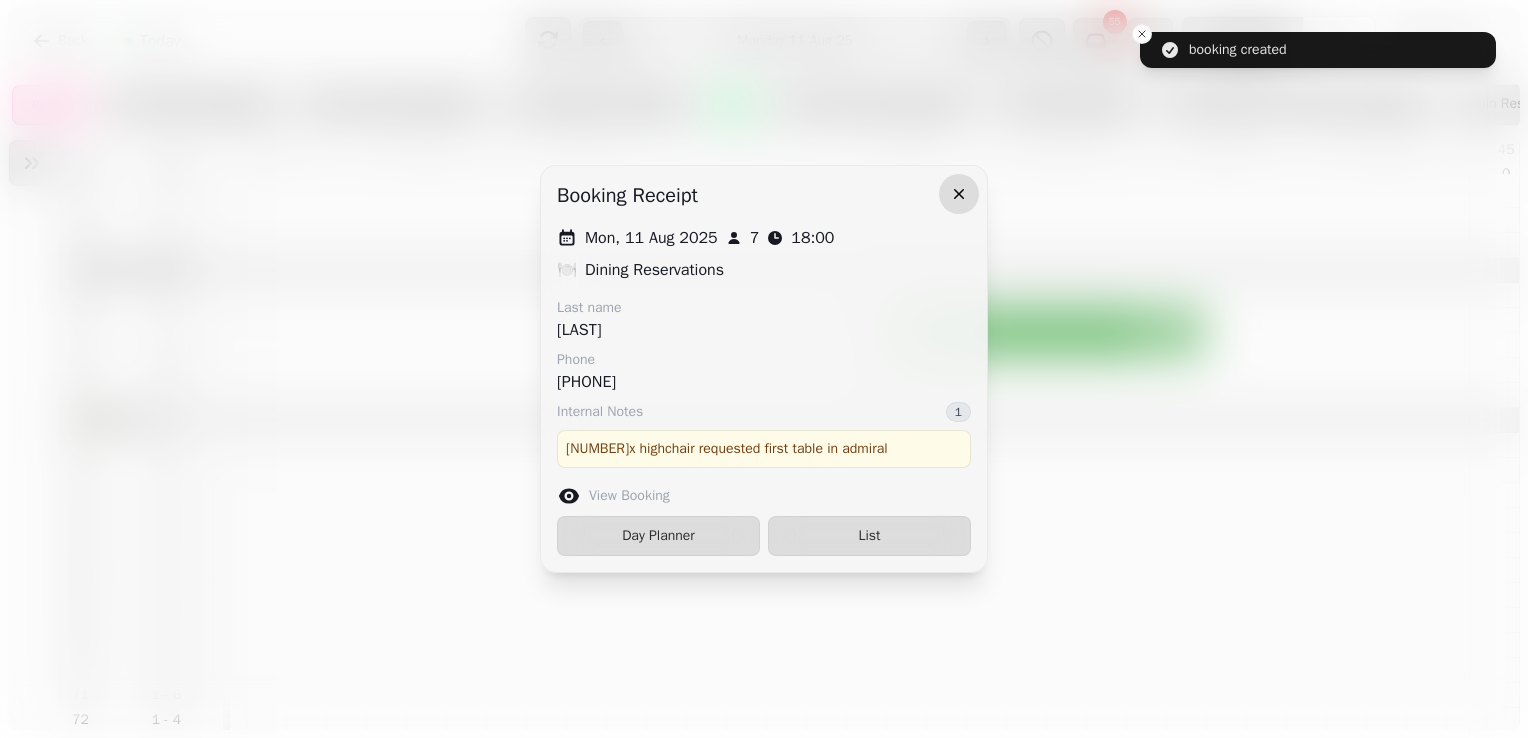 click 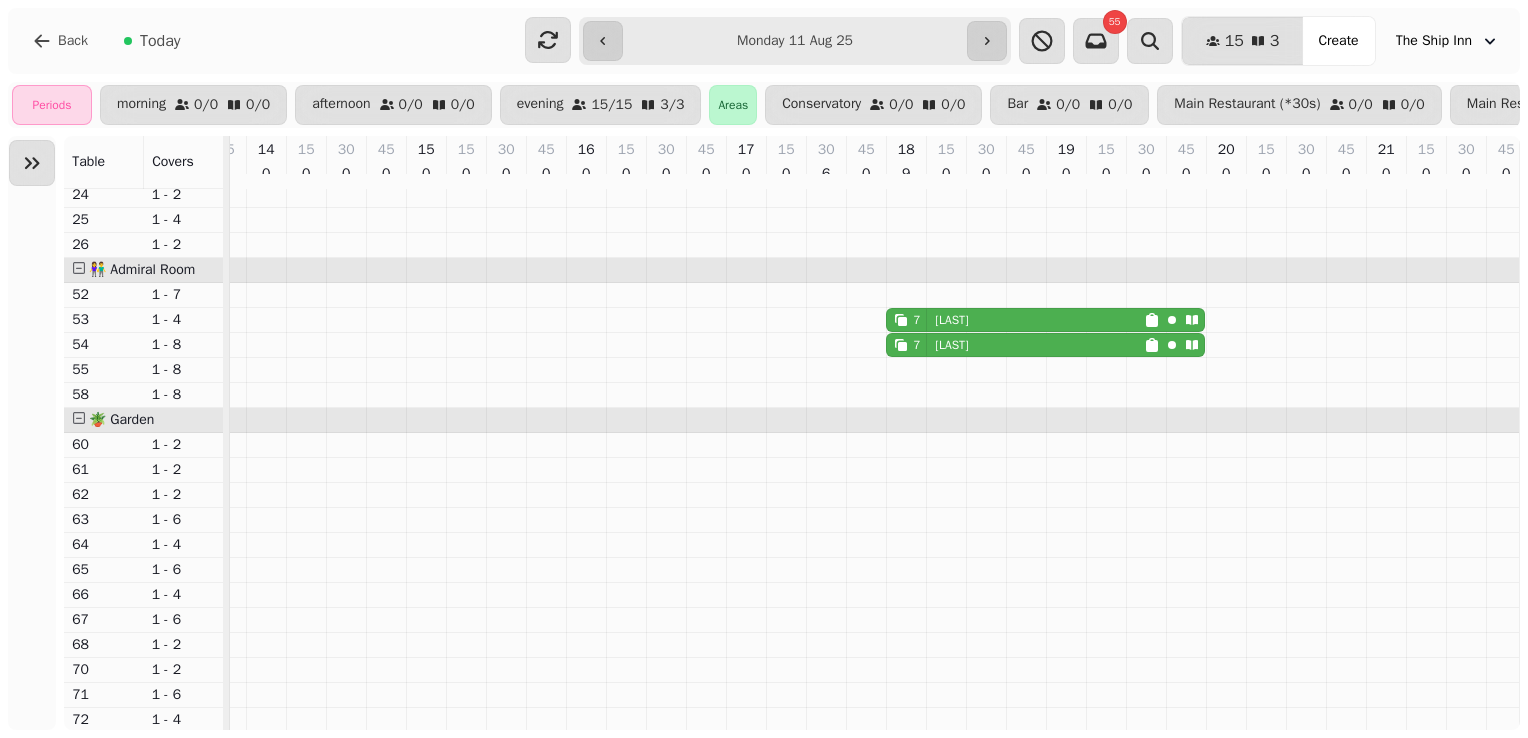 click on "7" at bounding box center [907, 320] 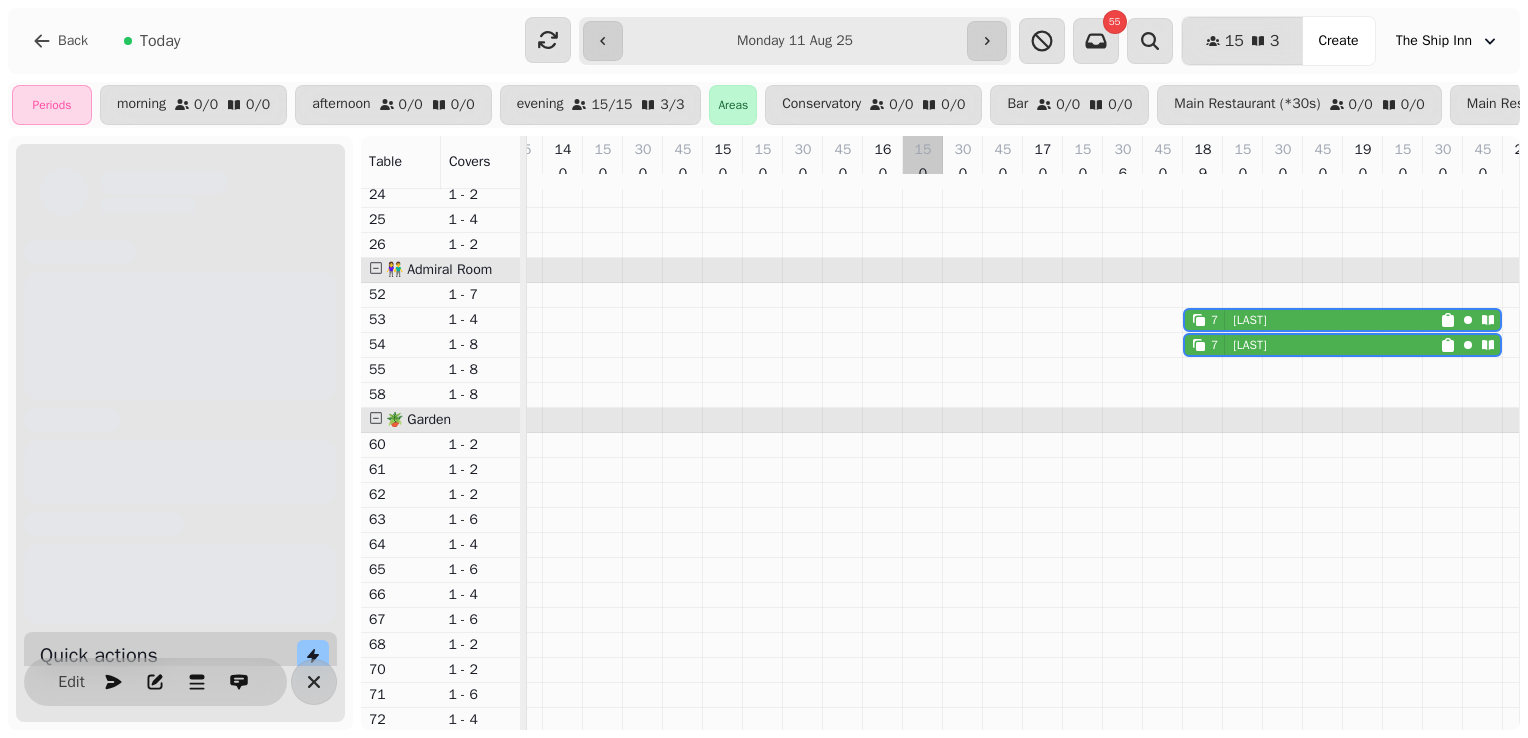 scroll, scrollTop: 0, scrollLeft: 408, axis: horizontal 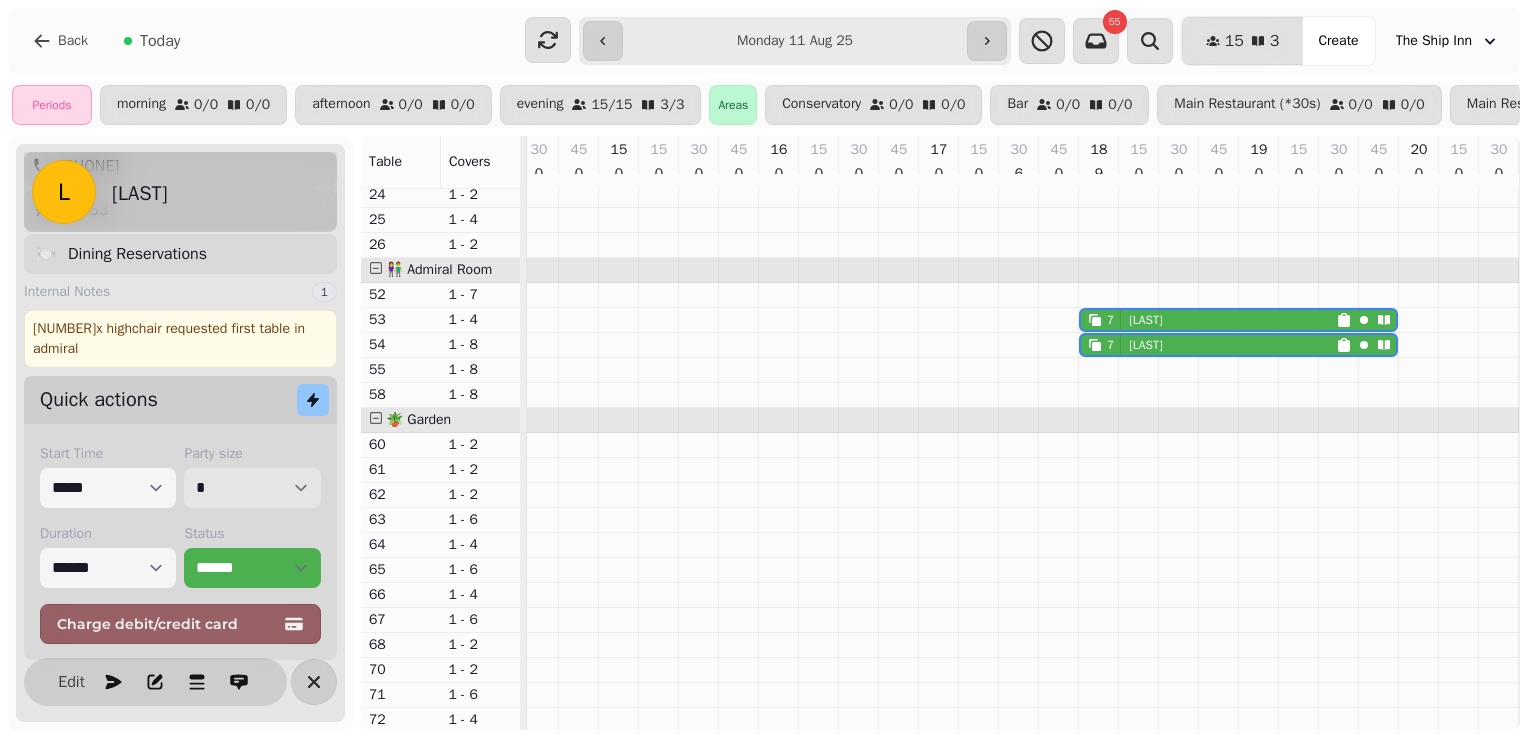 click on "* * * * * * * * * ** ** ** ** ** ** ** ** ** ** ** ** ** ** ** ** ** ** ** ** ** ** ** ** ** ** ** ** ** ** ** ** ** ** ** ** ** ** ** ** ** ** ** ** ** ** ** ** ** ** ** ** ** ** ** ** ** ** ** ** ** ** ** ** ** ** ** ** ** ** ** ** ** ** ** ** ** ** ** ** ** ** ** ** ** ** ** ** ** ** *** *** *** *** *** *** *** *** *** *** *** *** *** *** *** *** *** *** *** *** *** *** *** *** *** *** *** *** *** *** *** *** *** *** *** *** *** *** *** *** *** *** *** *** *** *** *** *** *** *** *** *** *** *** *** *** *** *** *** *** *** *** *** *** *** *** *** *** *** *** *** *** *** *** *** *** *** *** *** *** *** *** *** *** *** *** *** *** *** *** *** *** *** *** *** *** *** *** *** *** *** *** *** *** *** *** *** *** *** *** *** *** *** *** *** *** *** *** *** *** *** *** *** *** *** *** *** *** *** *** *** *** *** *** *** *** *** *** *** *** *** *** *** *** *** *** *** *** *** *** ***" at bounding box center (252, 488) 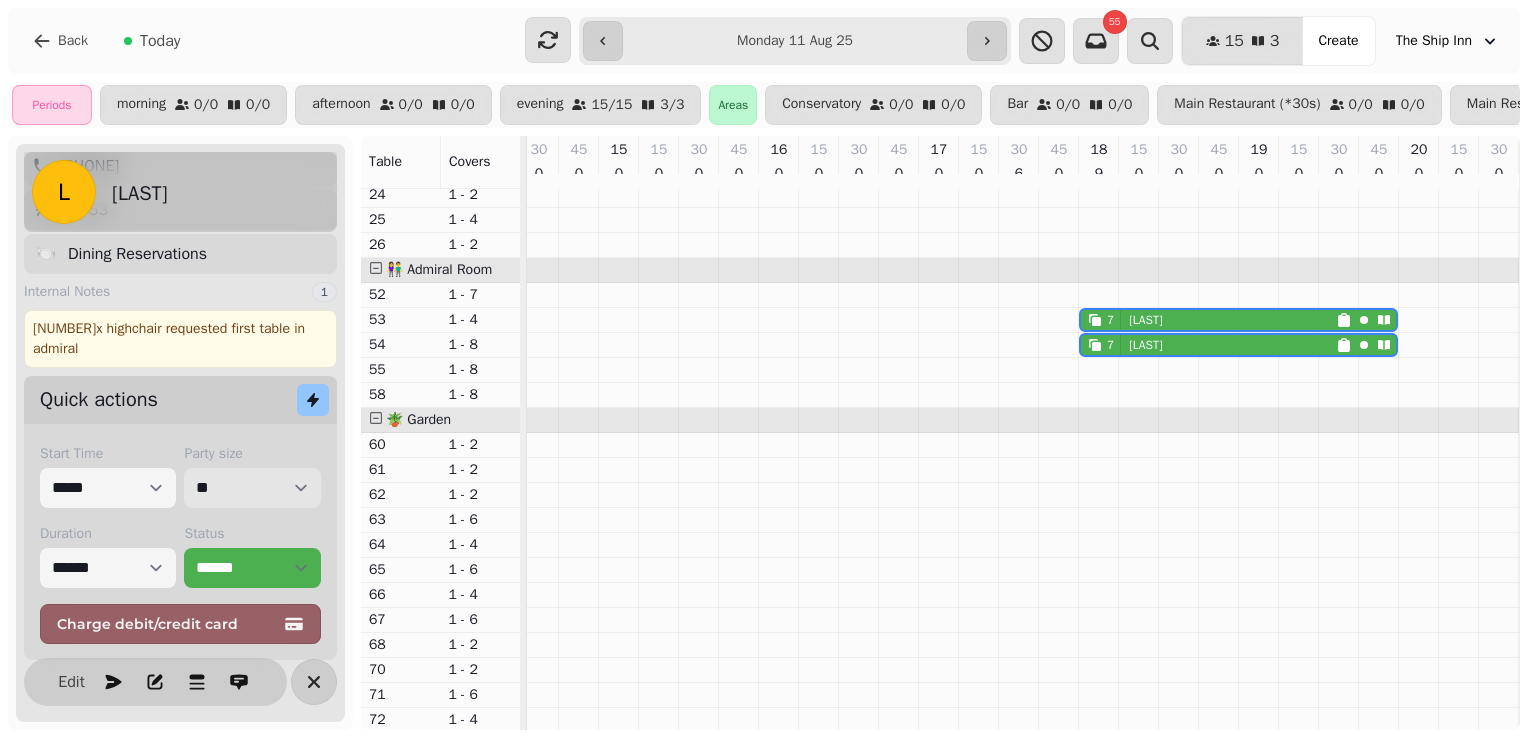 click on "* * * * * * * * * ** ** ** ** ** ** ** ** ** ** ** ** ** ** ** ** ** ** ** ** ** ** ** ** ** ** ** ** ** ** ** ** ** ** ** ** ** ** ** ** ** ** ** ** ** ** ** ** ** ** ** ** ** ** ** ** ** ** ** ** ** ** ** ** ** ** ** ** ** ** ** ** ** ** ** ** ** ** ** ** ** ** ** ** ** ** ** ** ** ** *** *** *** *** *** *** *** *** *** *** *** *** *** *** *** *** *** *** *** *** *** *** *** *** *** *** *** *** *** *** *** *** *** *** *** *** *** *** *** *** *** *** *** *** *** *** *** *** *** *** *** *** *** *** *** *** *** *** *** *** *** *** *** *** *** *** *** *** *** *** *** *** *** *** *** *** *** *** *** *** *** *** *** *** *** *** *** *** *** *** *** *** *** *** *** *** *** *** *** *** *** *** *** *** *** *** *** *** *** *** *** *** *** *** *** *** *** *** *** *** *** *** *** *** *** *** *** *** *** *** *** *** *** *** *** *** *** *** *** *** *** *** *** *** *** *** *** *** *** *** ***" at bounding box center (252, 488) 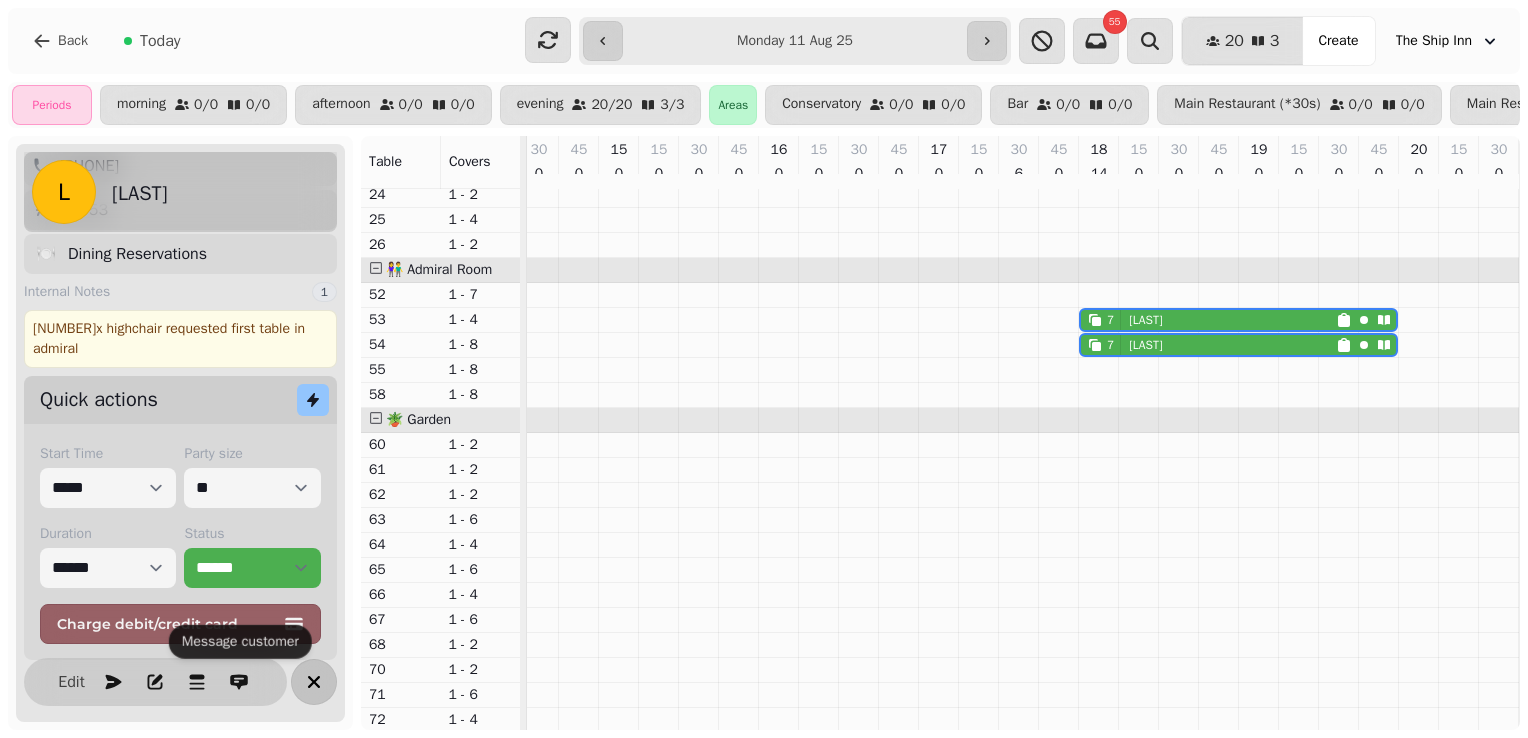 click 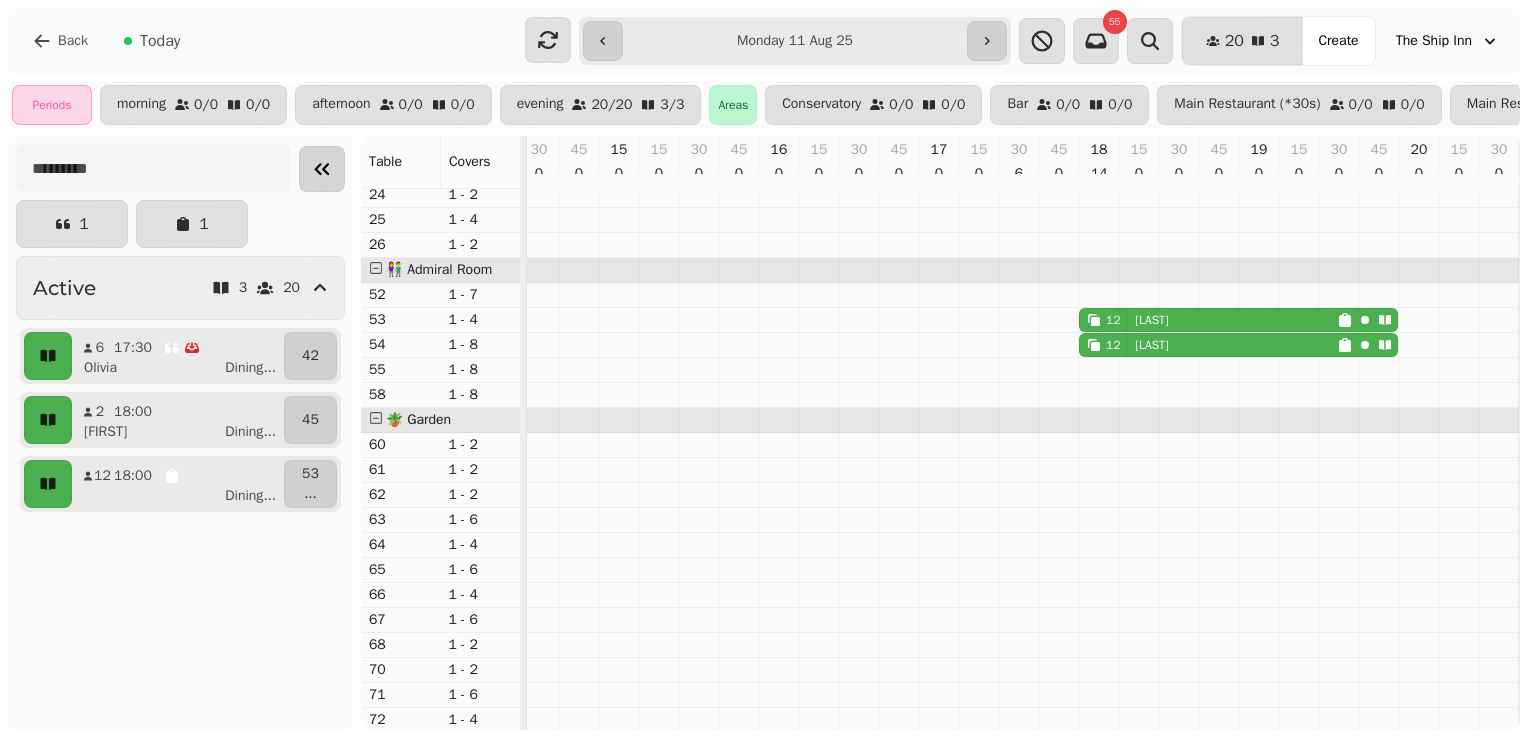 click 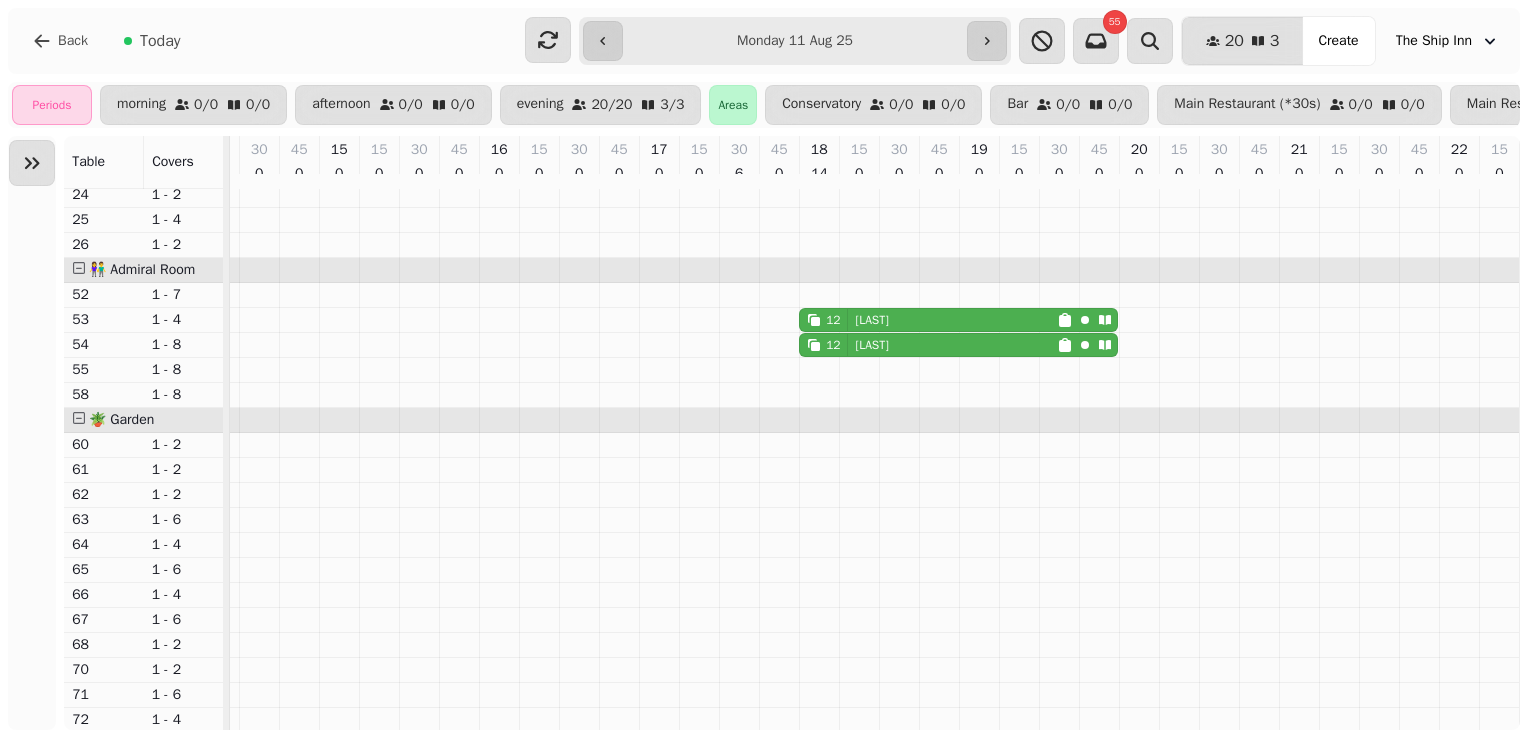 scroll, scrollTop: 0, scrollLeft: 406, axis: horizontal 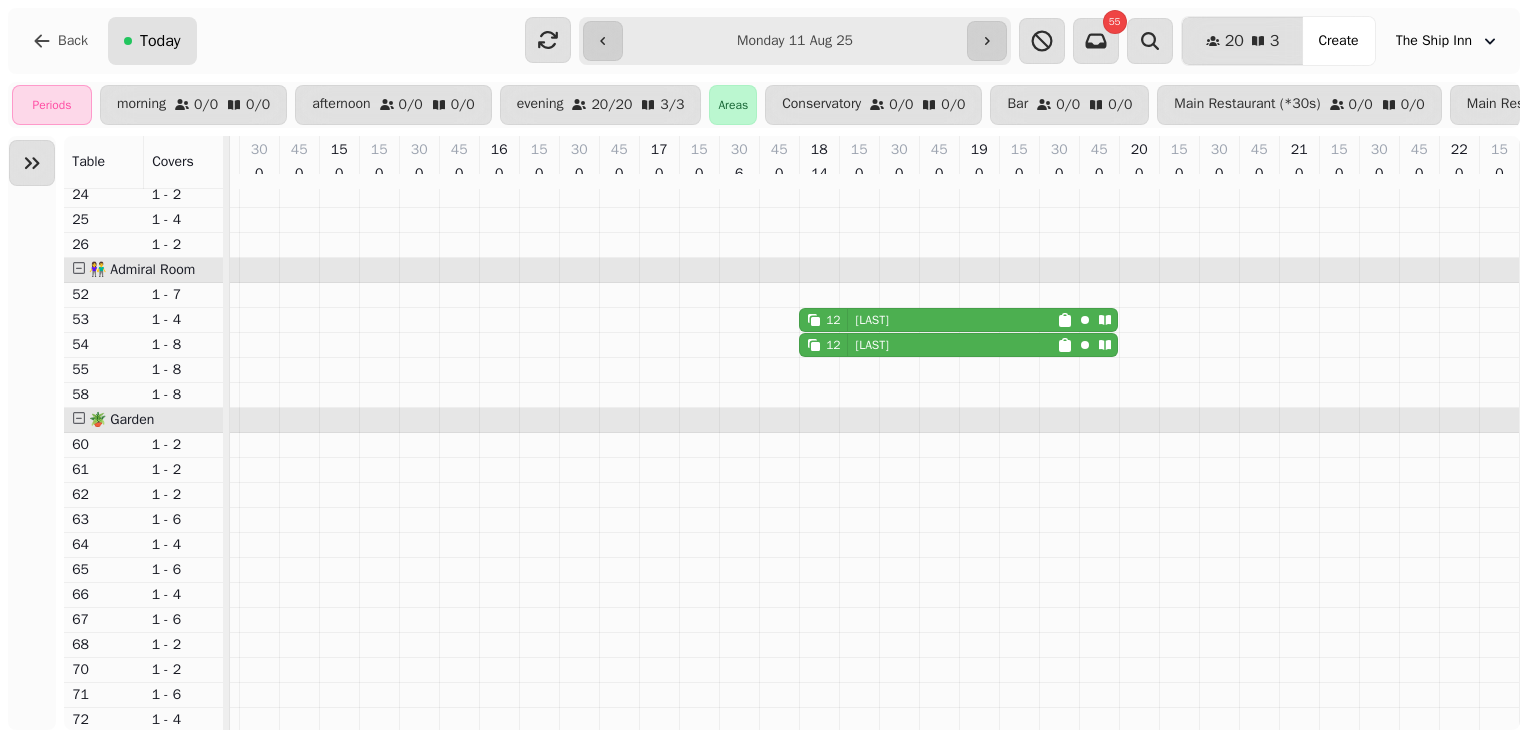 click on "Today" at bounding box center [160, 41] 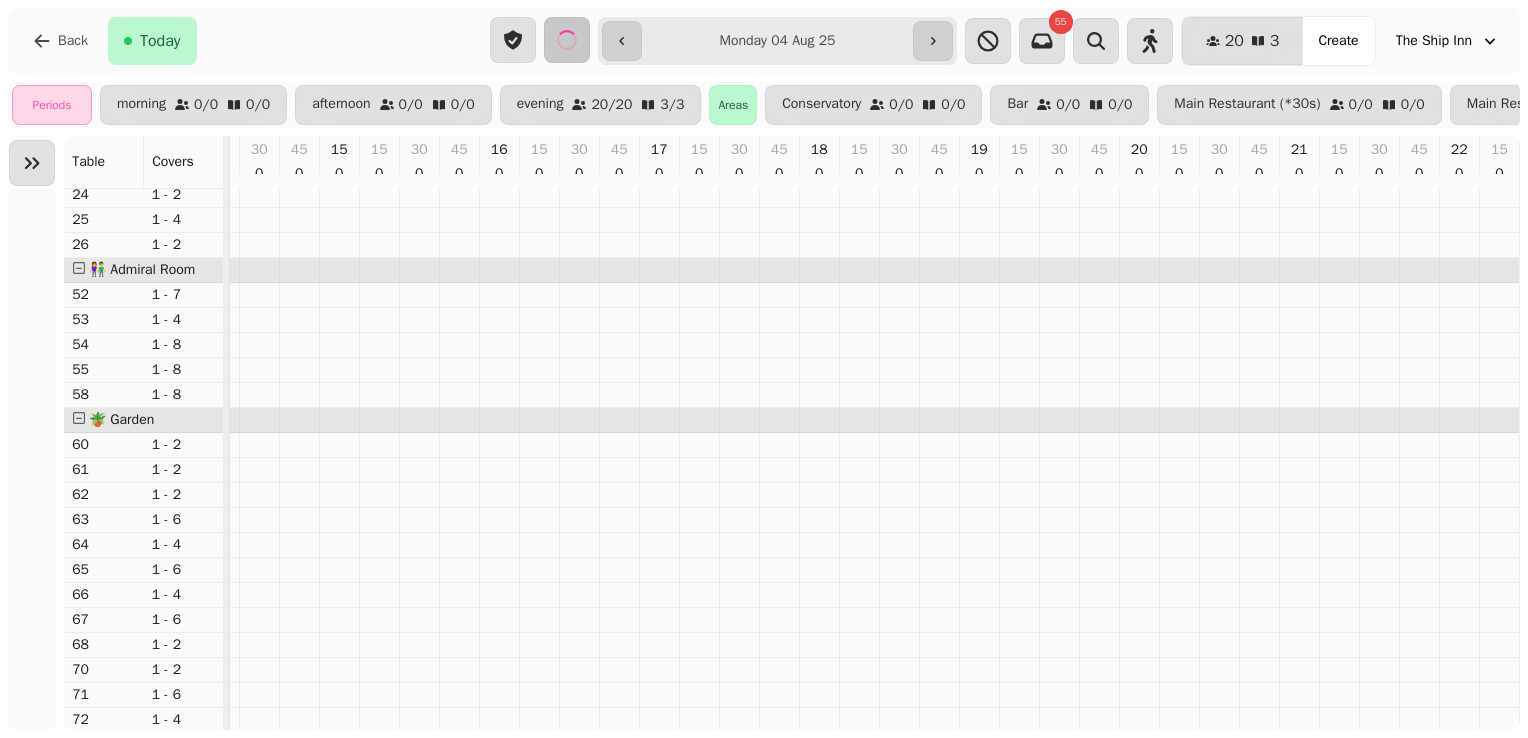 type on "**********" 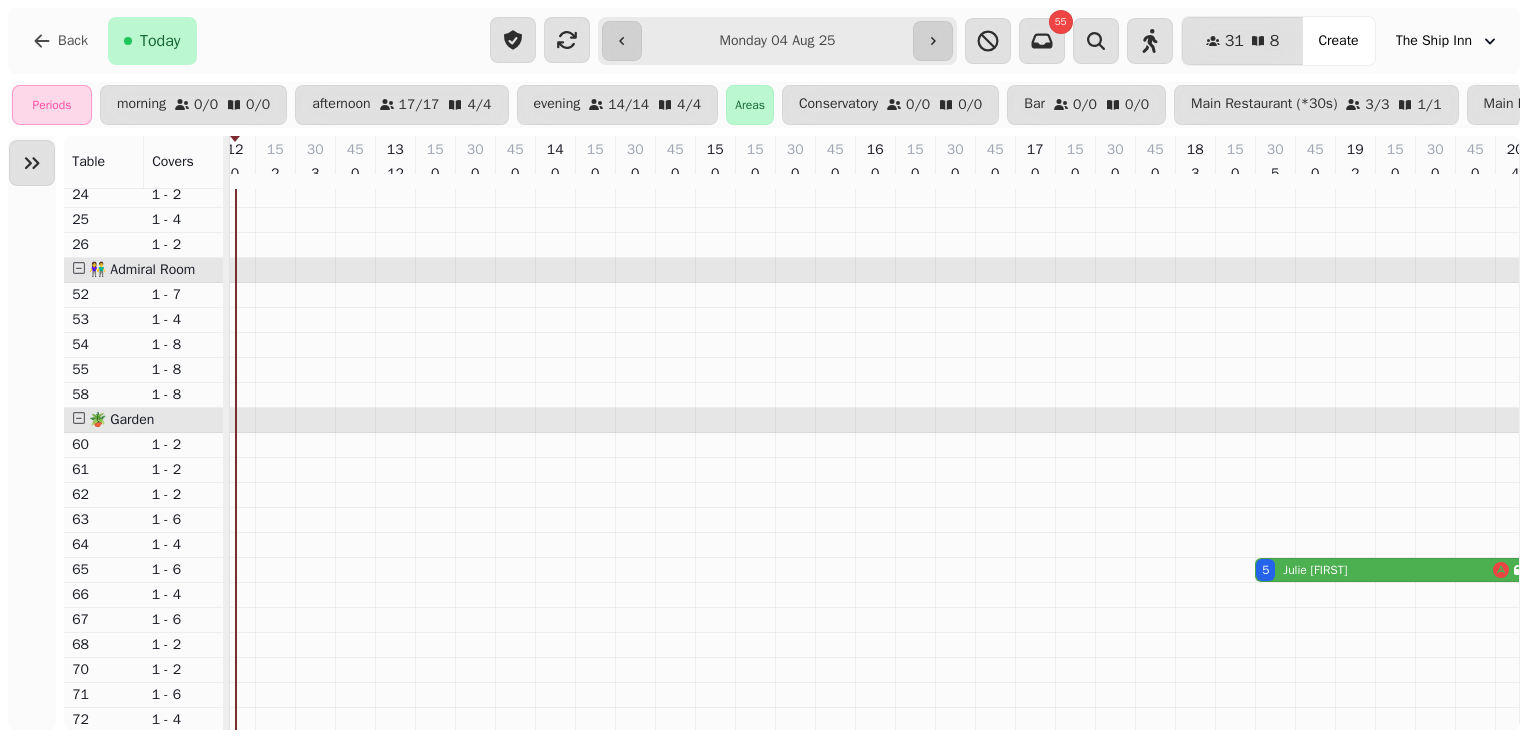 click at bounding box center (79, 419) 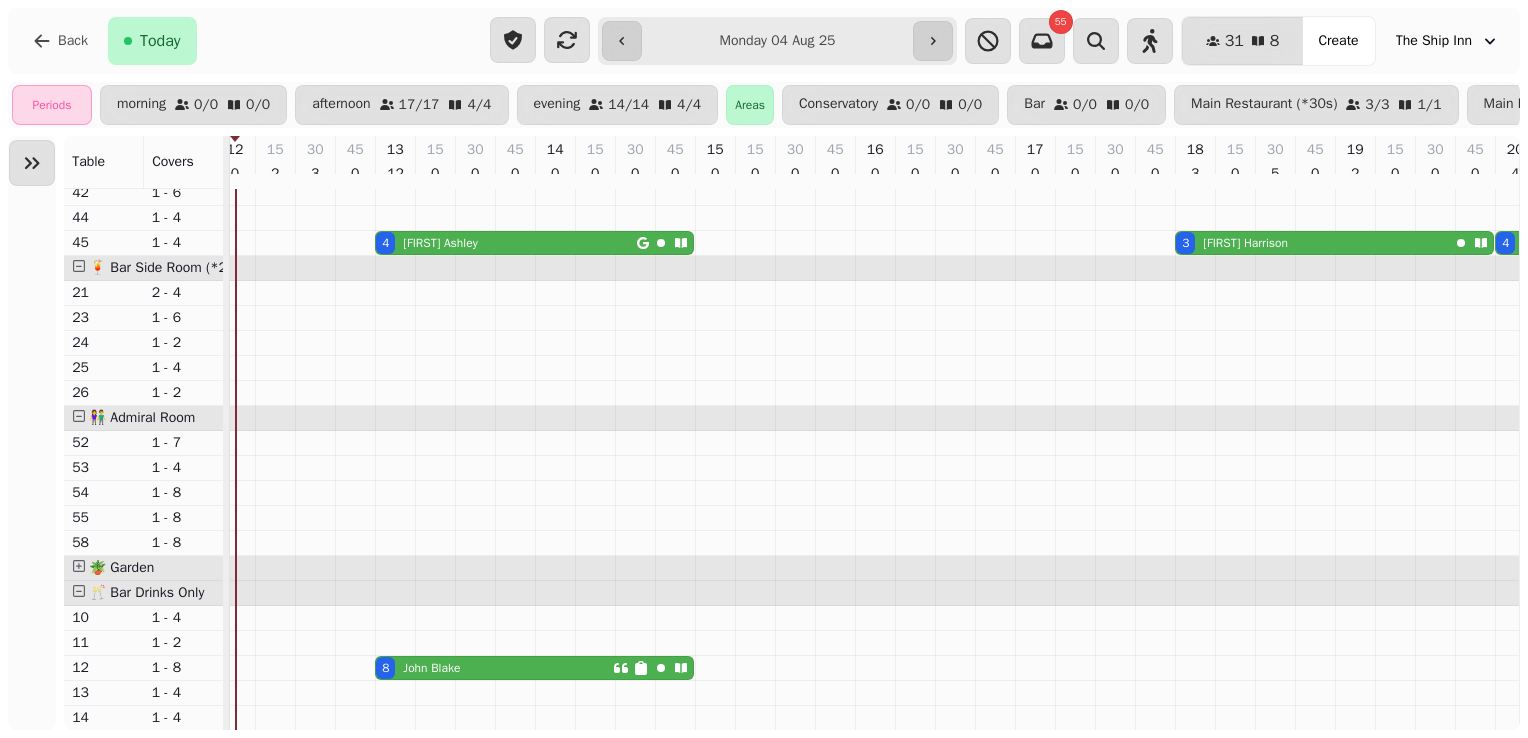 scroll, scrollTop: 426, scrollLeft: 0, axis: vertical 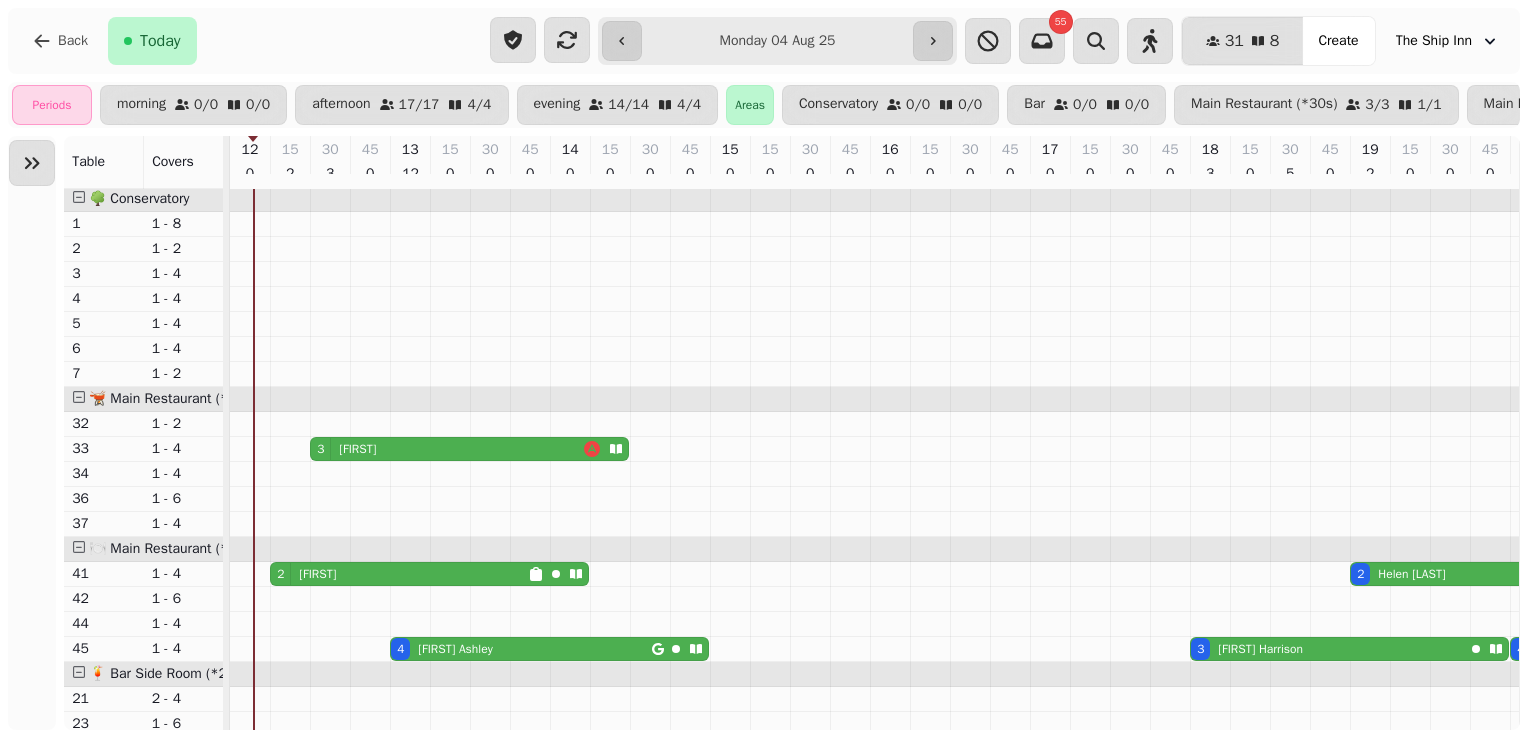 click on "[NUMBER] [FIRST]" at bounding box center (399, 574) 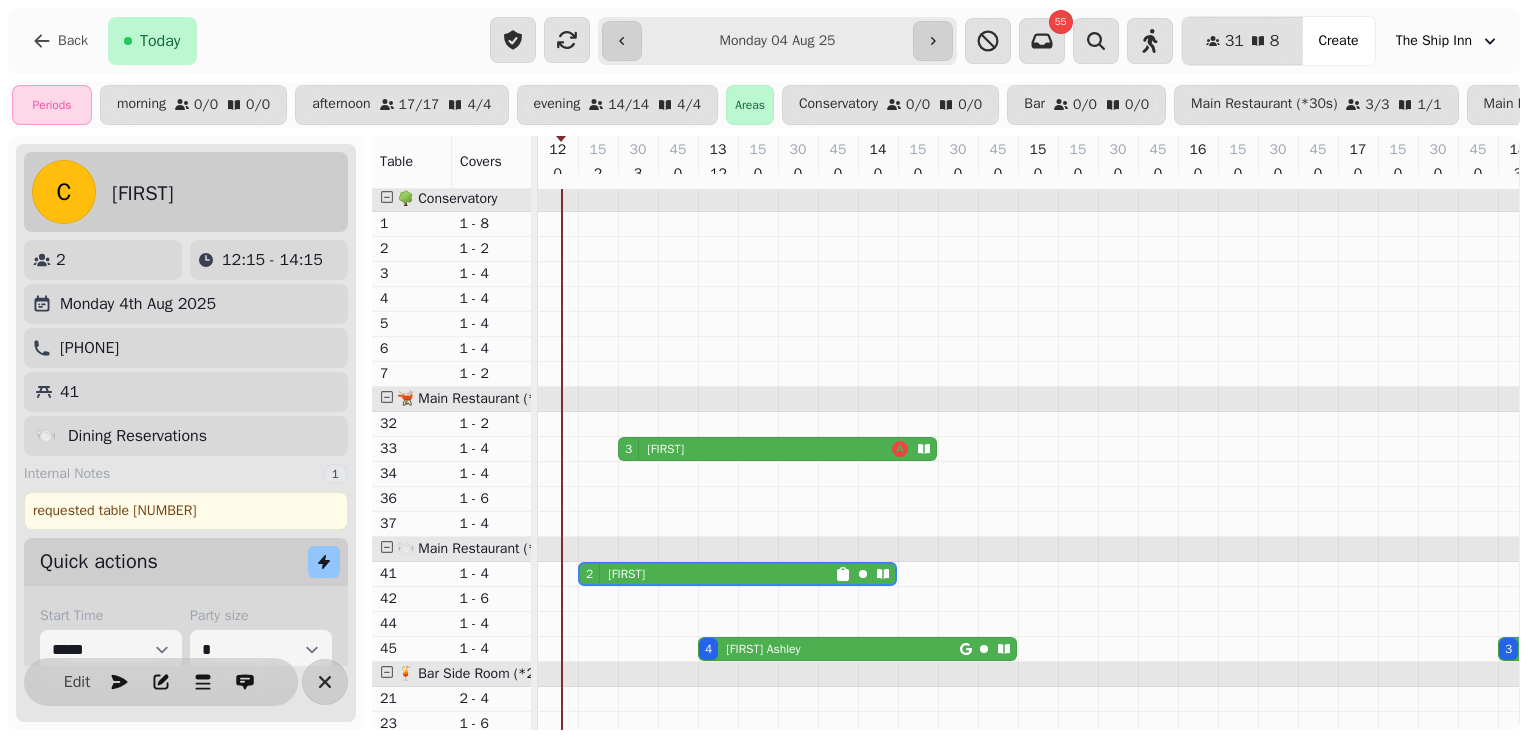 scroll, scrollTop: 0, scrollLeft: 27, axis: horizontal 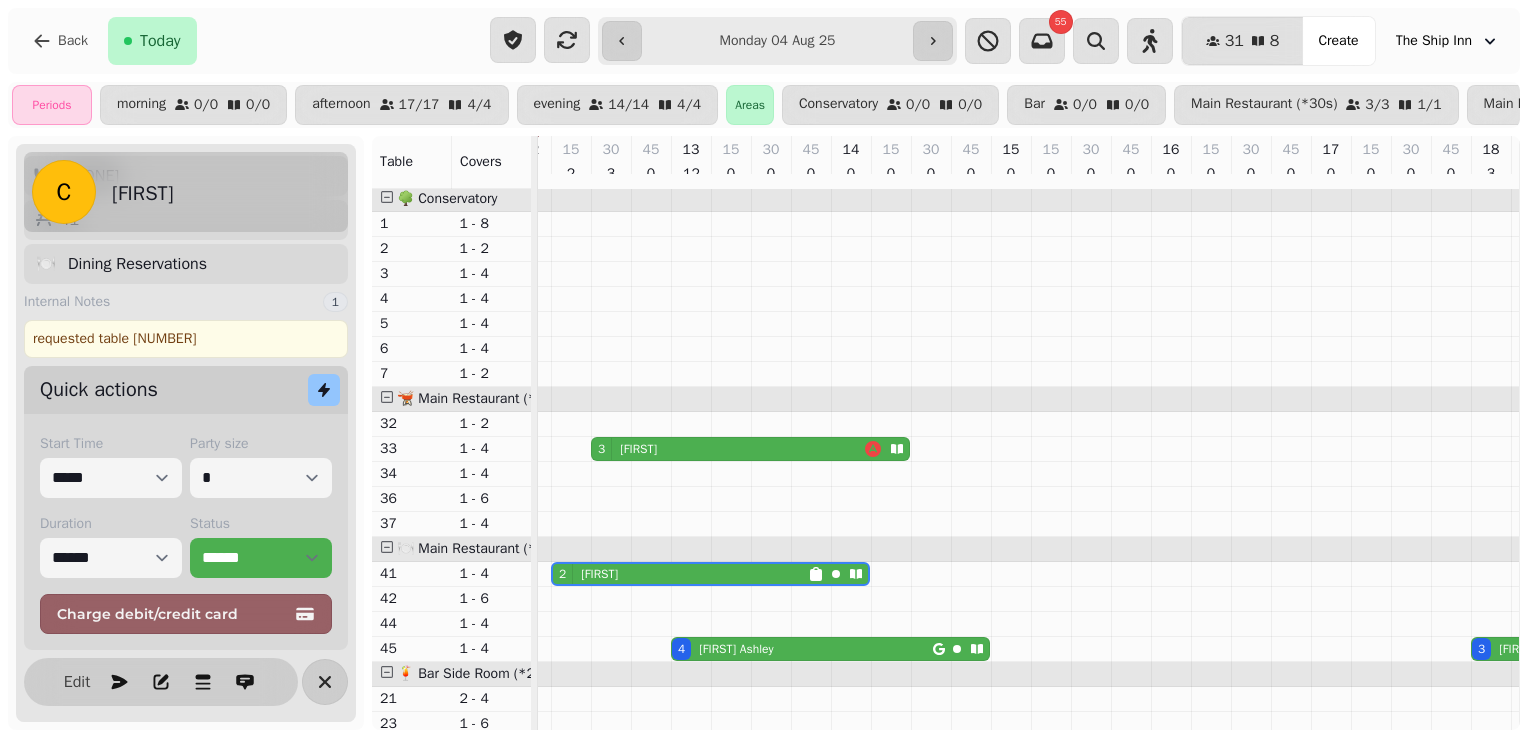 click on "Status" at bounding box center (261, 524) 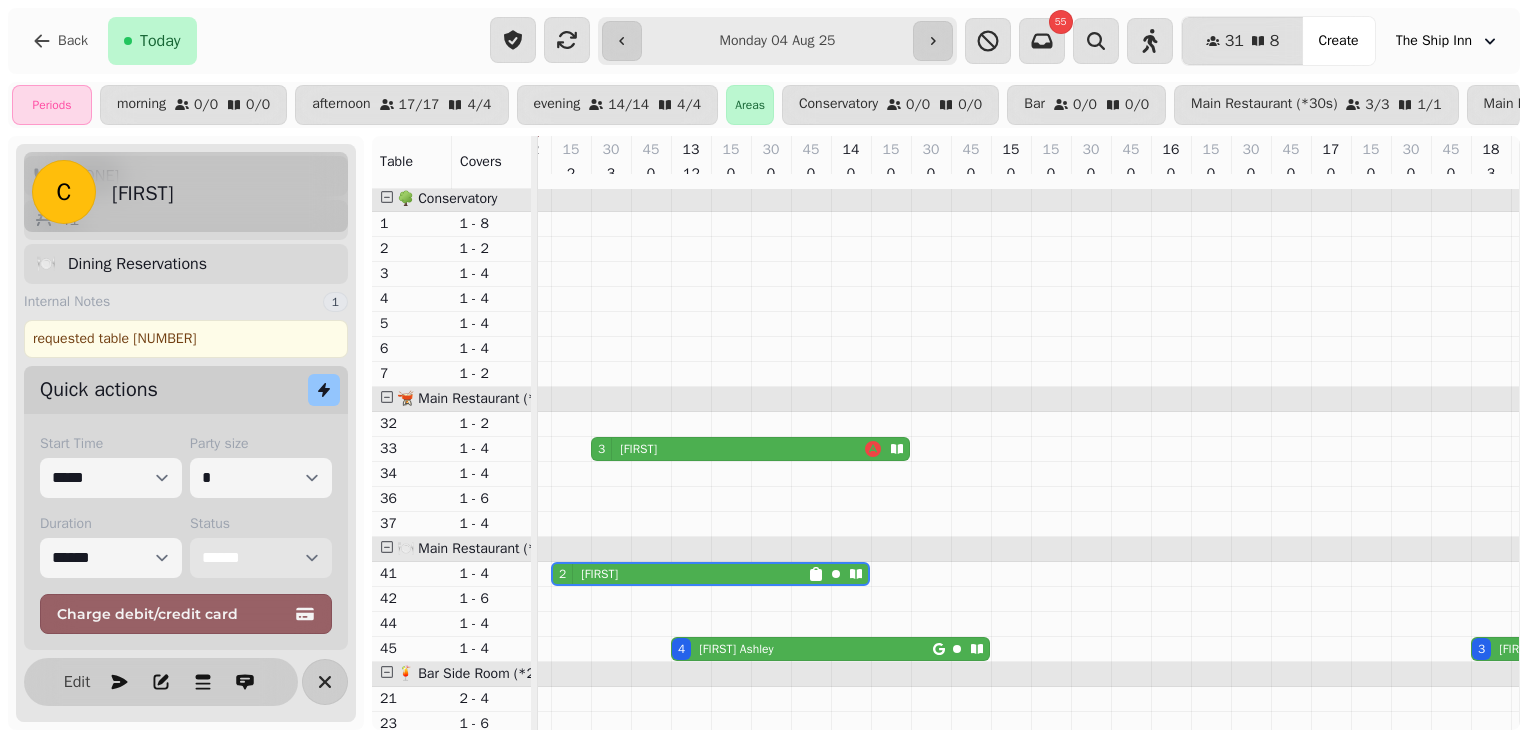 click on "**********" at bounding box center [261, 558] 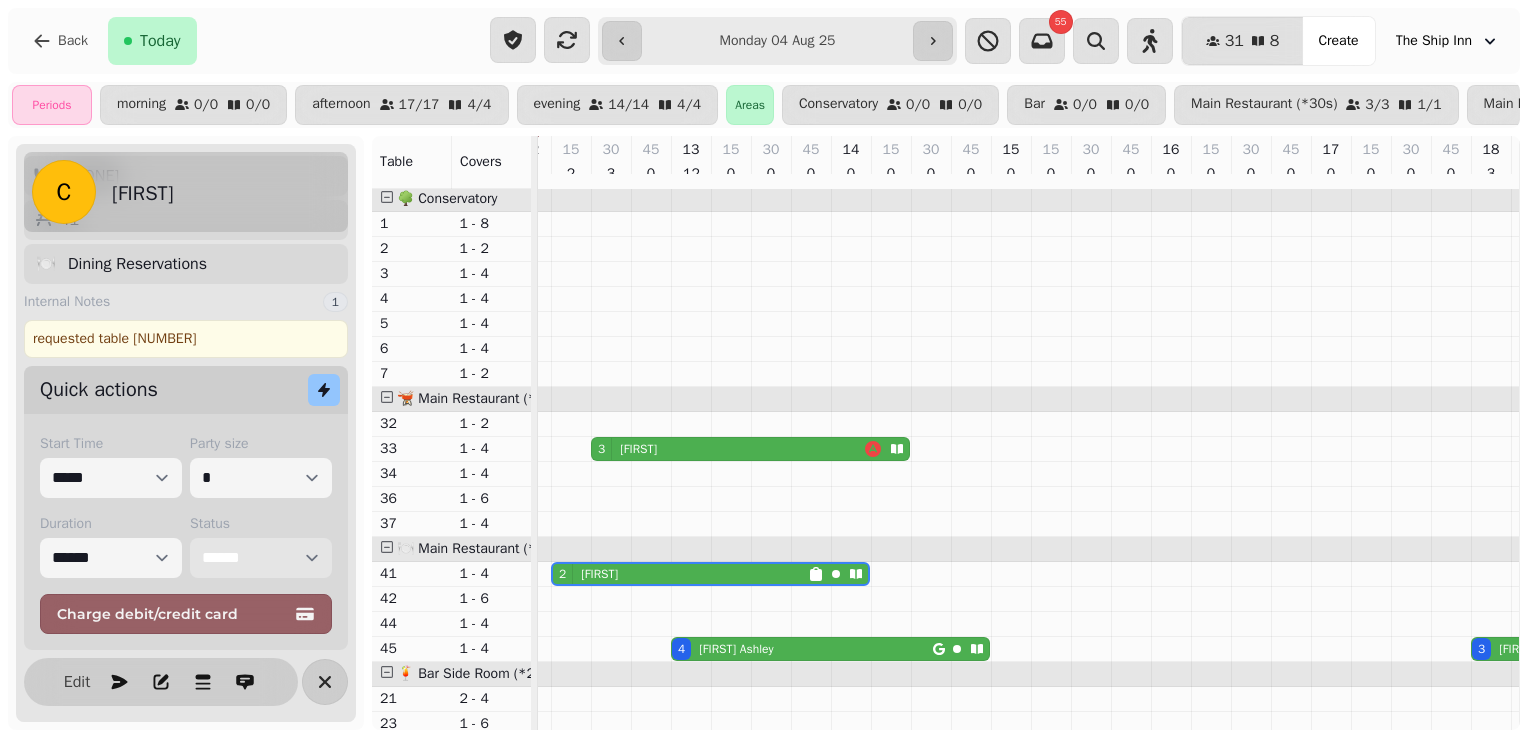 select on "******" 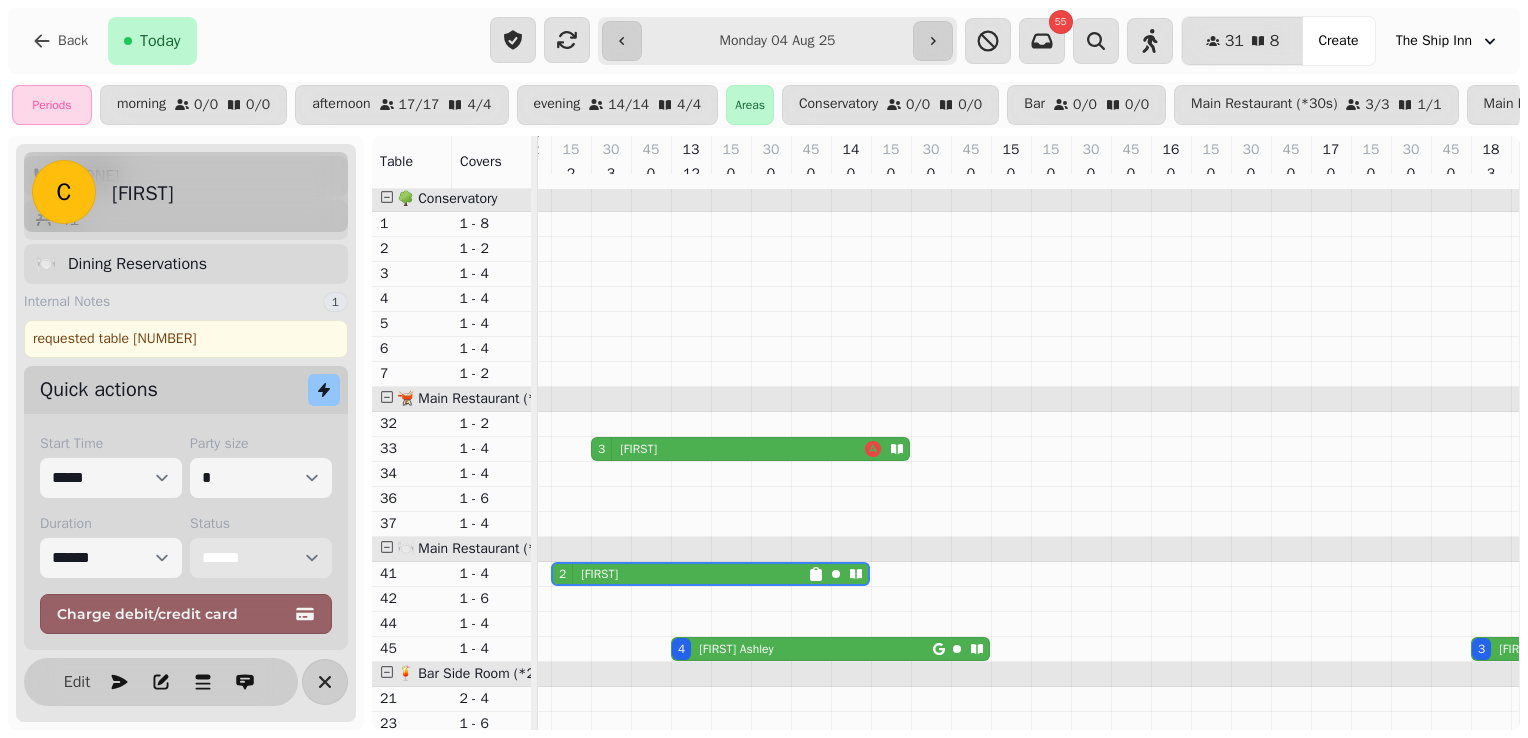 click on "**********" at bounding box center (261, 558) 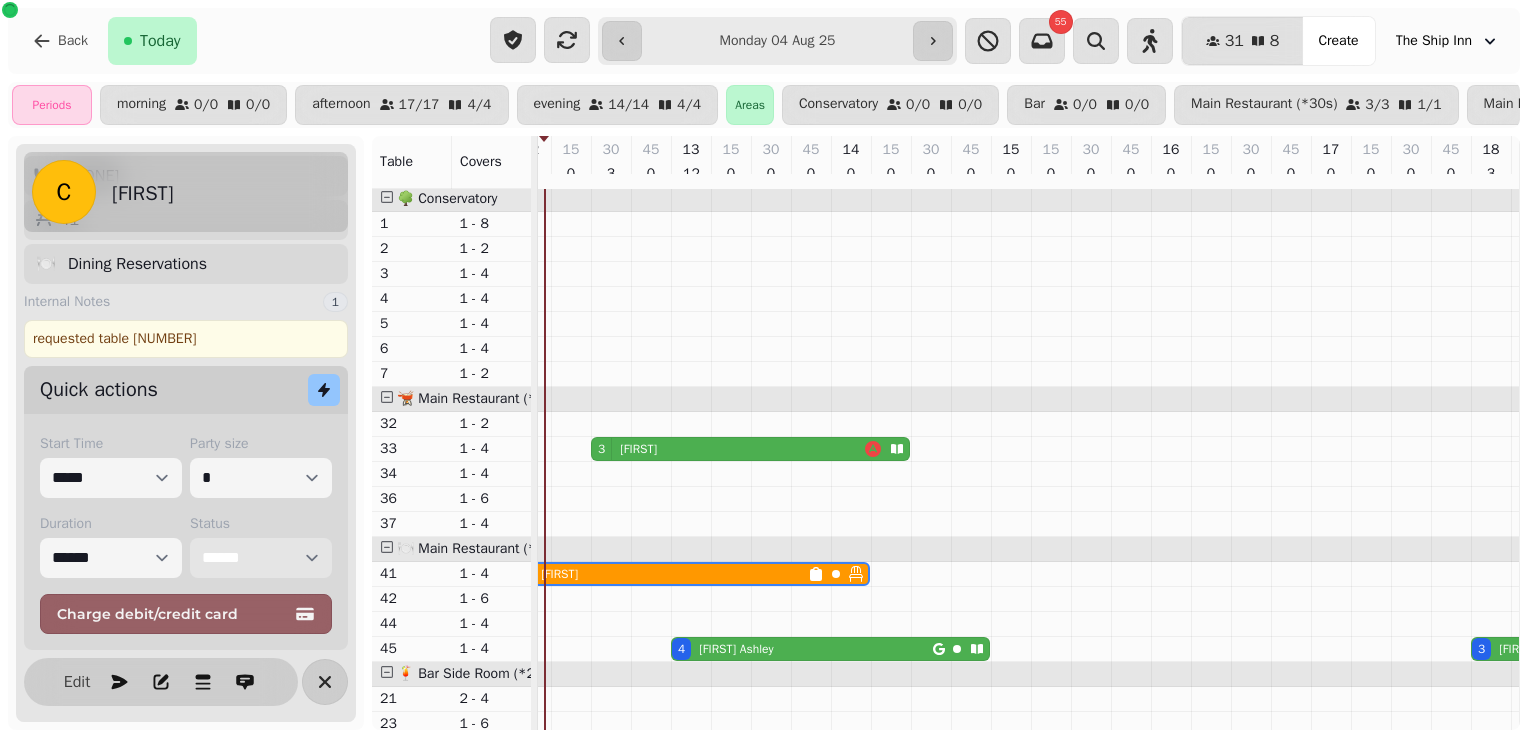 click on "[FIRST]" at bounding box center (638, 449) 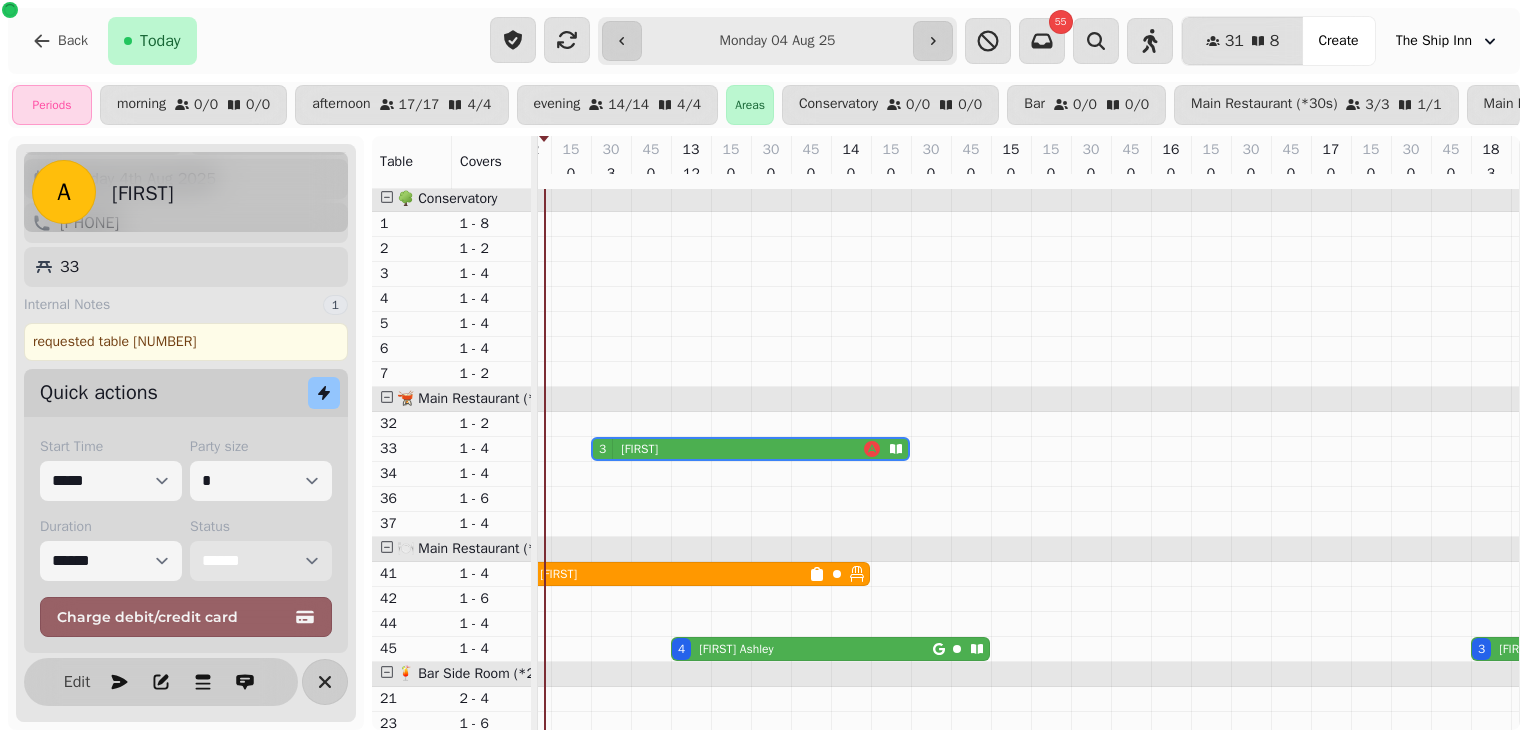 scroll, scrollTop: 194, scrollLeft: 0, axis: vertical 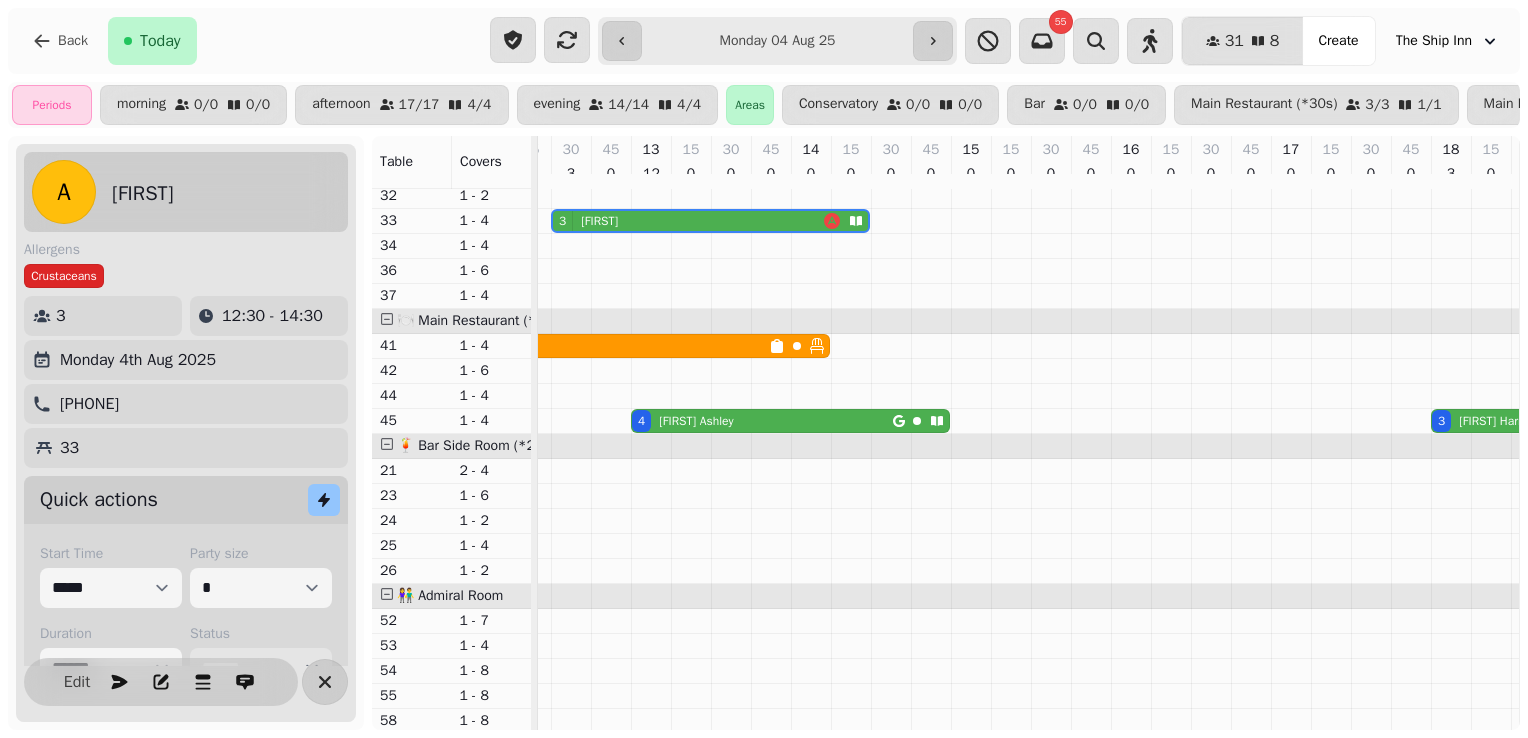 click on "[FIRST]   [LAST]" at bounding box center (692, 421) 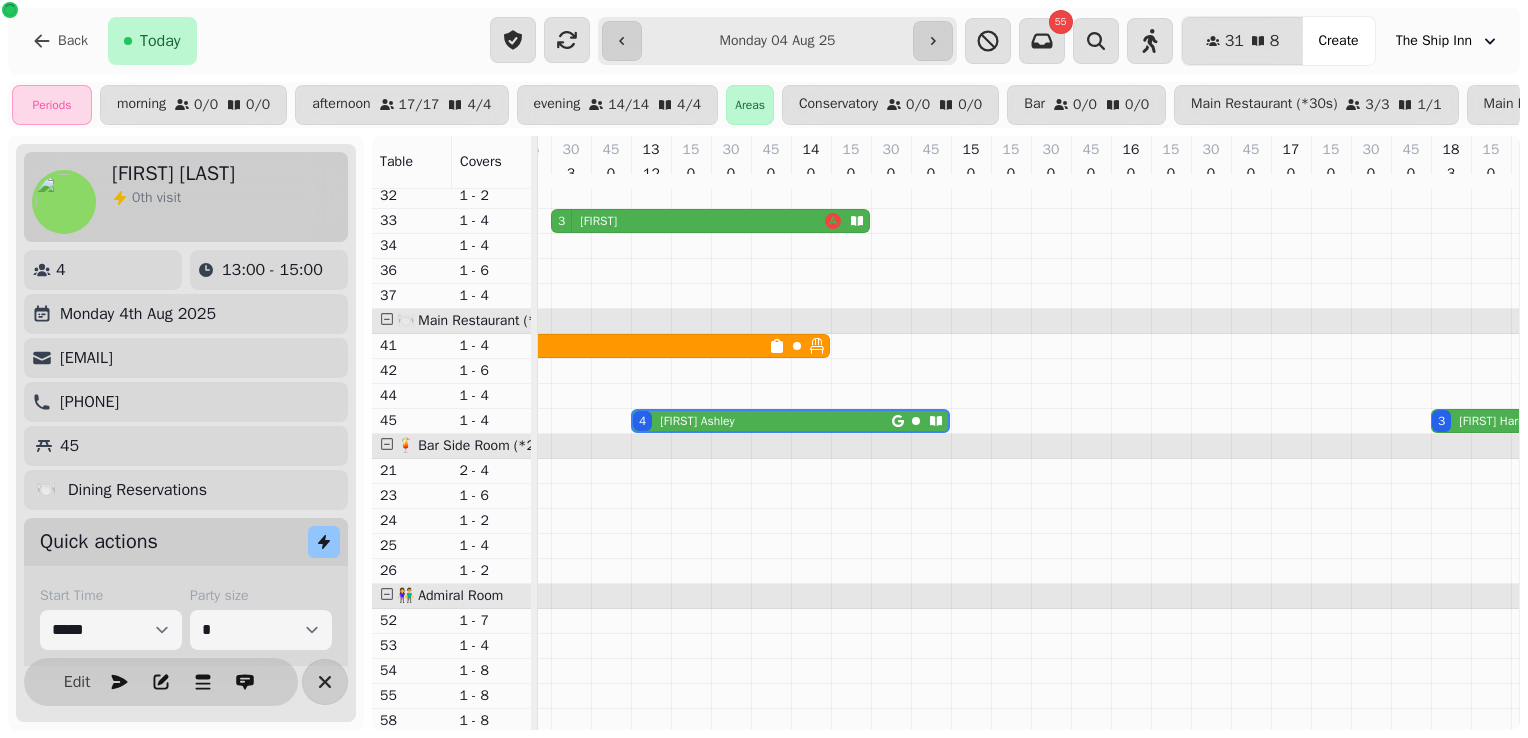 scroll, scrollTop: 0, scrollLeft: 147, axis: horizontal 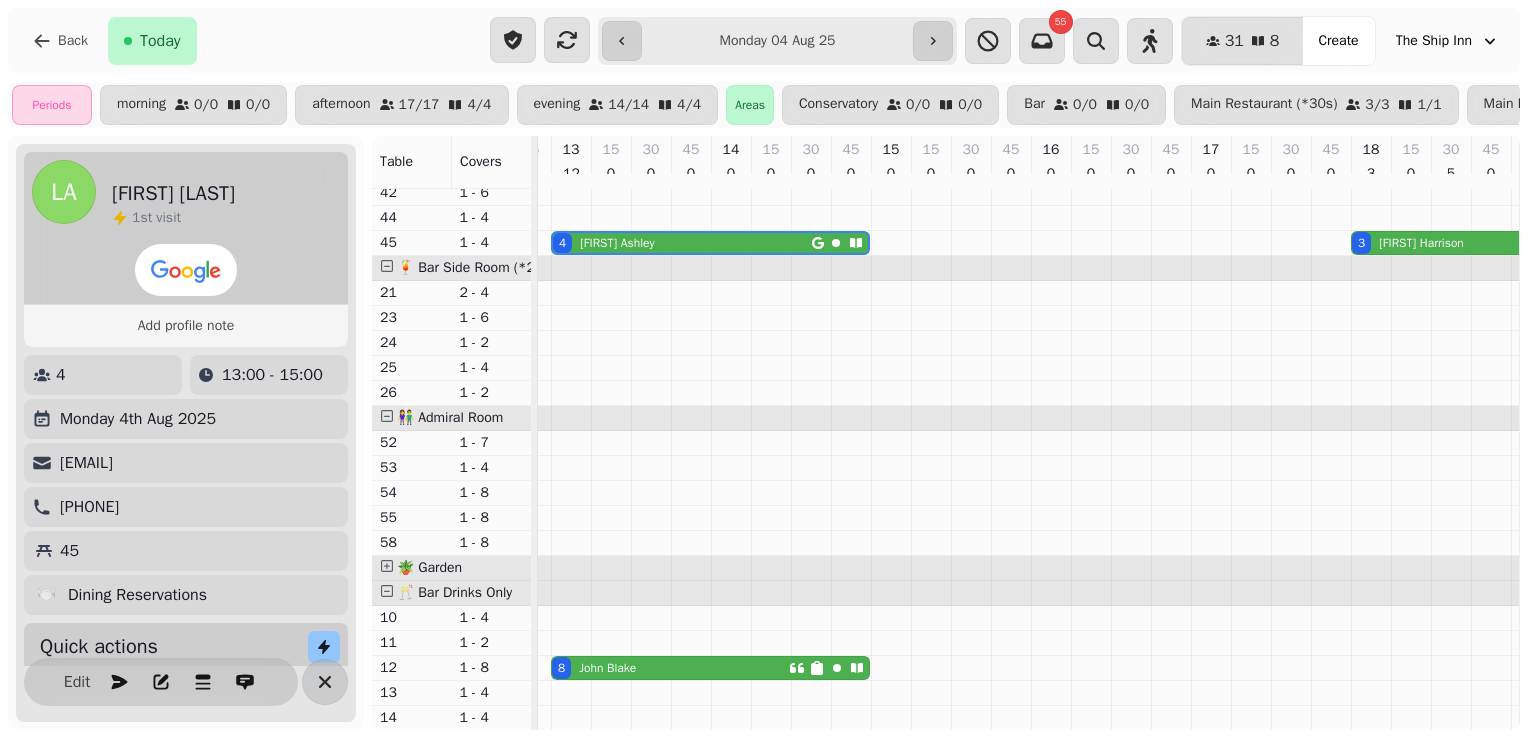 click on "[NUMBER] [FIRST]   [LAST]" at bounding box center (670, 668) 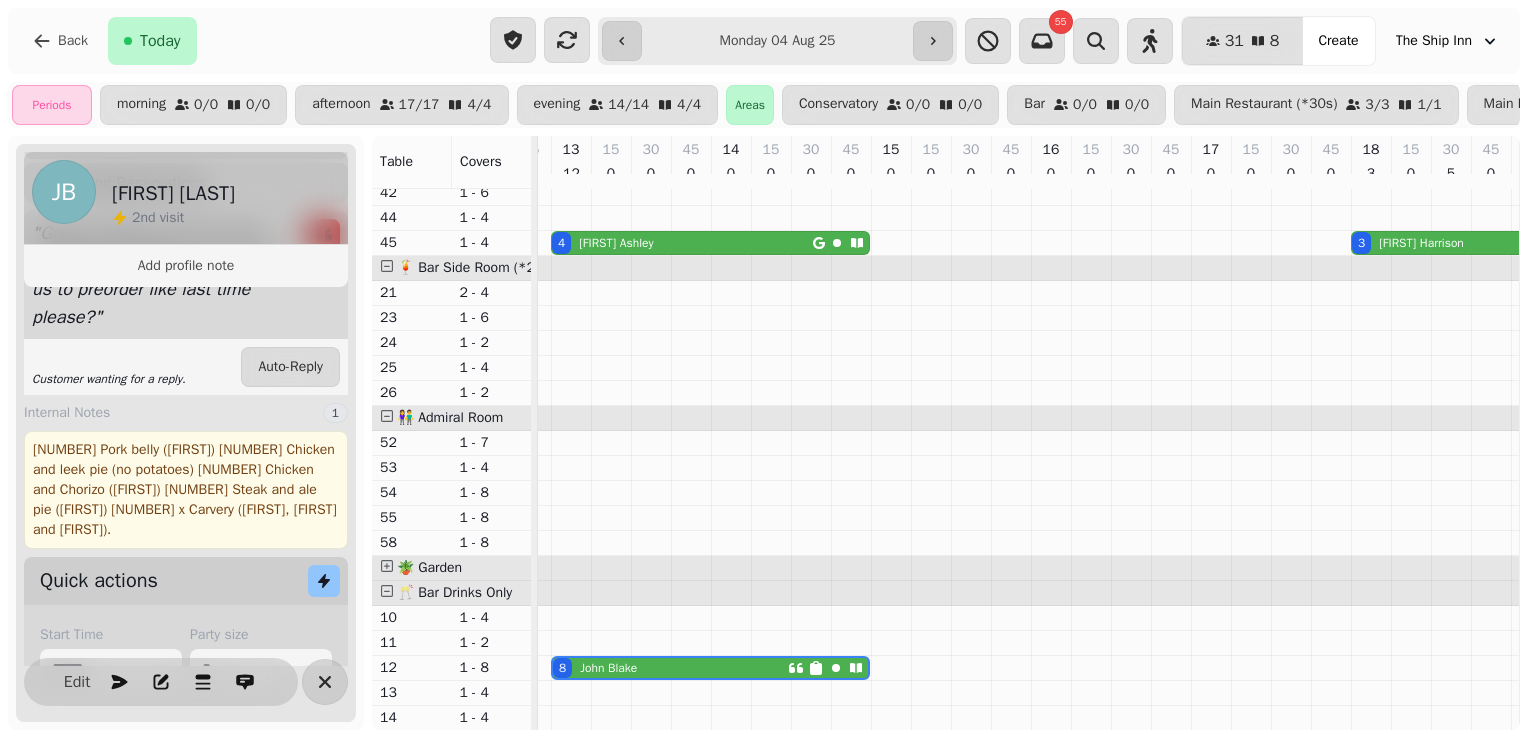 scroll, scrollTop: 352, scrollLeft: 0, axis: vertical 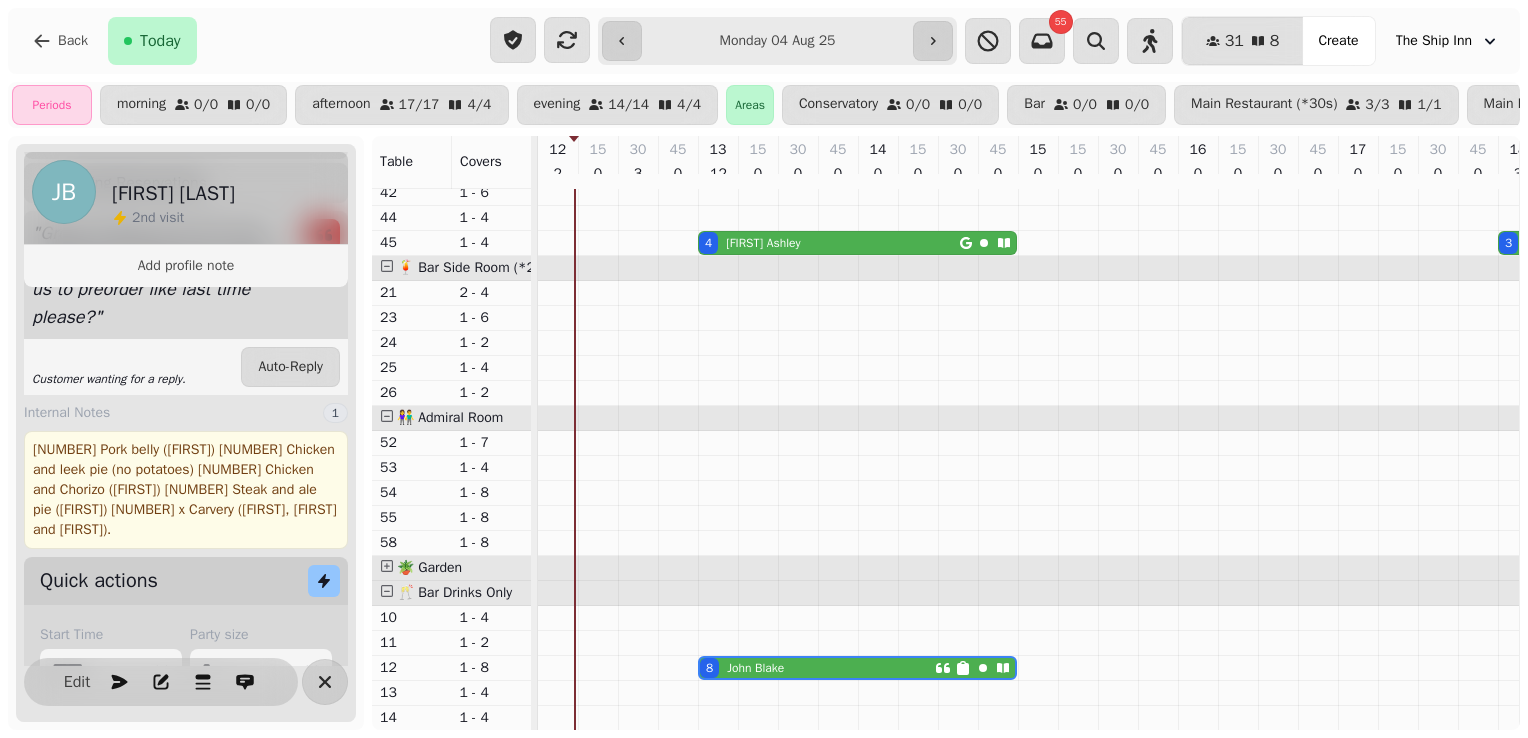 click on "[NUMBER] Pork belly ([FIRST])
[NUMBER] Chicken and leek pie (no potatoes)
[NUMBER] Chicken and Chorizo ([FIRST])
[NUMBER] Steak and ale pie ([FIRST])
[NUMBER] x Carvery ([FIRST], [FIRST] and [FIRST])." at bounding box center [186, 490] 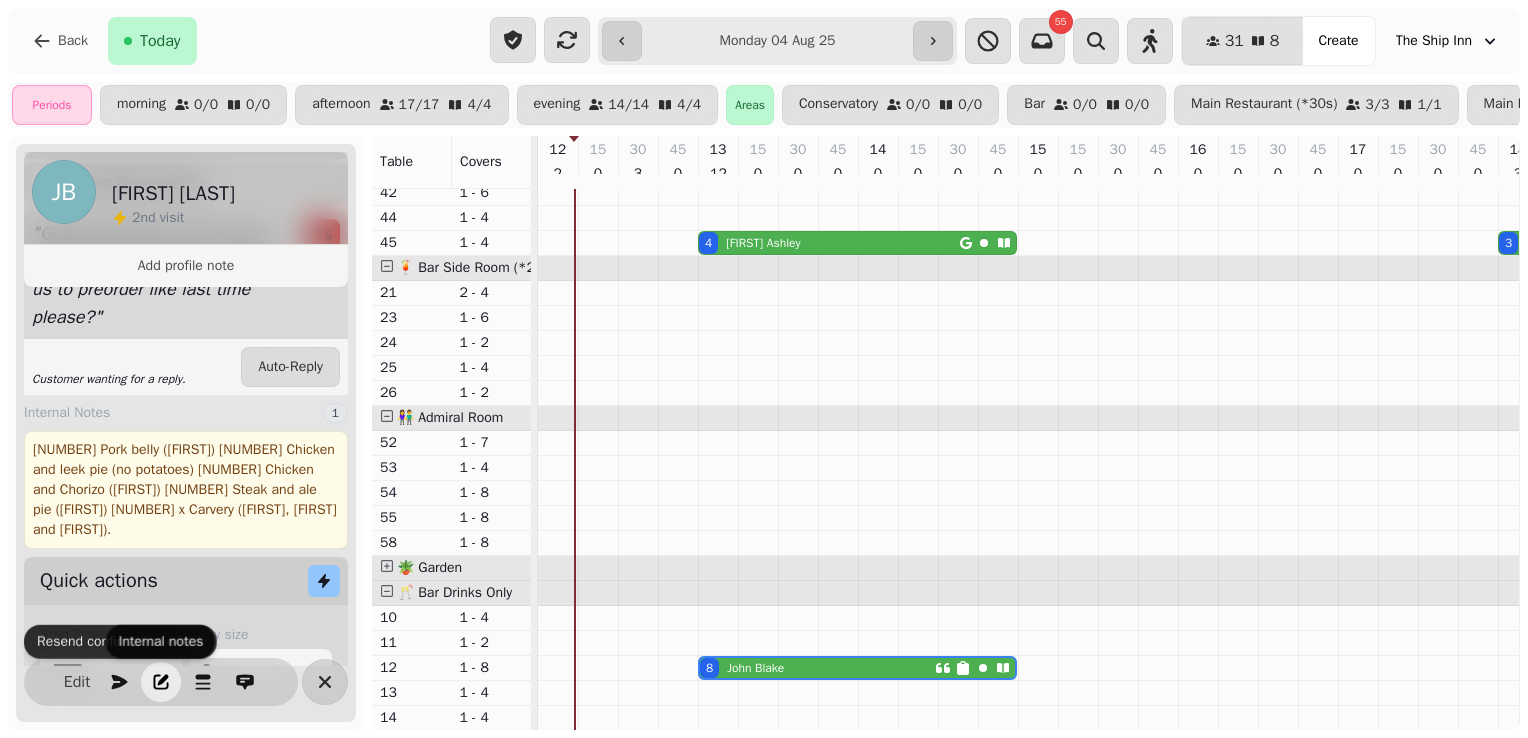 click at bounding box center (161, 682) 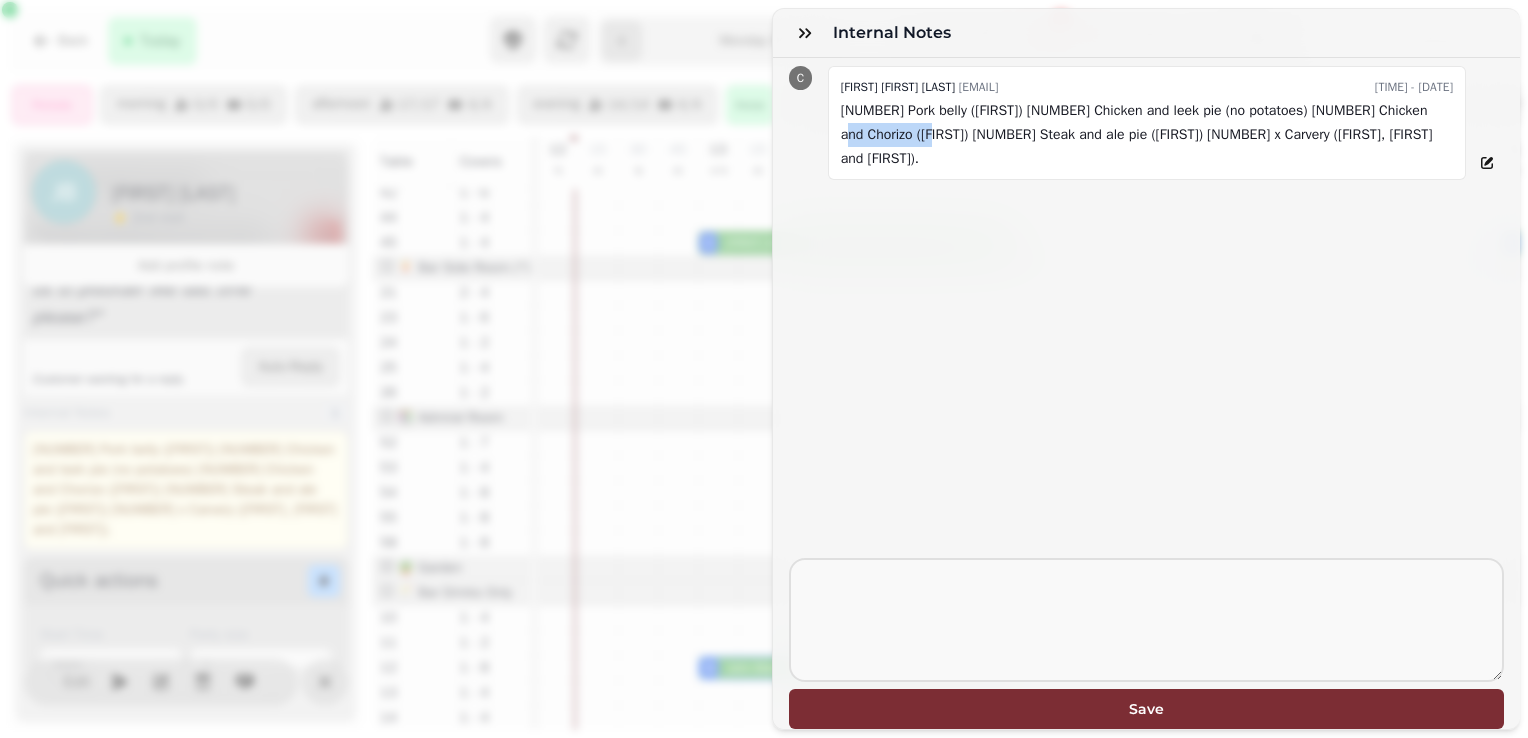 drag, startPoint x: 928, startPoint y: 128, endPoint x: 830, endPoint y: 184, distance: 112.871605 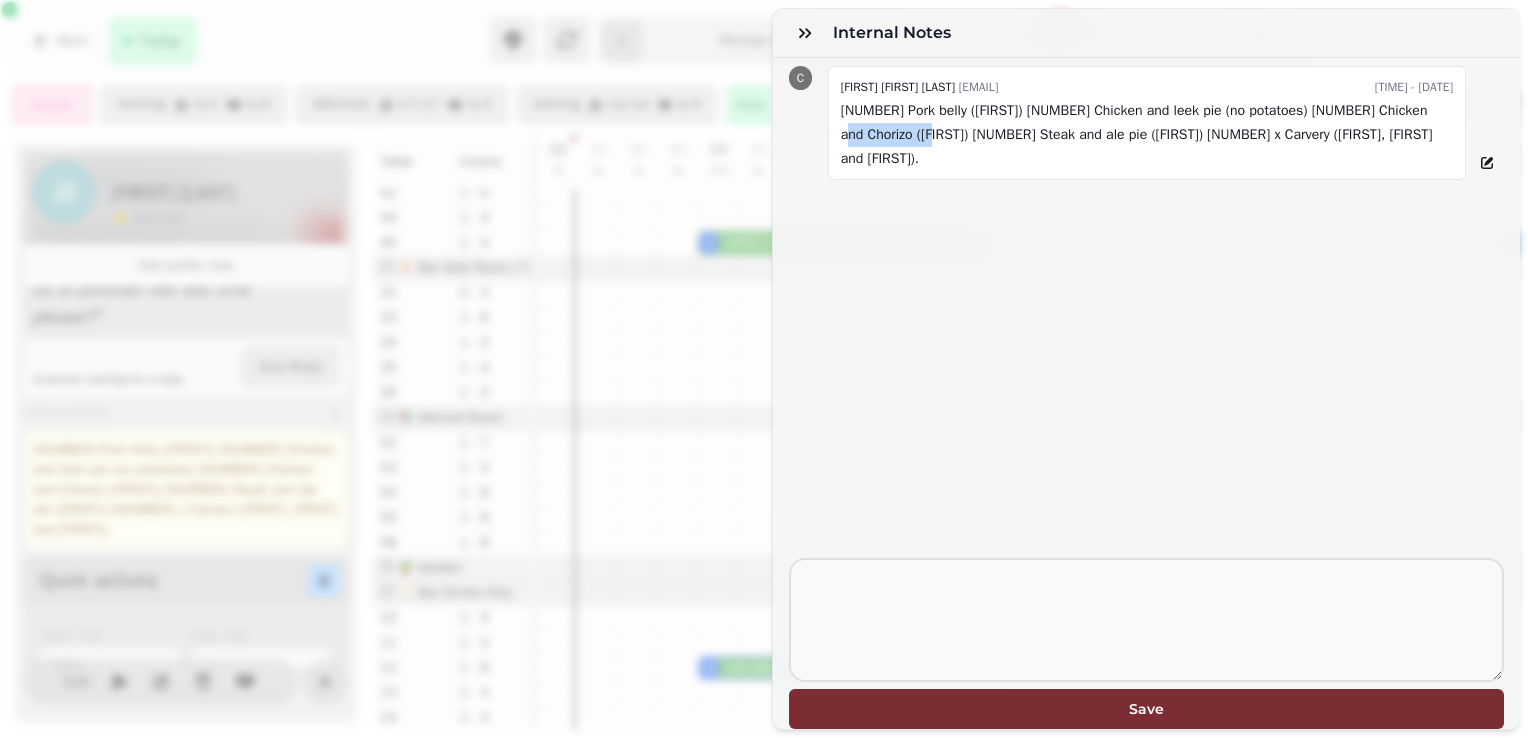 click on "[FIRST] [FIRST] [LAST]   [EMAIL] [TIME] - [DATE] [NUMBER] Pork belly ([FIRST])
[NUMBER] Chicken and leek pie (no potatoes)
[NUMBER] Chicken and Chorizo ([FIRST])
[NUMBER] Steak and ale pie ([FIRST])
[NUMBER] x Carvery ([FIRST], [FIRST] and [FIRST])." at bounding box center [1146, 308] 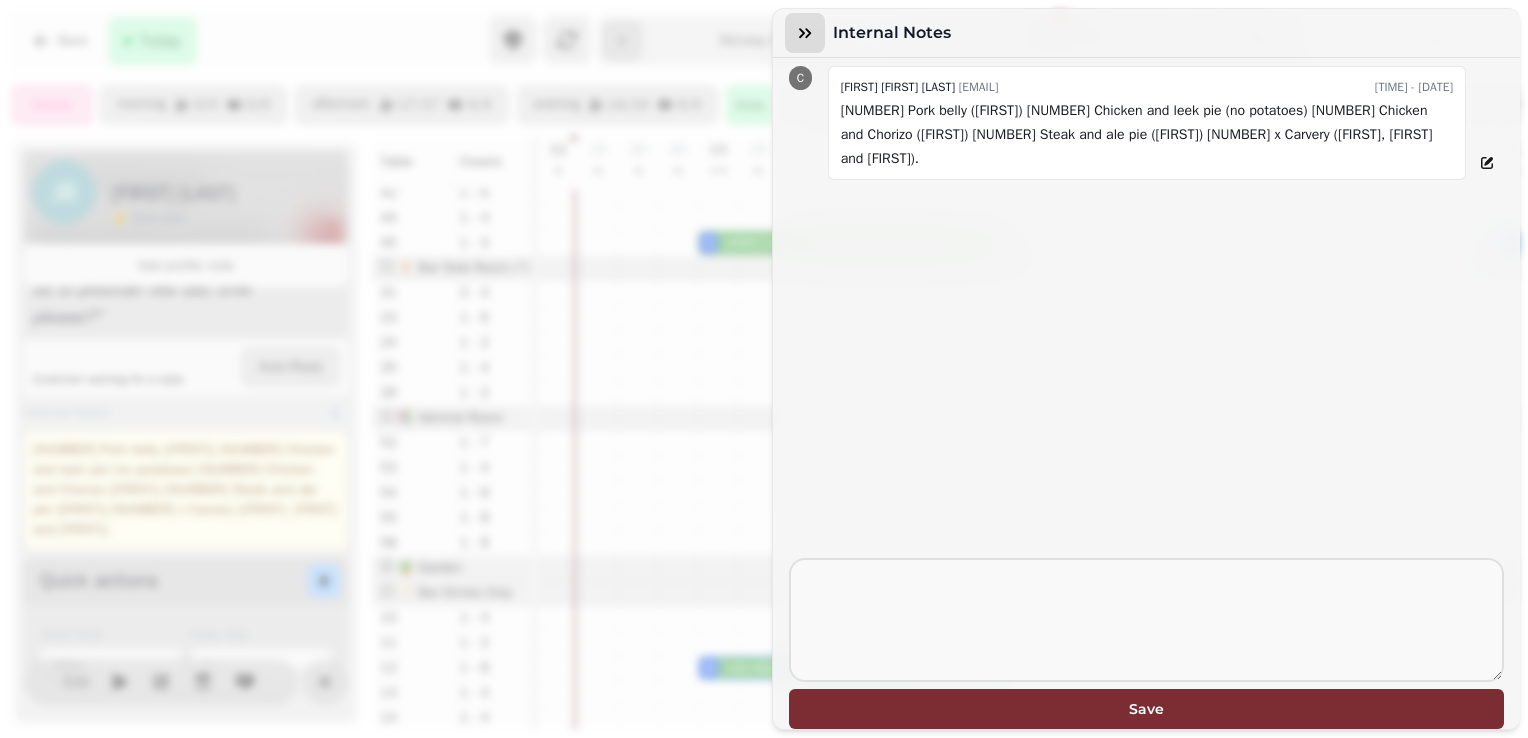 click 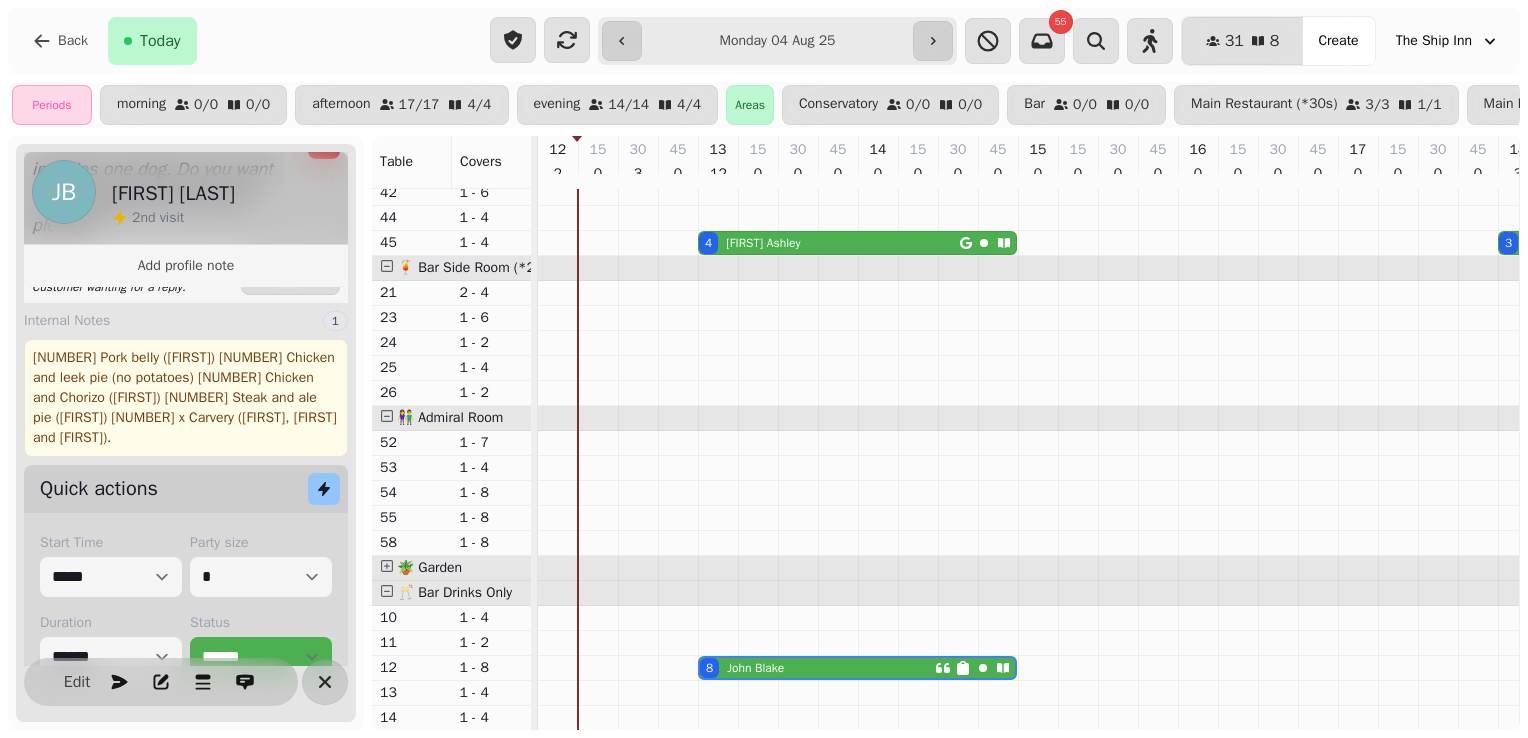 scroll, scrollTop: 444, scrollLeft: 0, axis: vertical 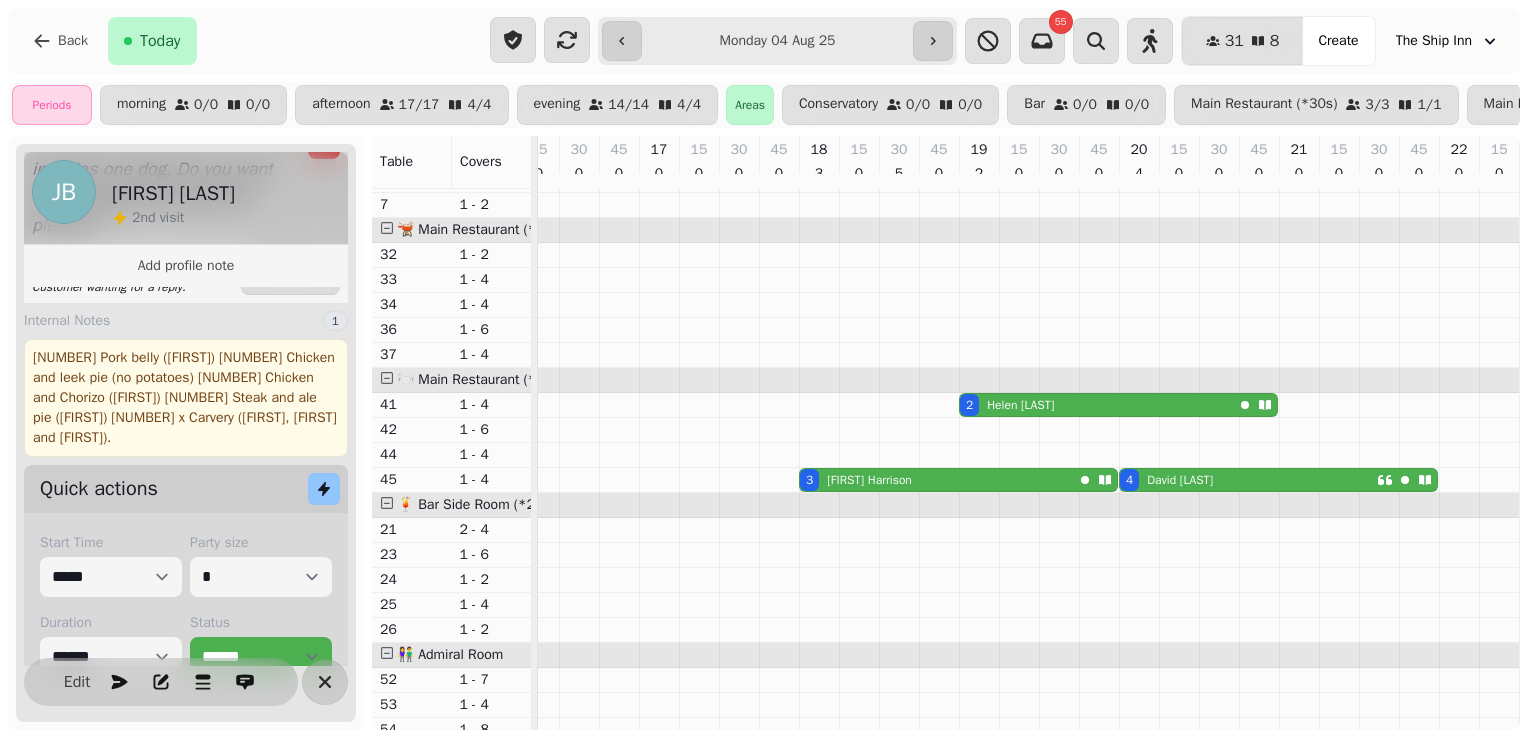 click on "[NUMBER] [FIRST]   [LAST]" at bounding box center [1248, 480] 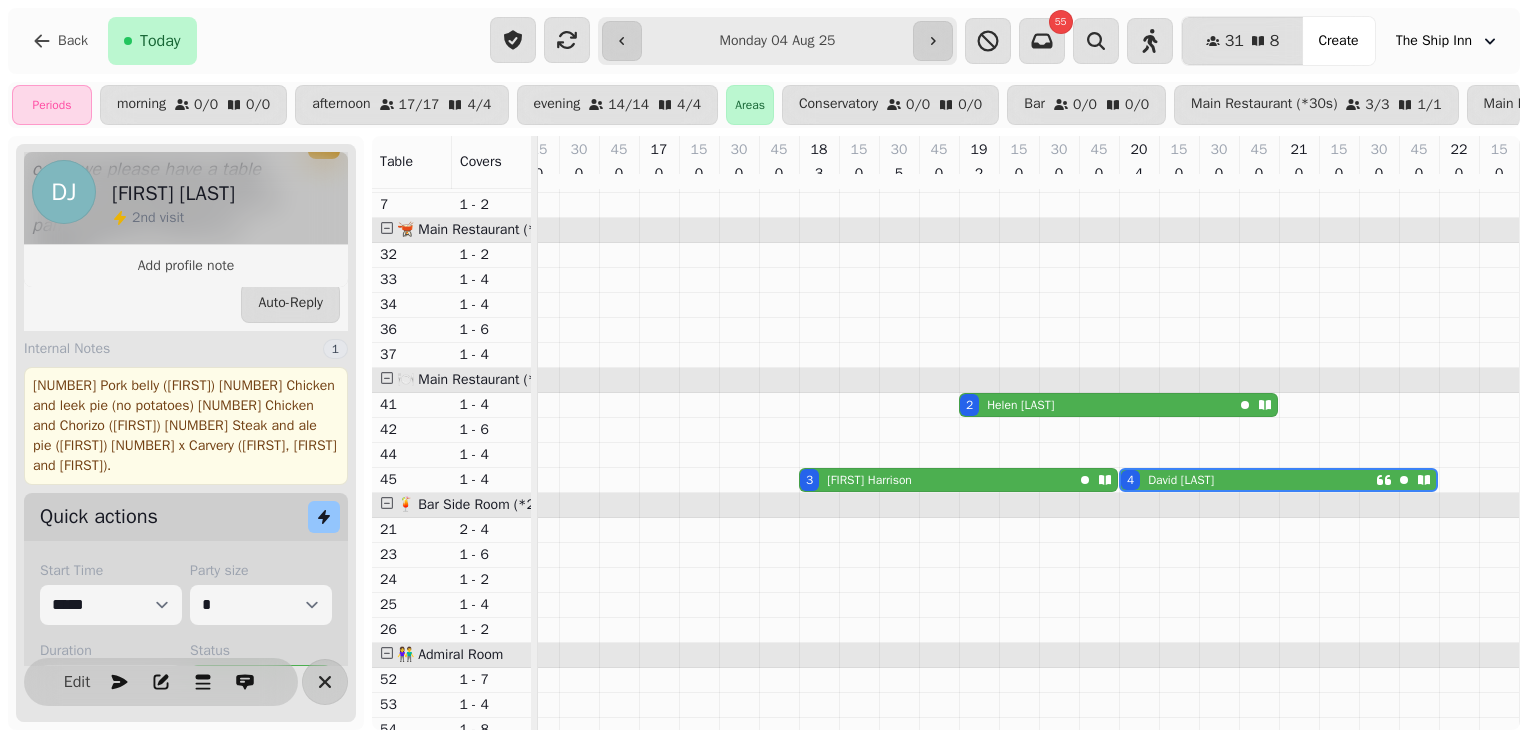 scroll, scrollTop: 0, scrollLeft: 713, axis: horizontal 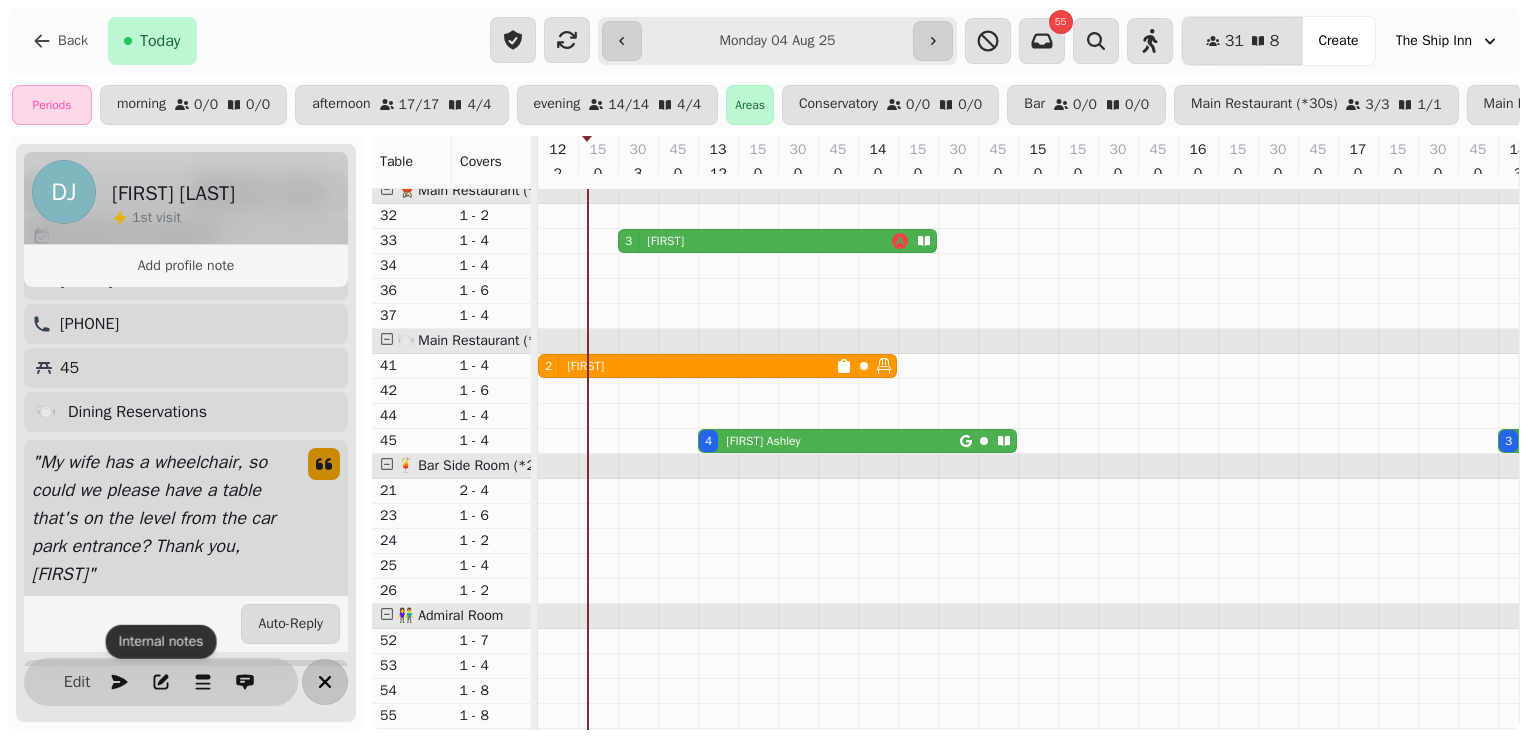click 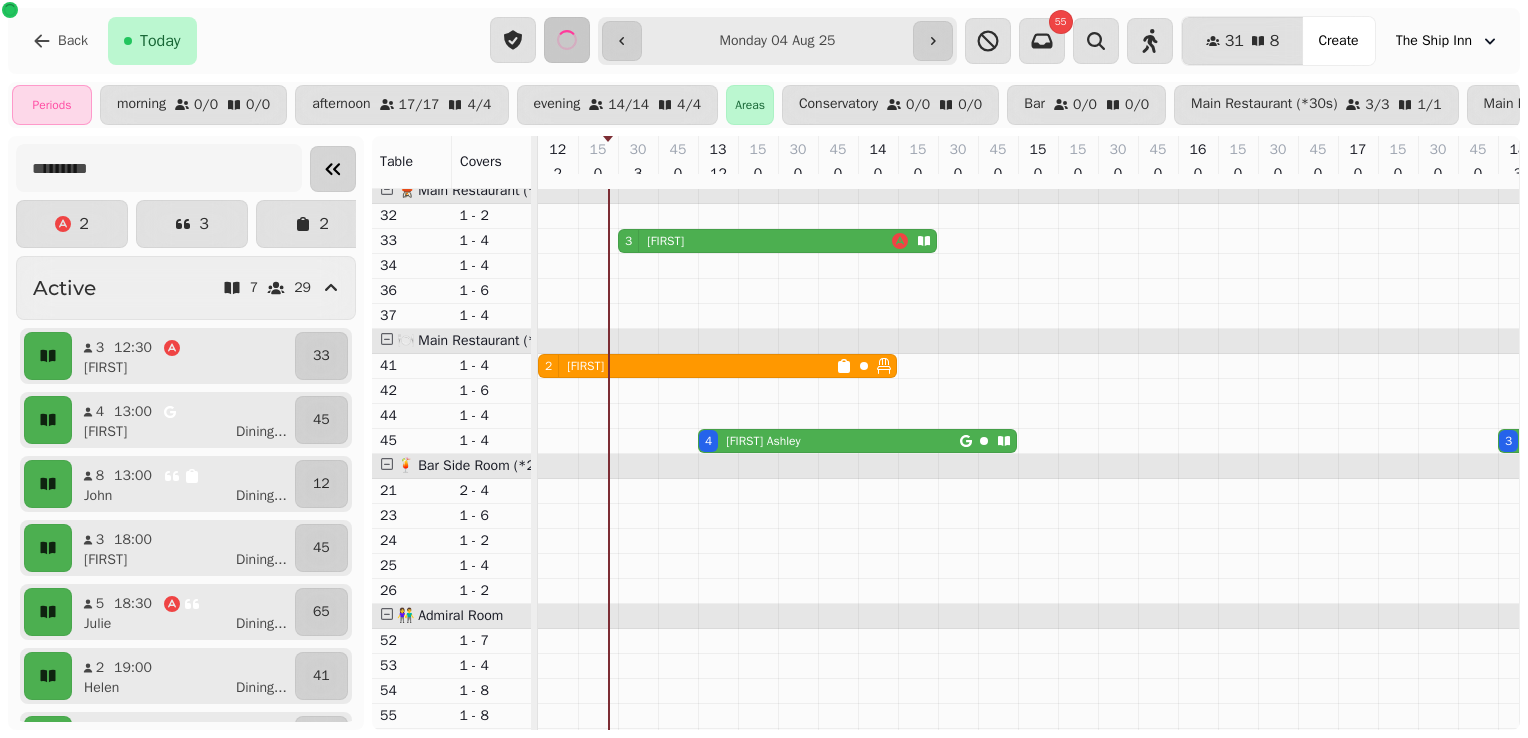 click 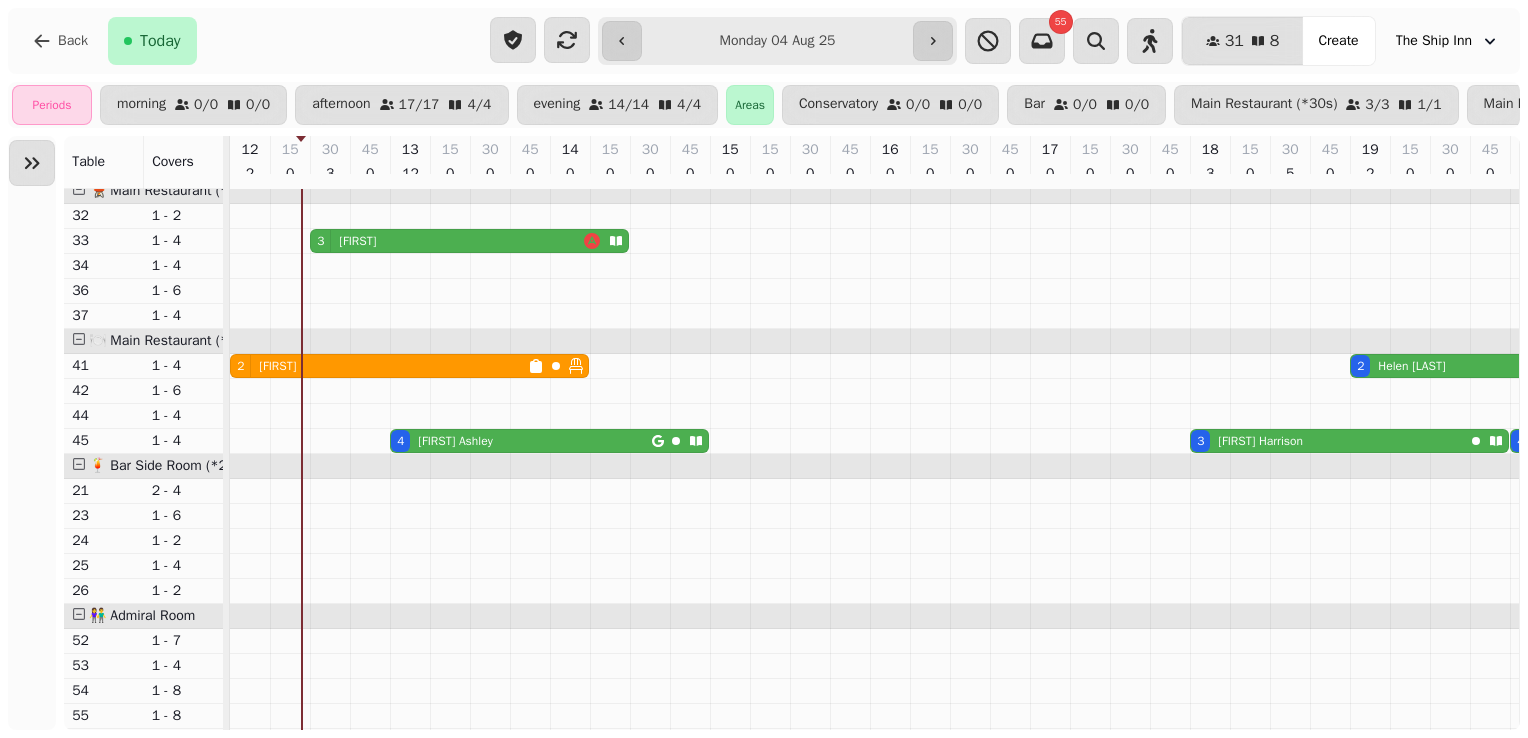 scroll, scrollTop: 64, scrollLeft: 0, axis: vertical 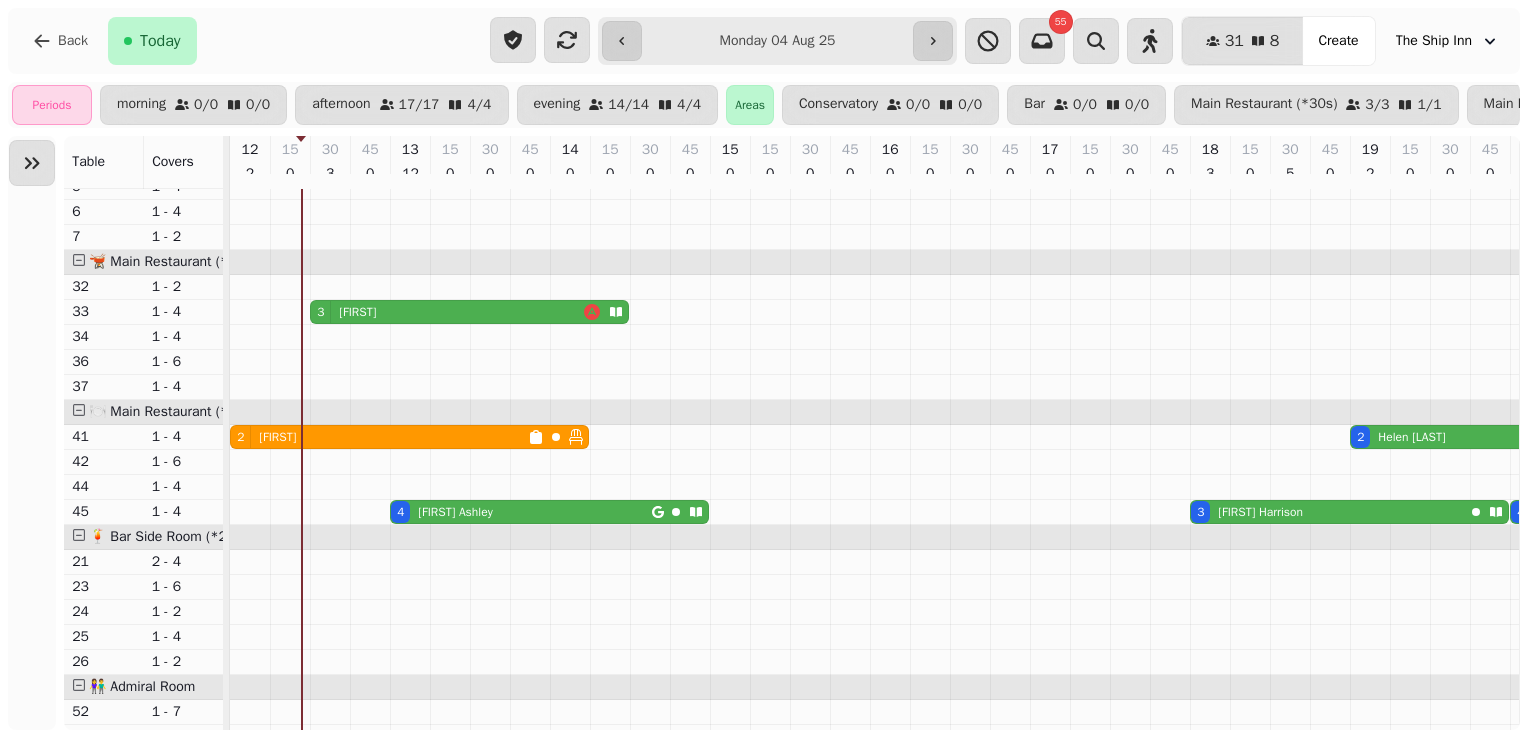 click on "[FIRST]" at bounding box center (357, 312) 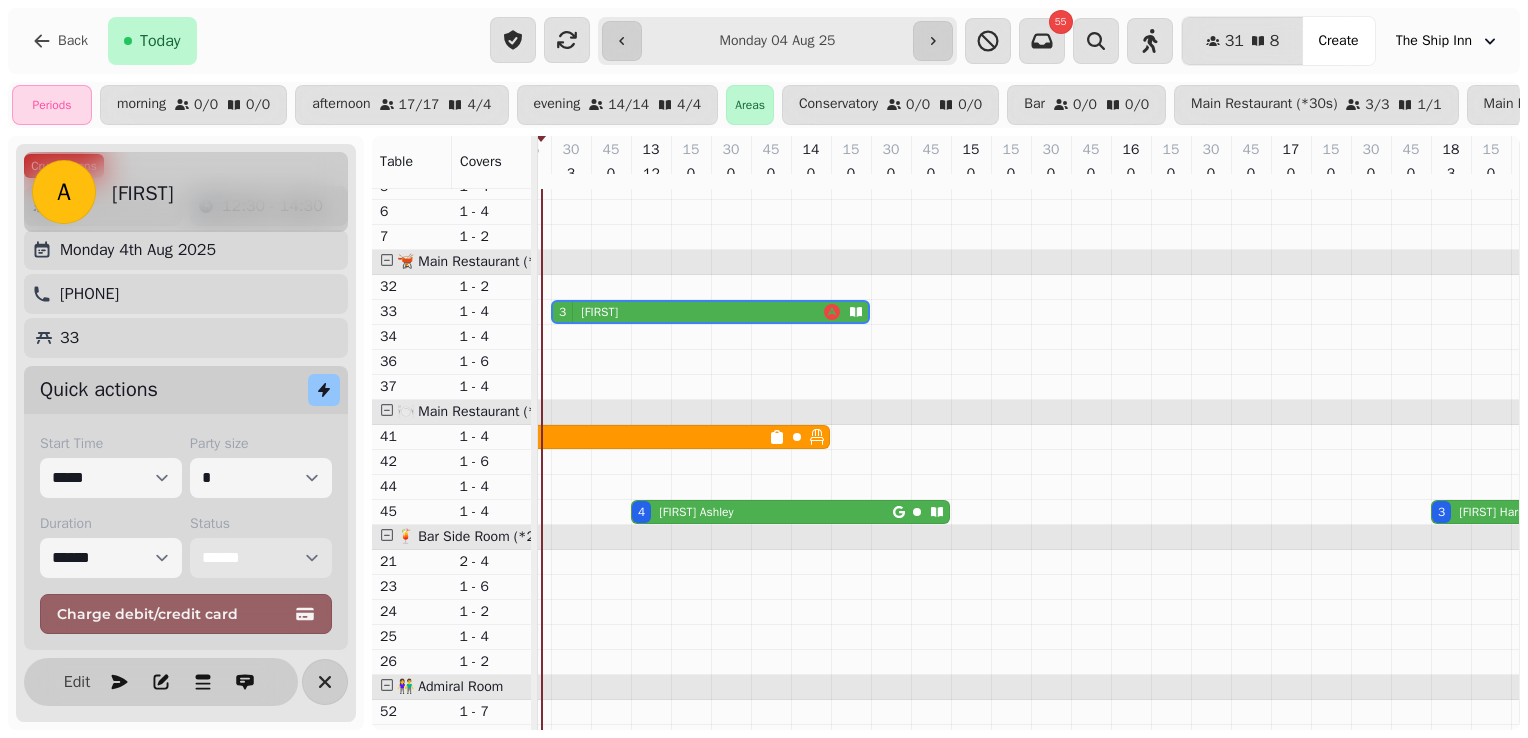 click on "**********" at bounding box center (261, 558) 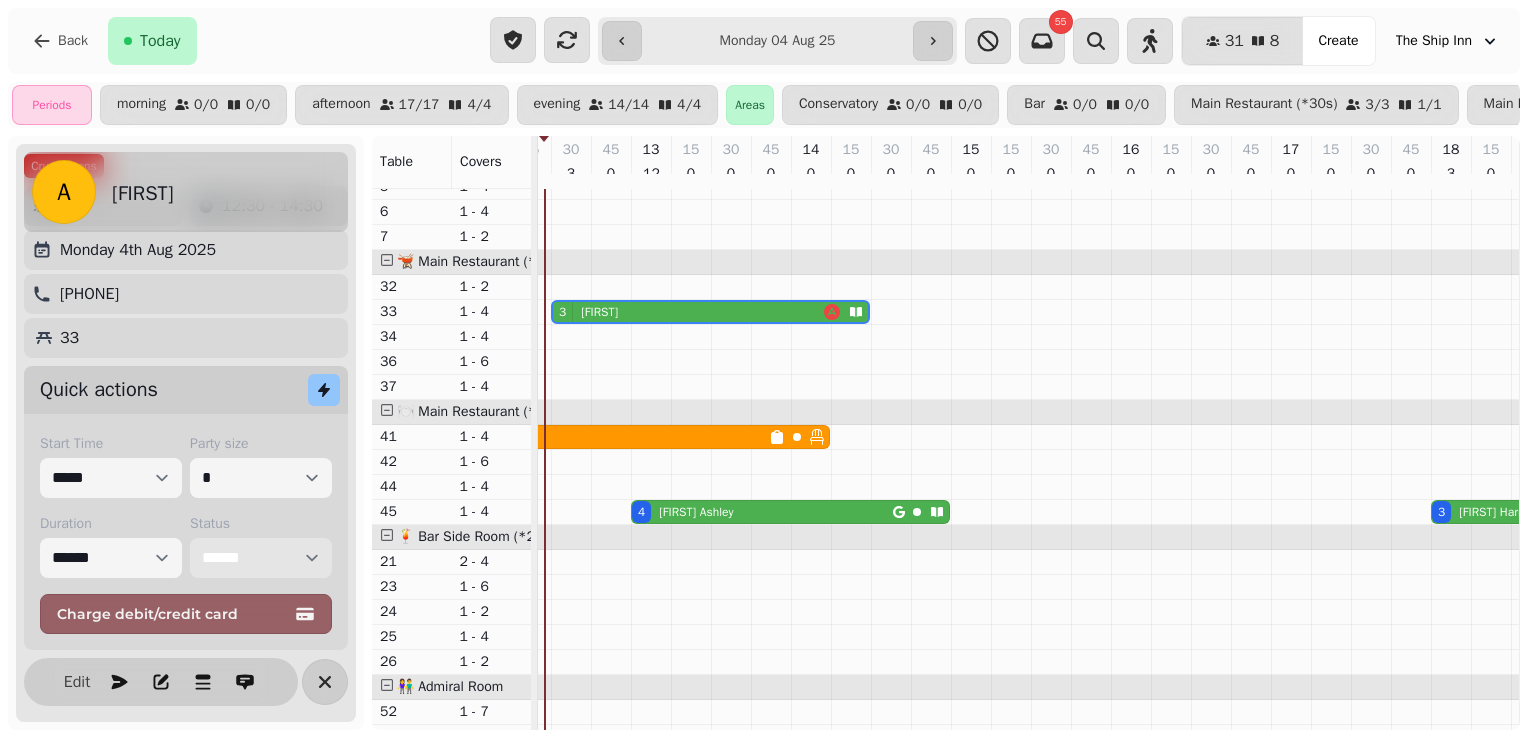 select on "******" 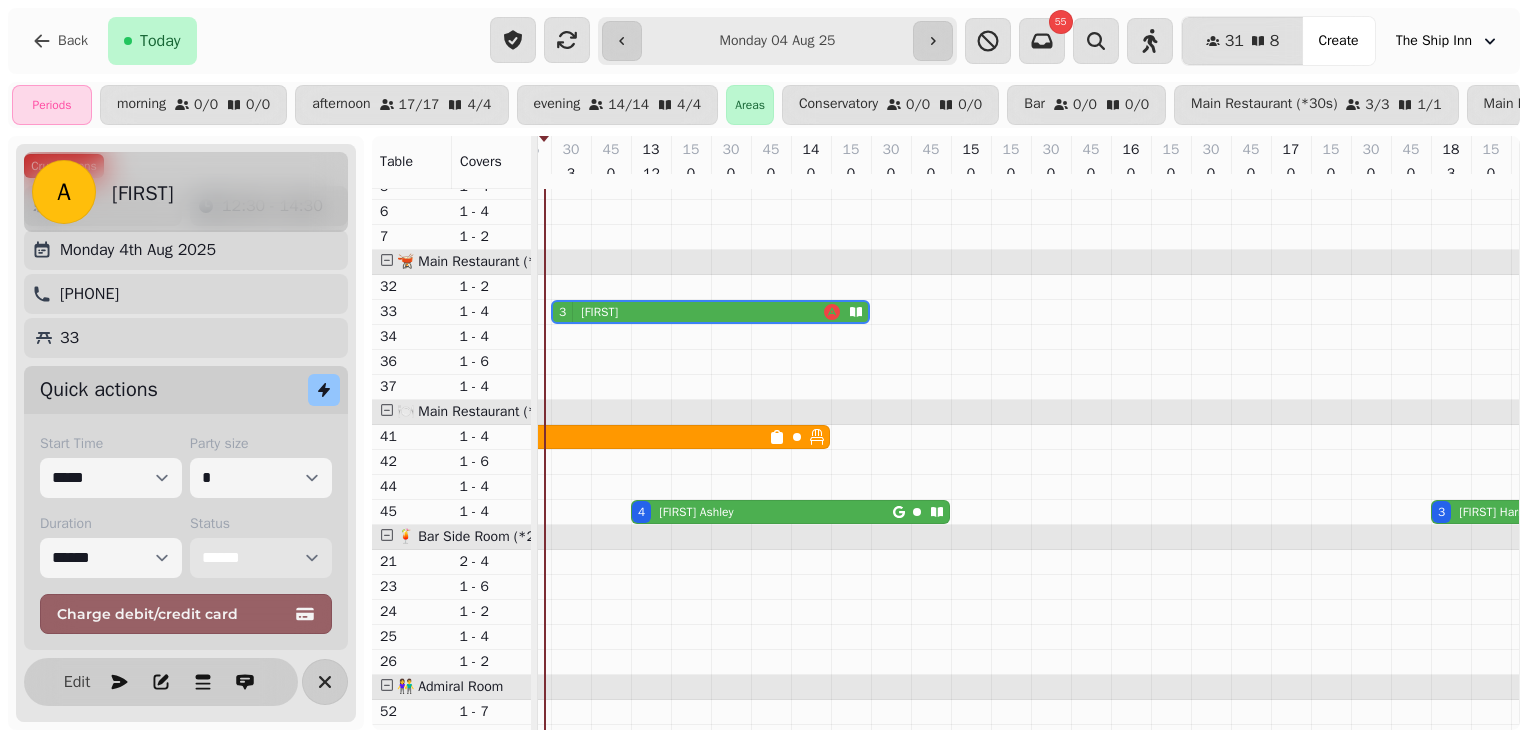 click on "**********" at bounding box center (261, 558) 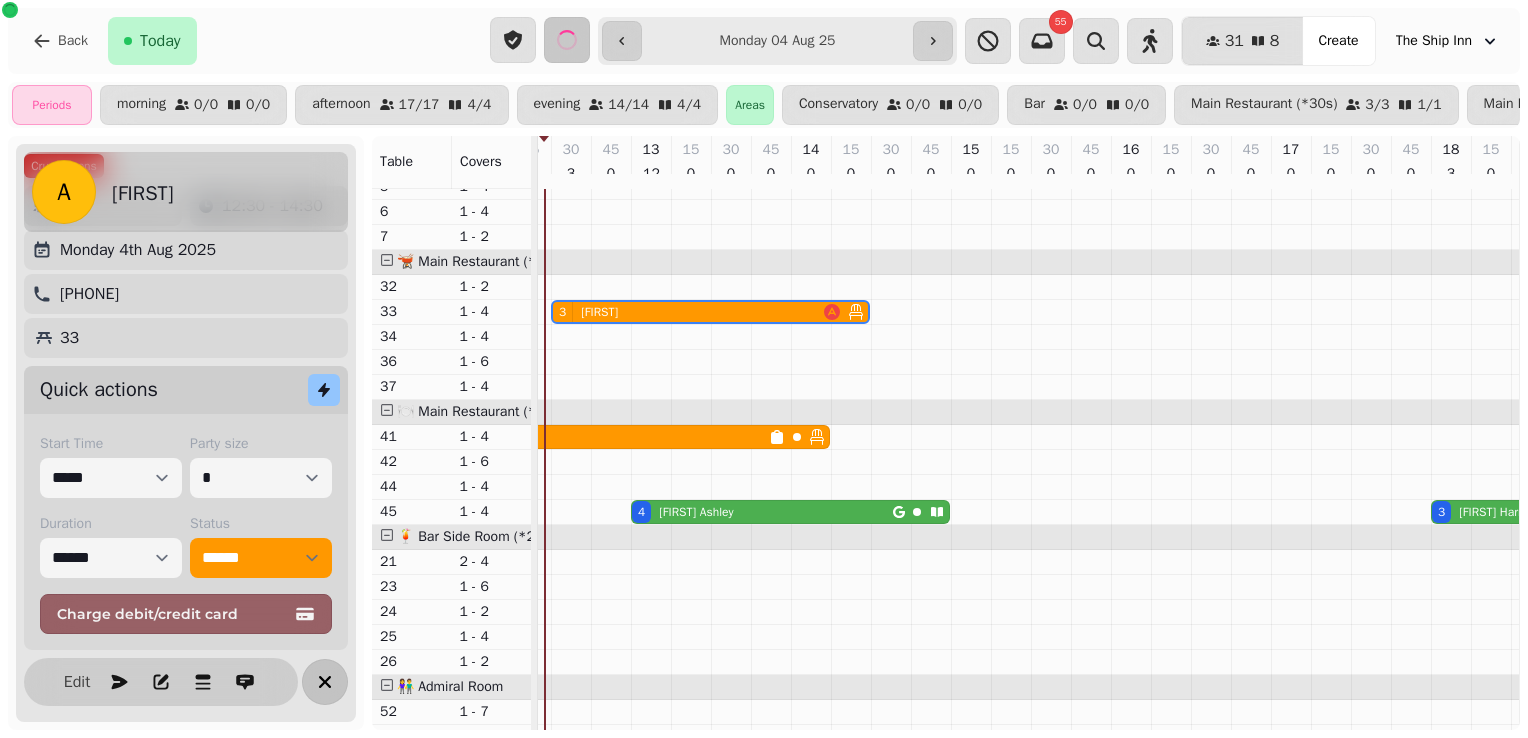 click 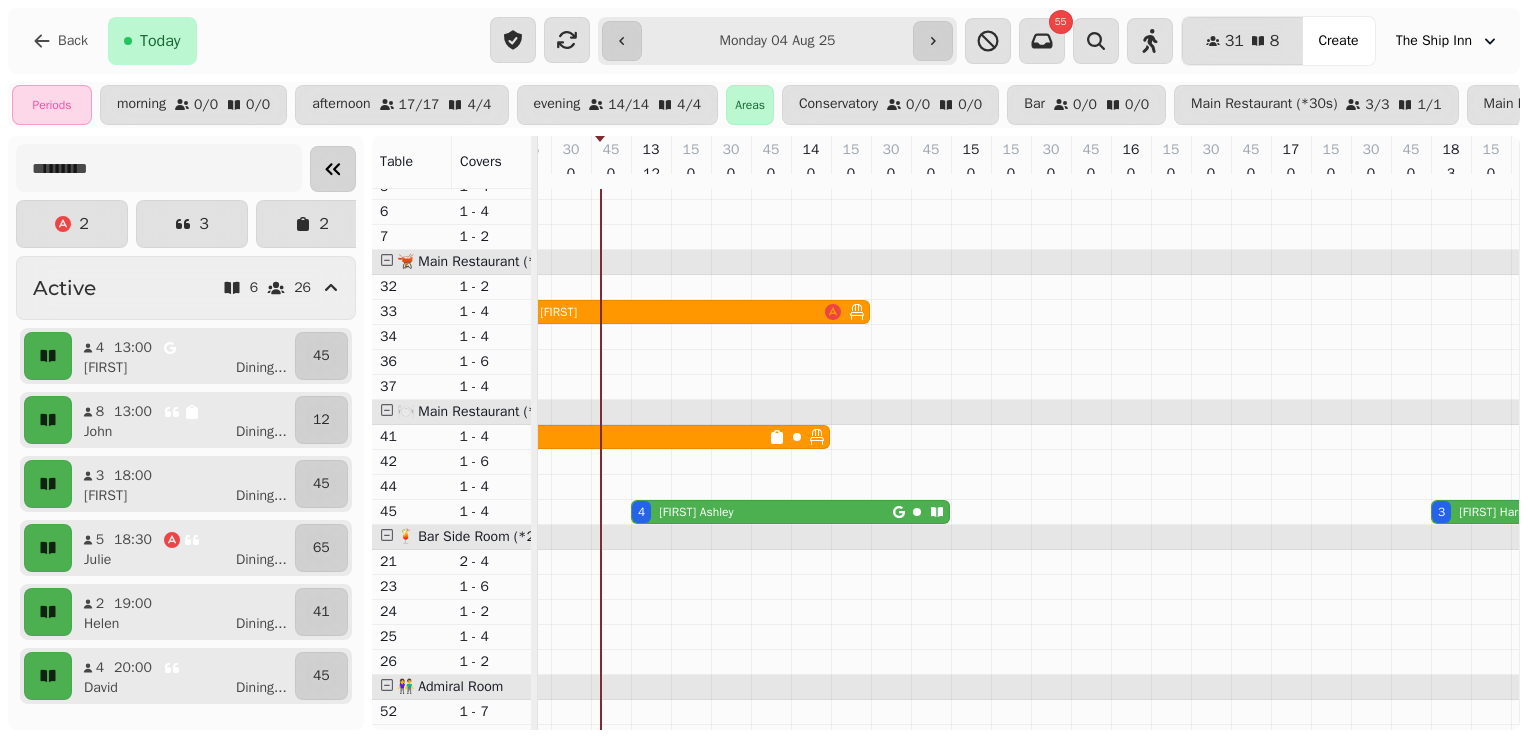 scroll, scrollTop: 139, scrollLeft: 0, axis: vertical 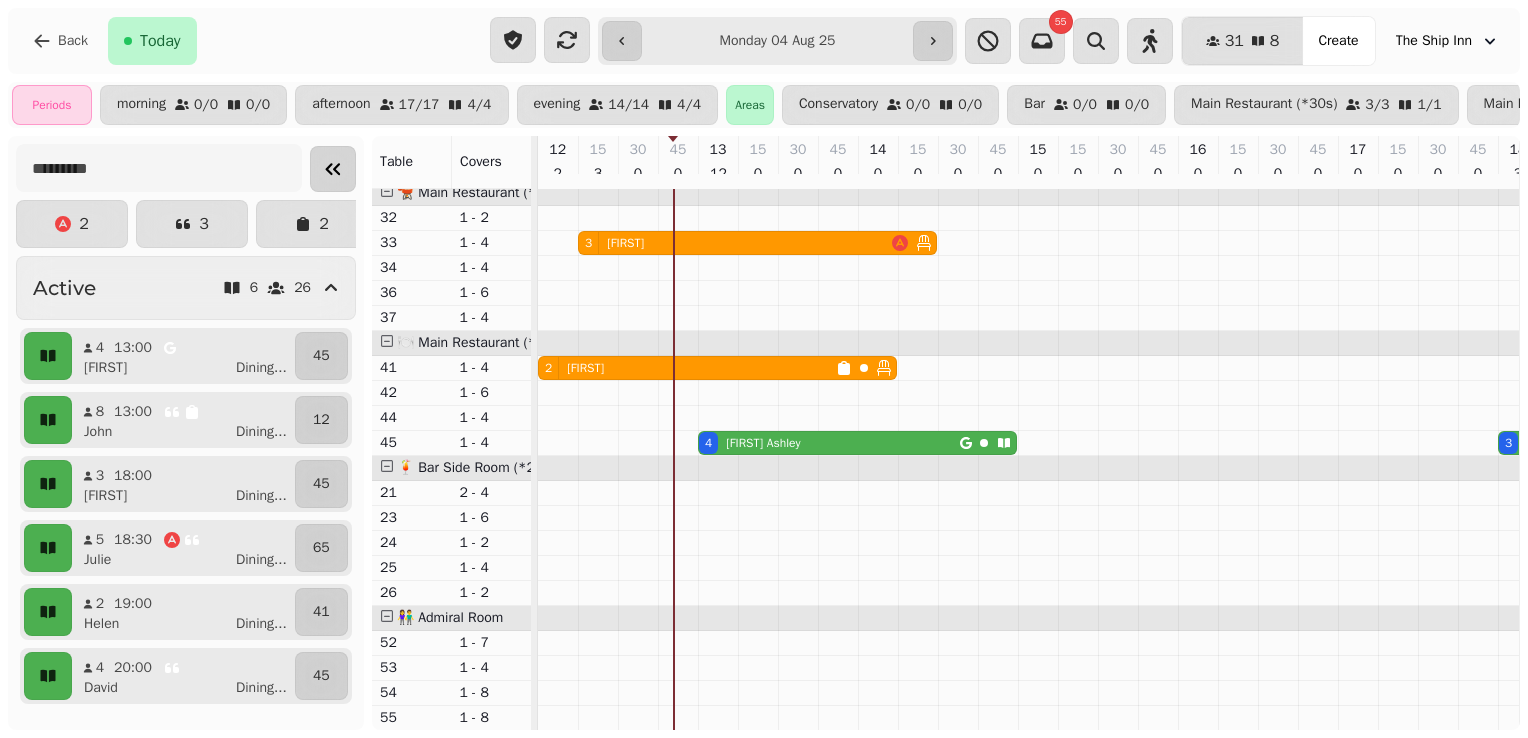 click 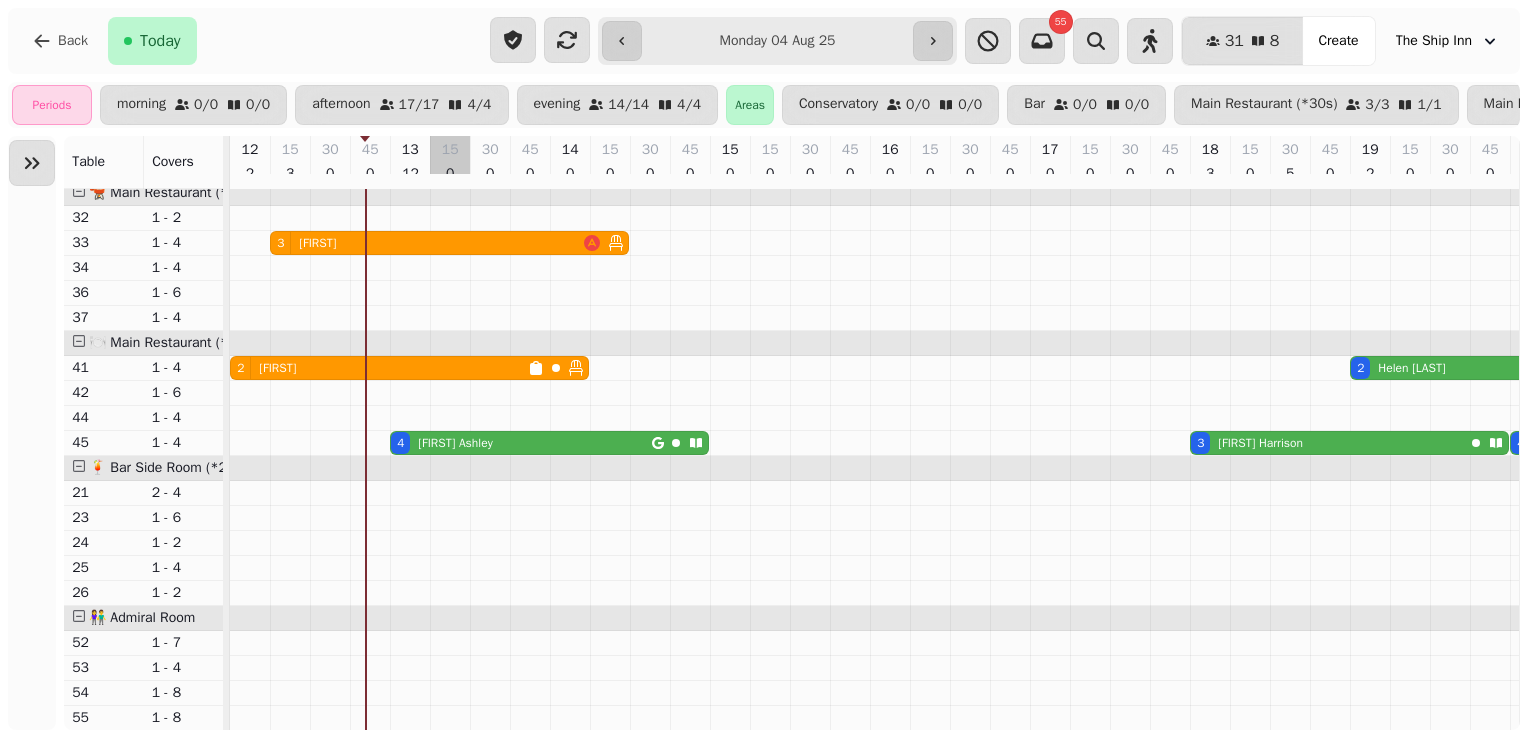 scroll, scrollTop: 426, scrollLeft: 0, axis: vertical 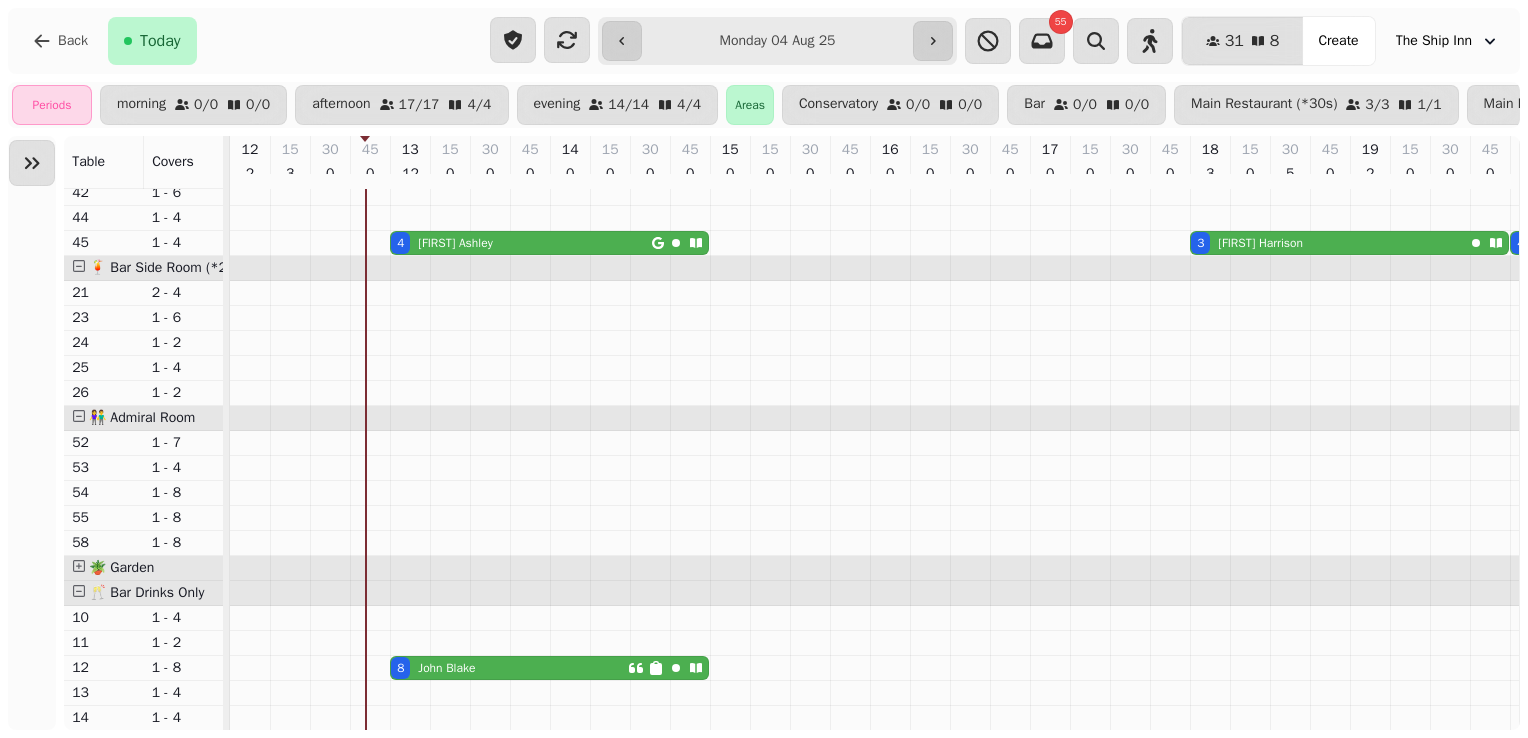 click on "[NUMBER] [FIRST]   [LAST]" at bounding box center (549, 668) 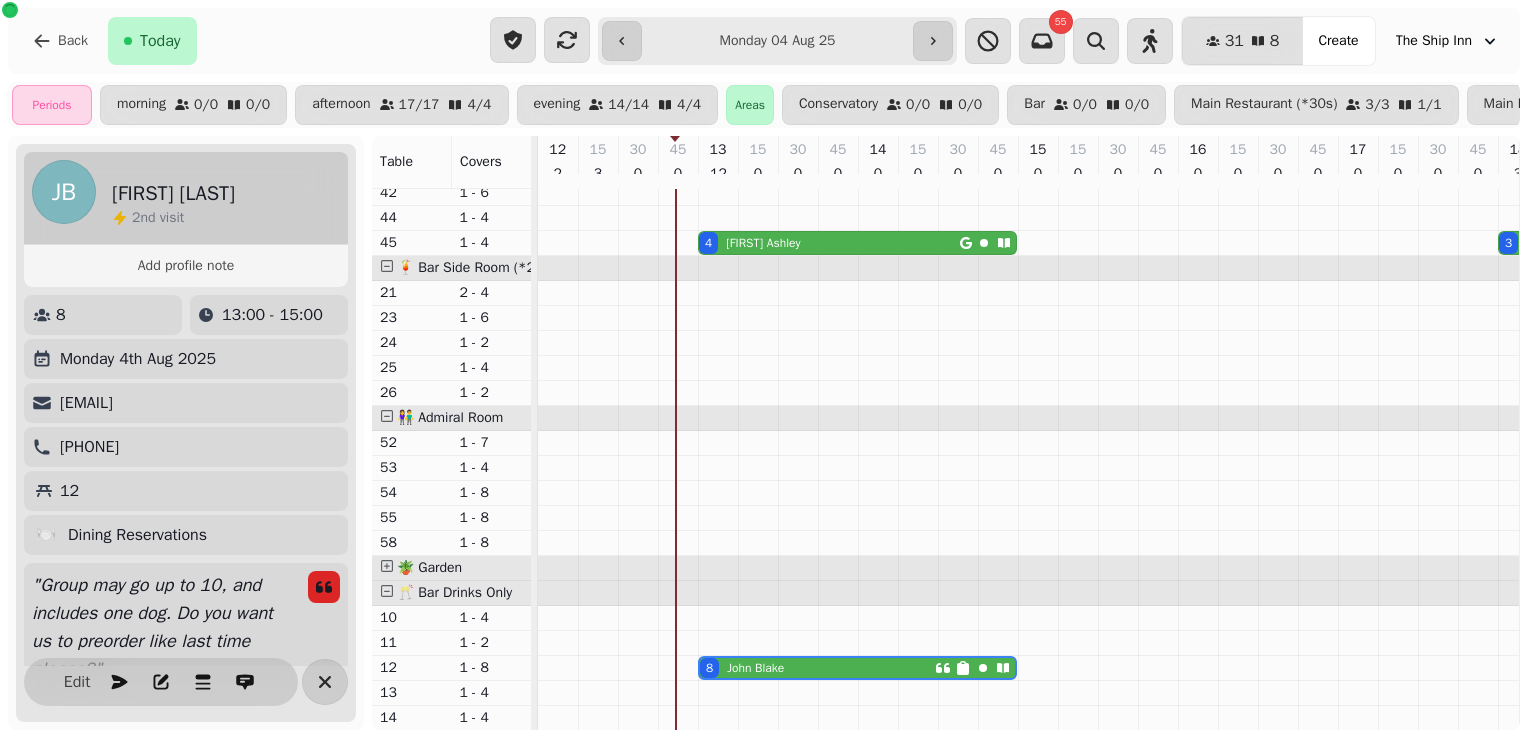 scroll, scrollTop: 0, scrollLeft: 147, axis: horizontal 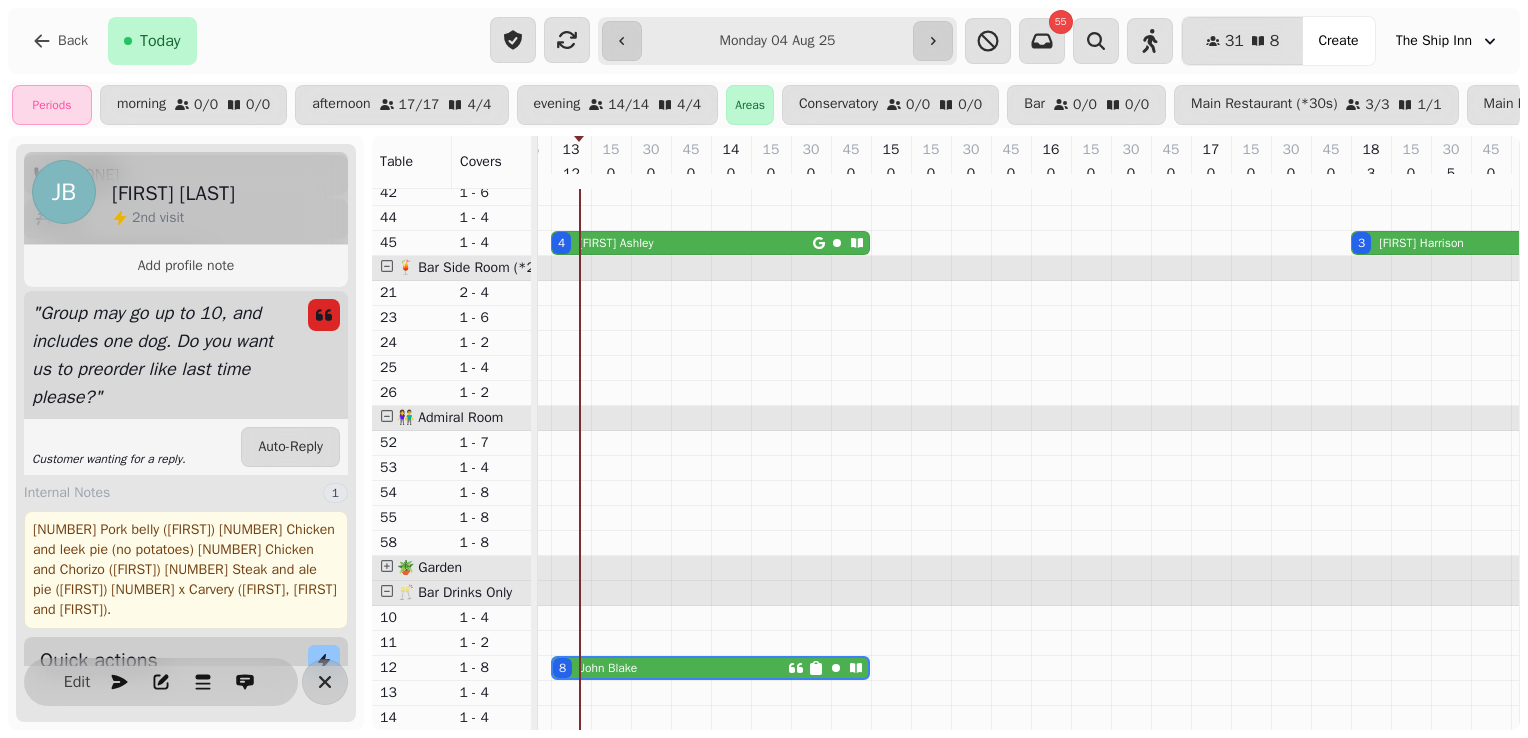 click on "**********" at bounding box center [777, 41] 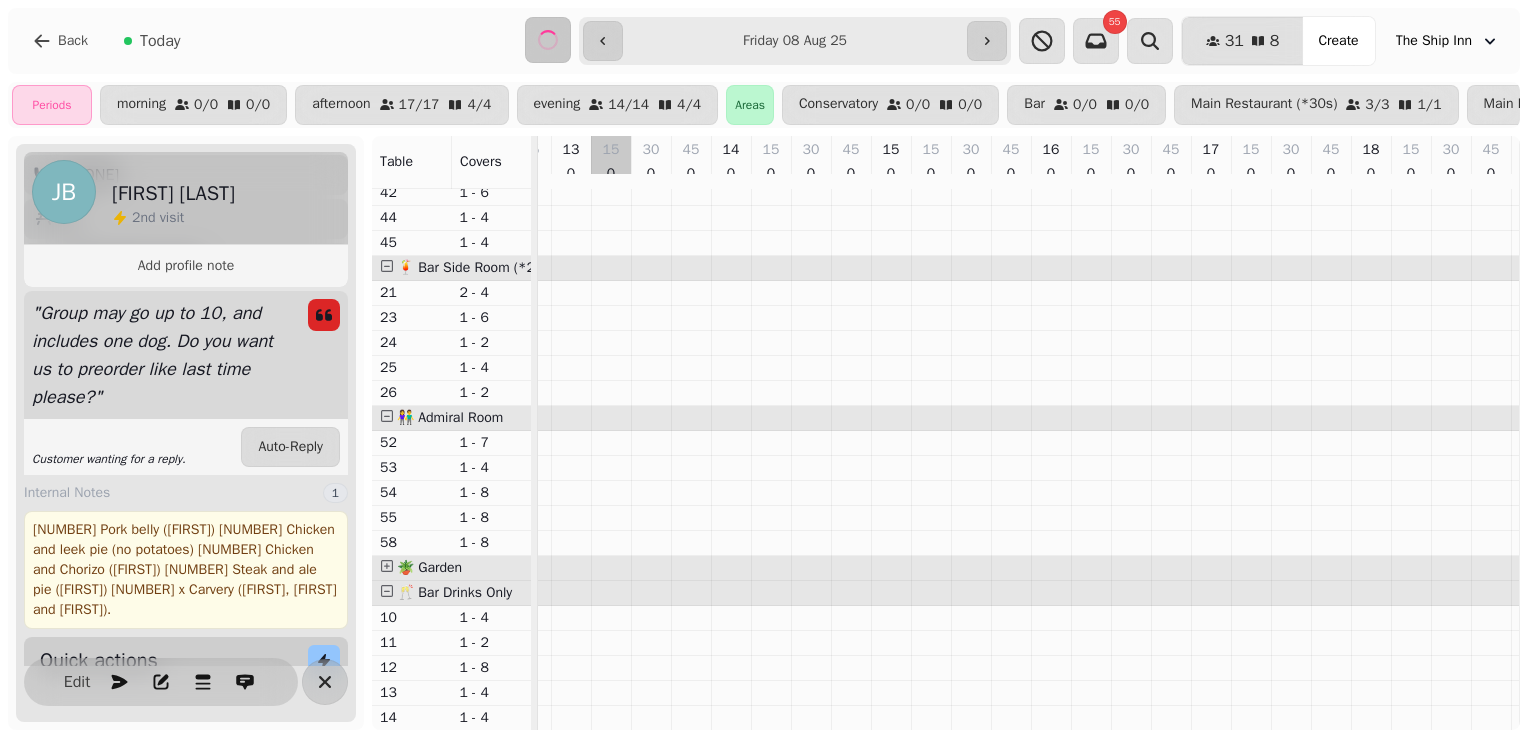 scroll, scrollTop: 0, scrollLeft: 15, axis: horizontal 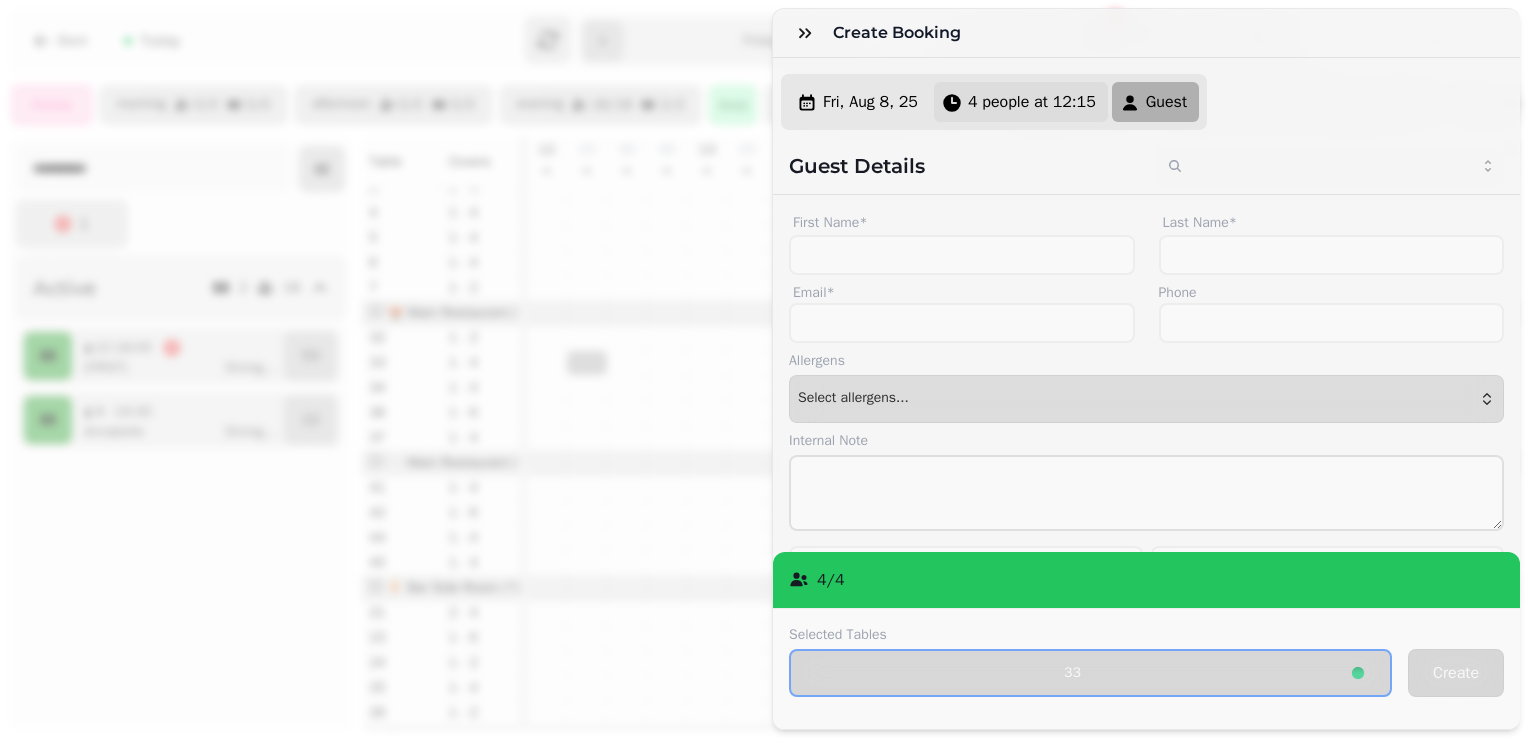 click on "4 people at 12:15" at bounding box center (1032, 102) 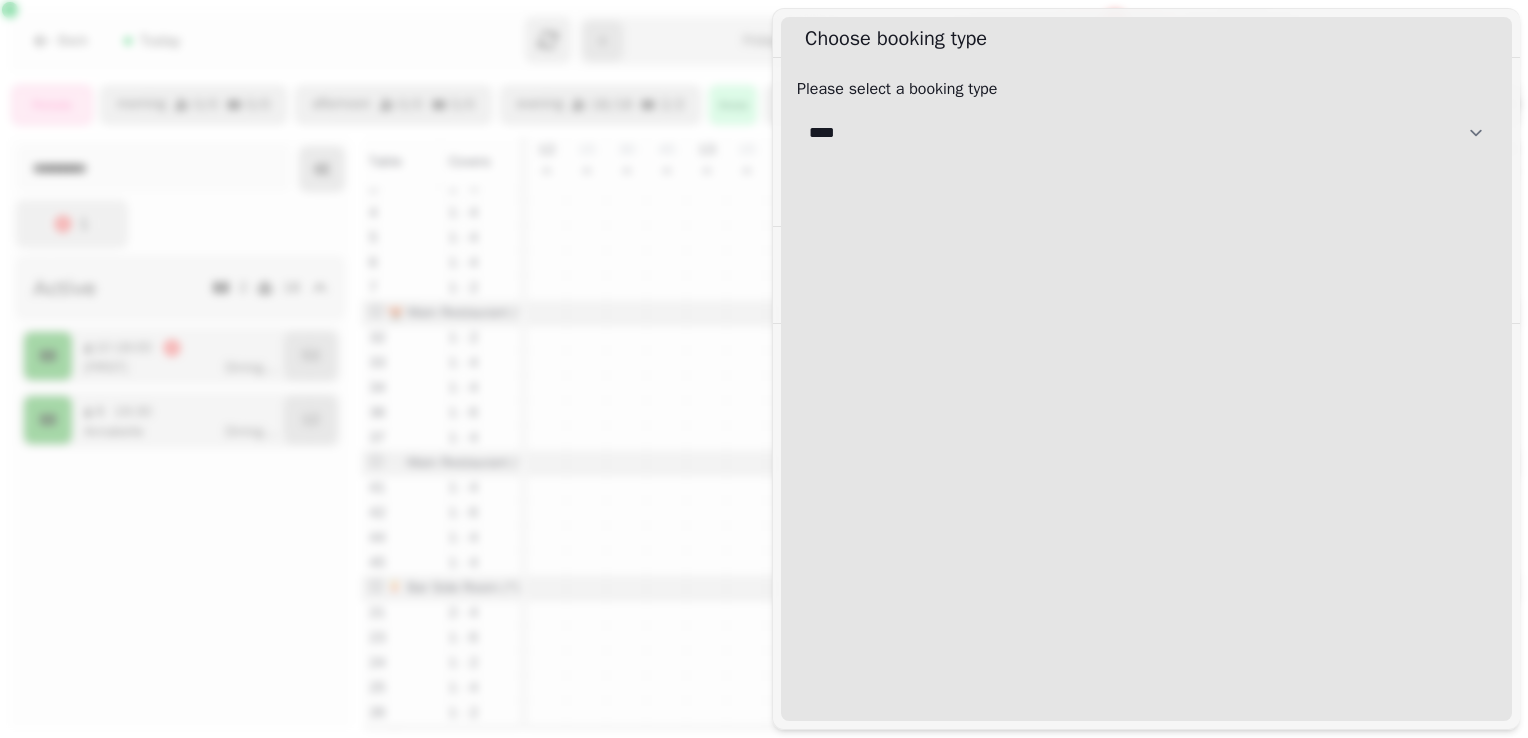 click on "**********" at bounding box center [1146, 133] 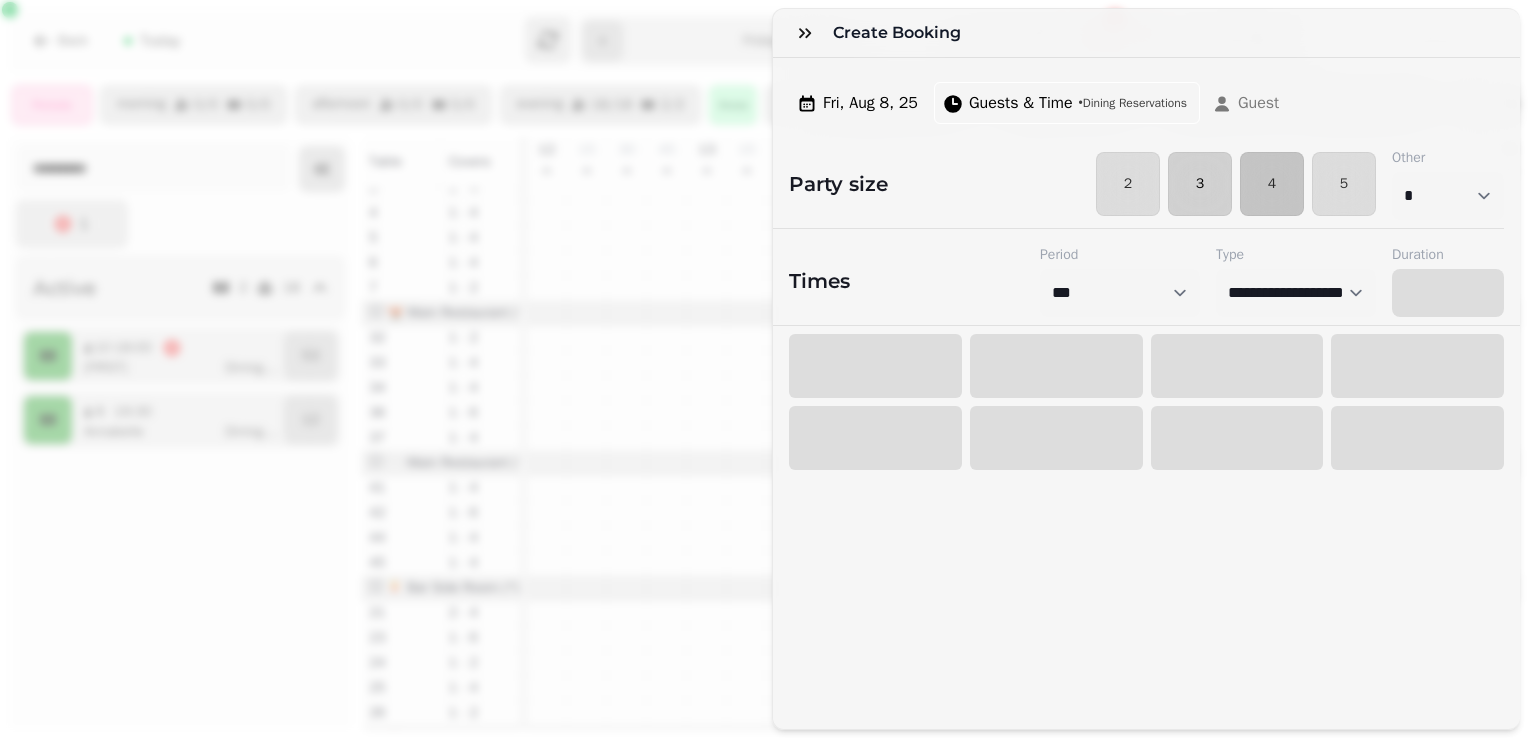 select on "****" 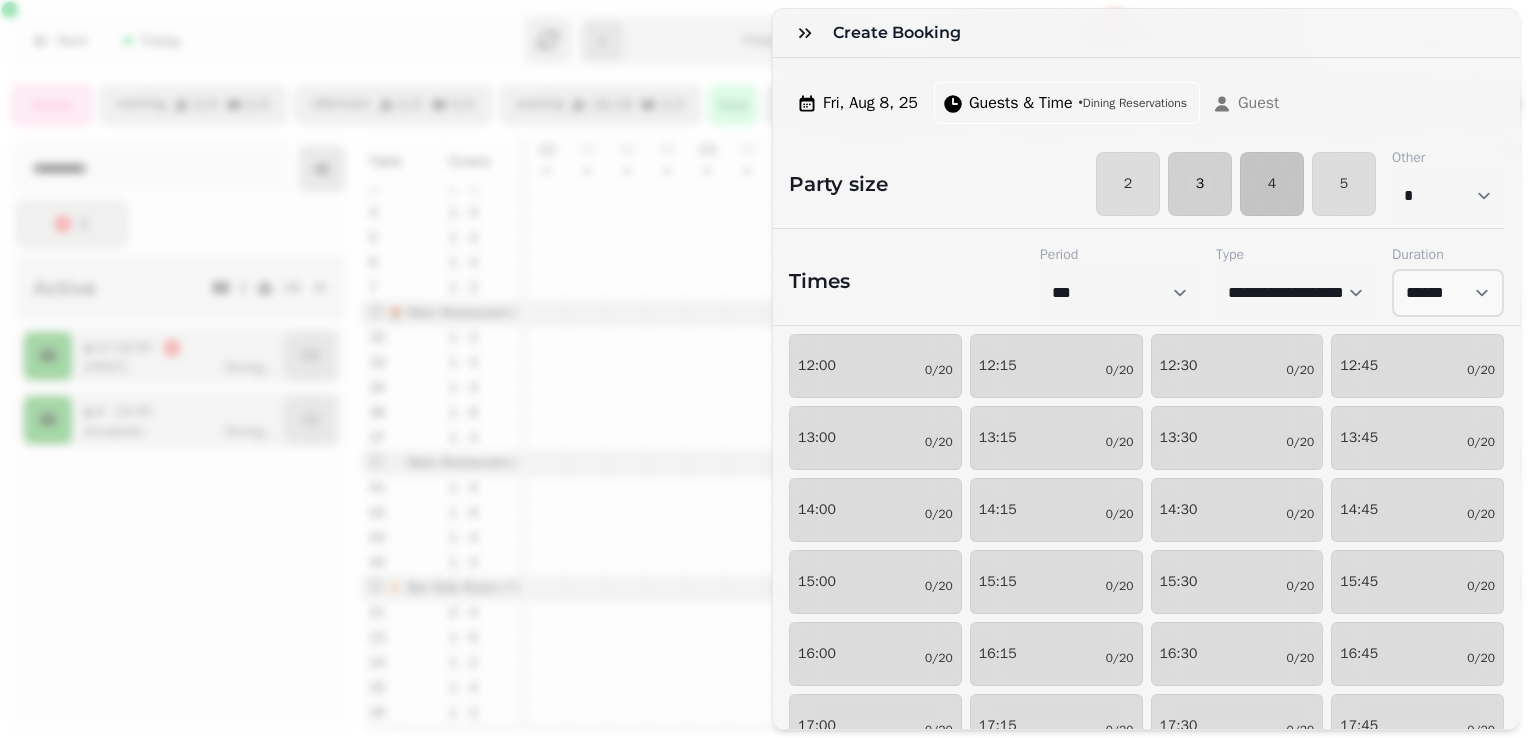 click on "3" at bounding box center [1200, 184] 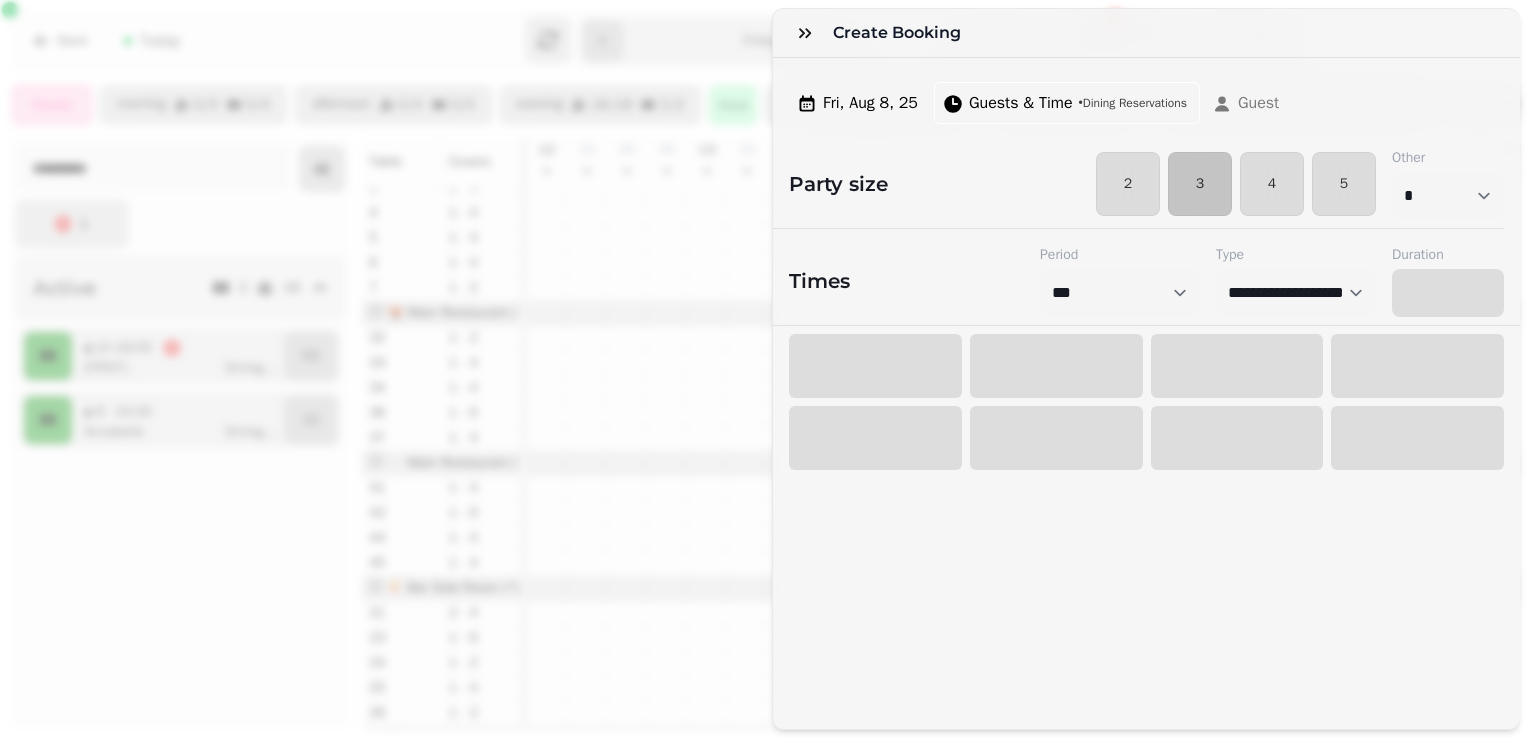 select on "****" 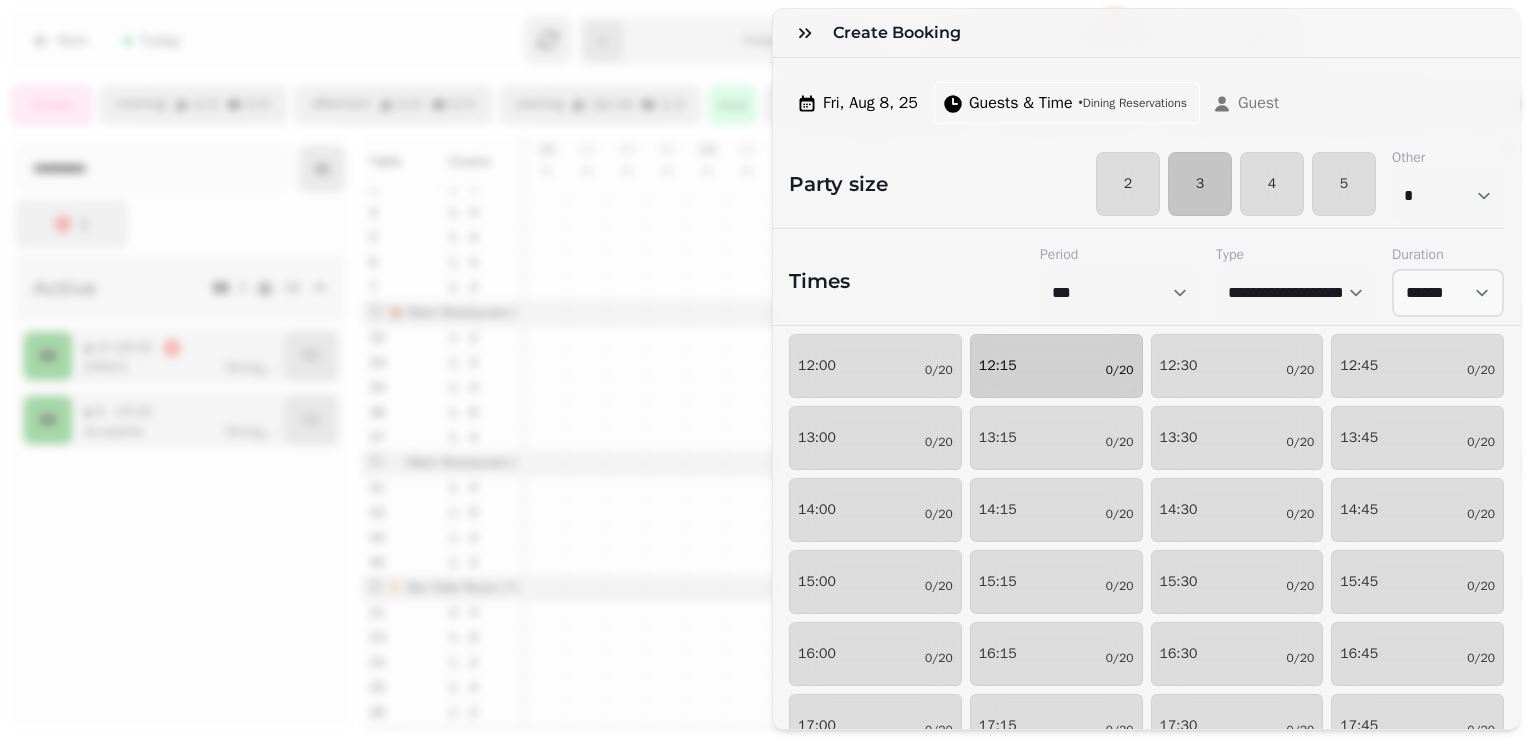 click on "[TIME] [NUMBER]/[NUMBER]" at bounding box center (1056, 366) 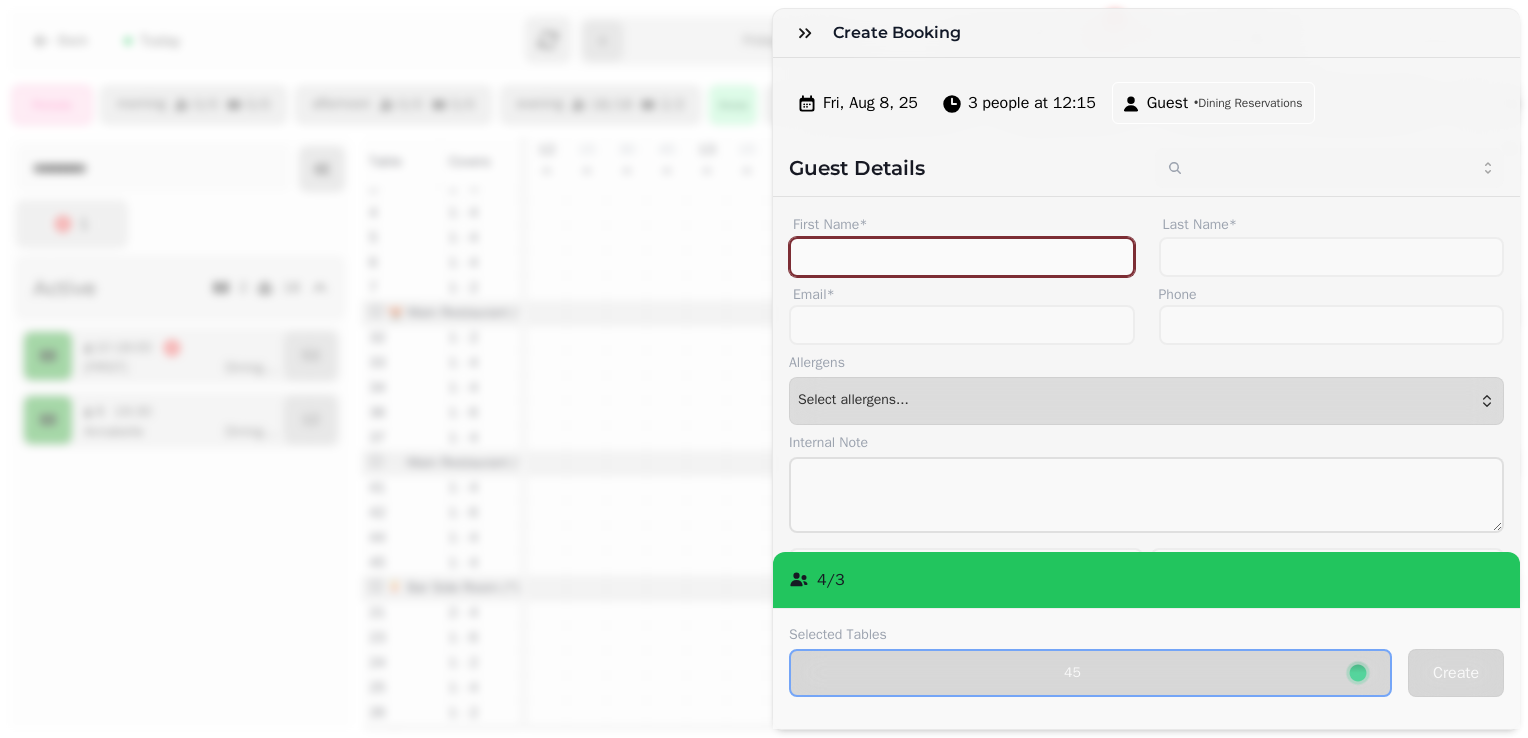 click on "First Name*" at bounding box center [962, 257] 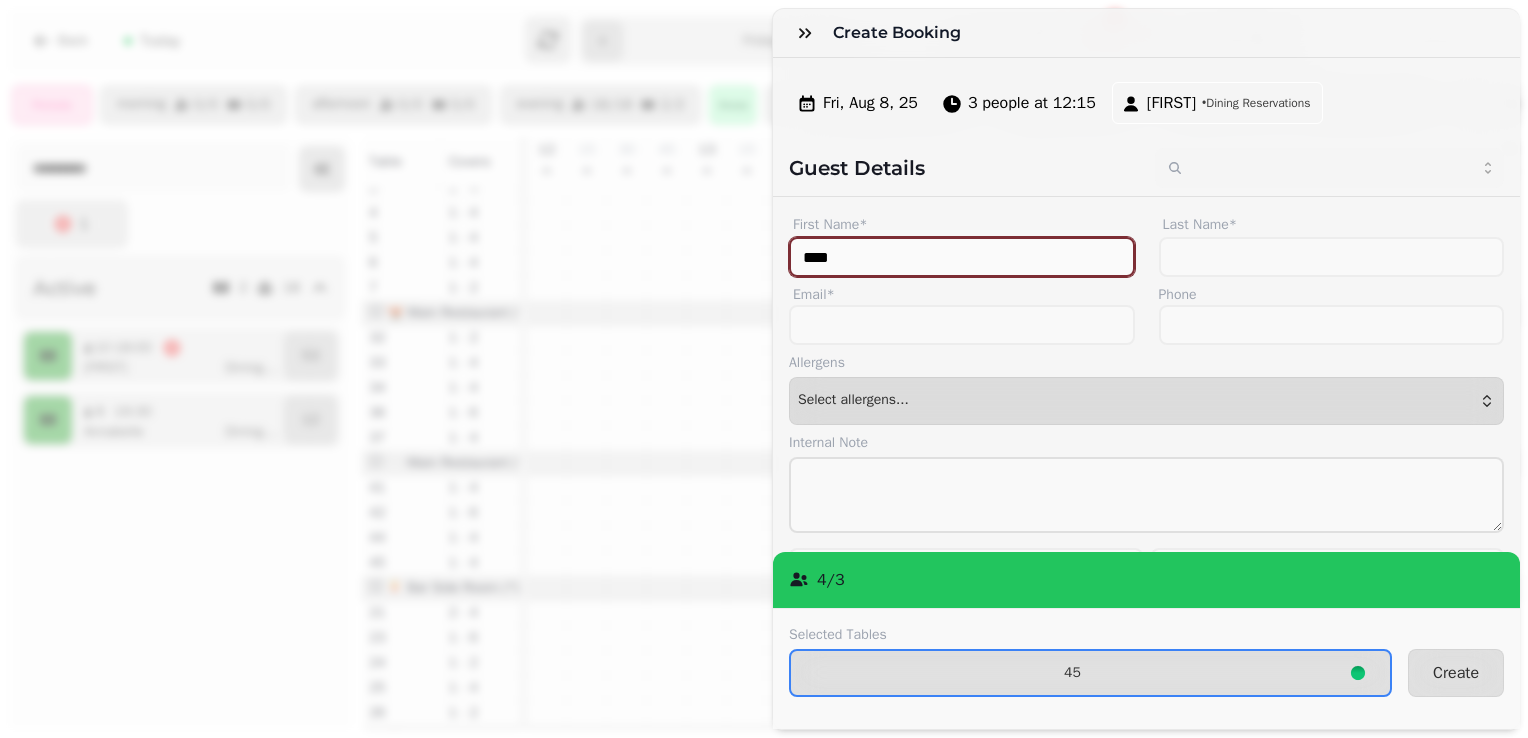 type on "****" 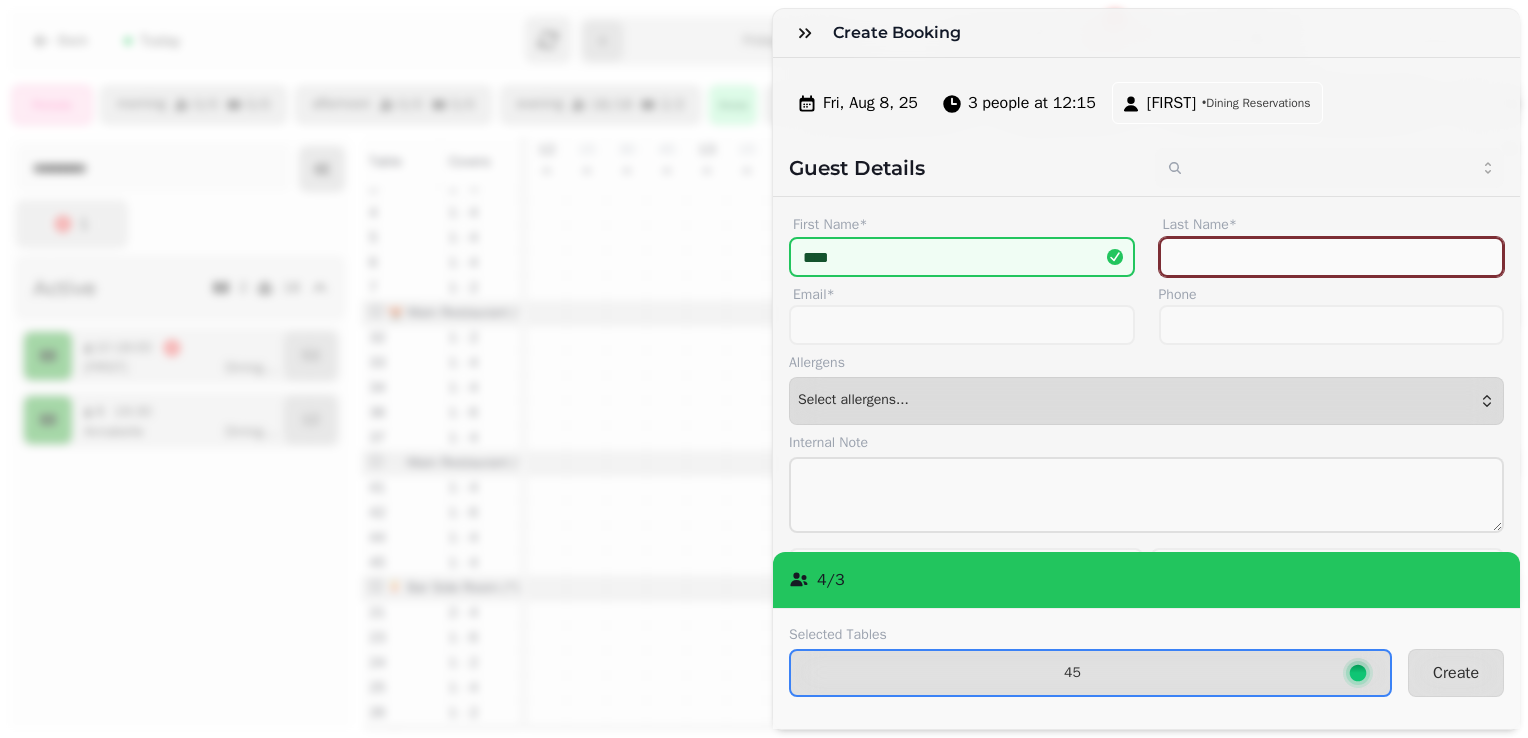click on "Last Name*" at bounding box center (1332, 257) 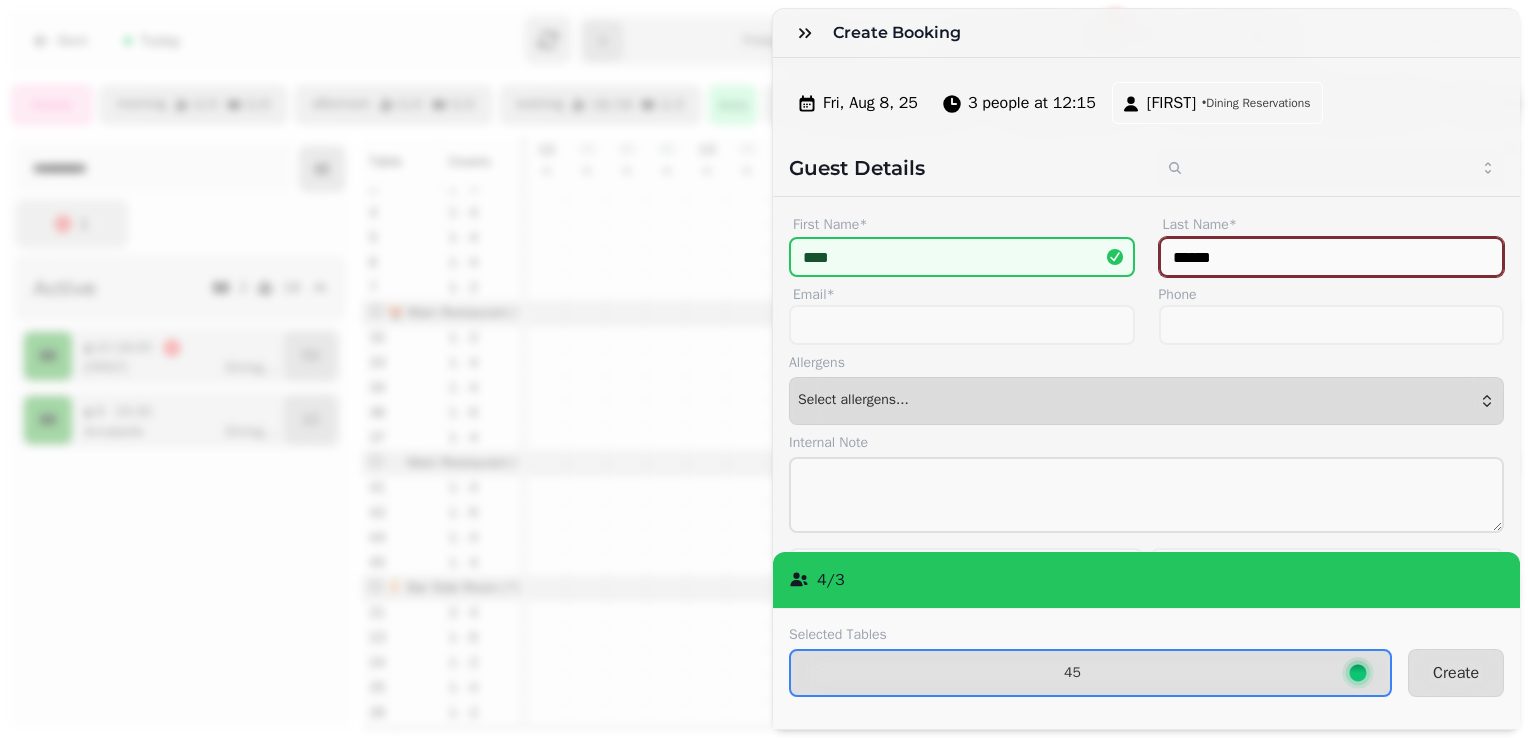 click on "******" at bounding box center (1332, 257) 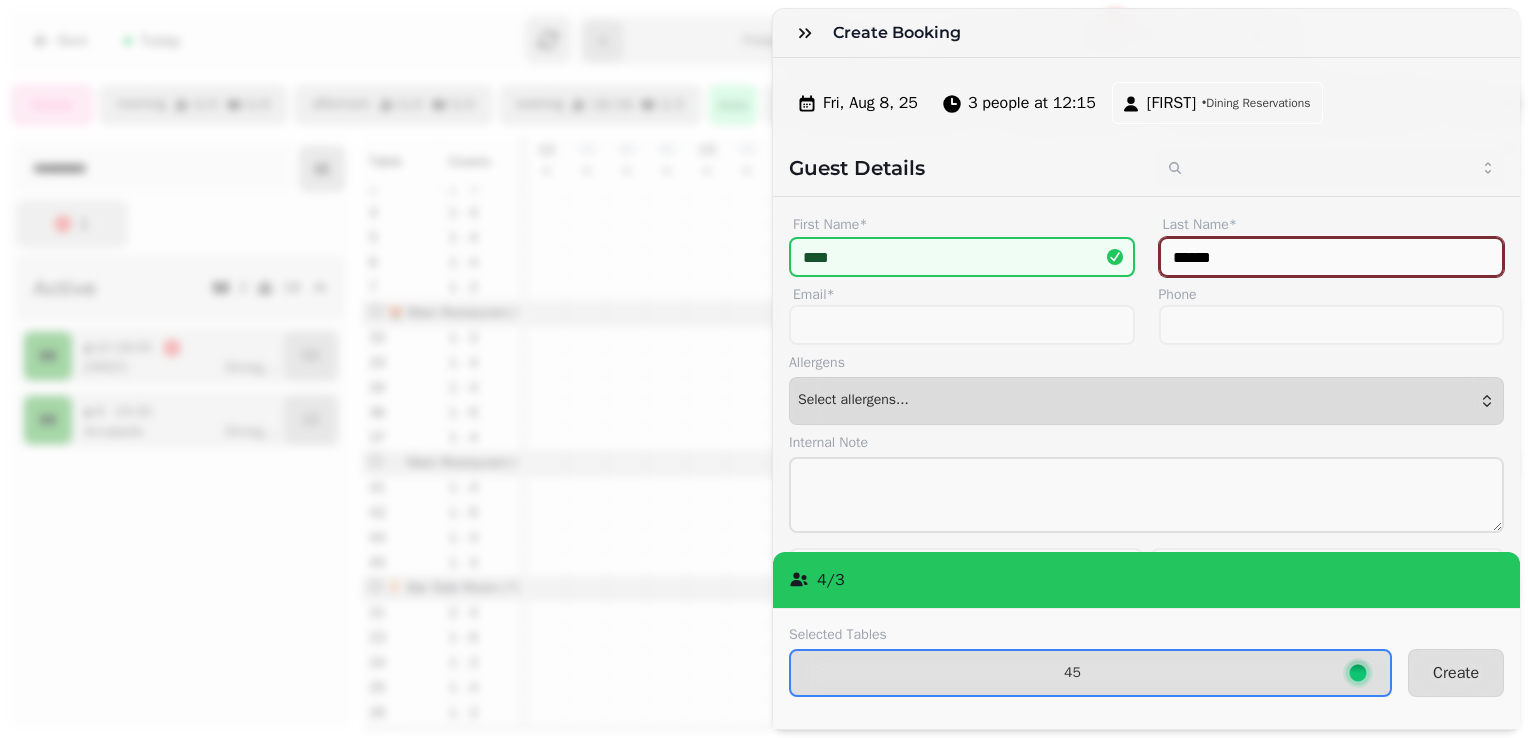 type on "******" 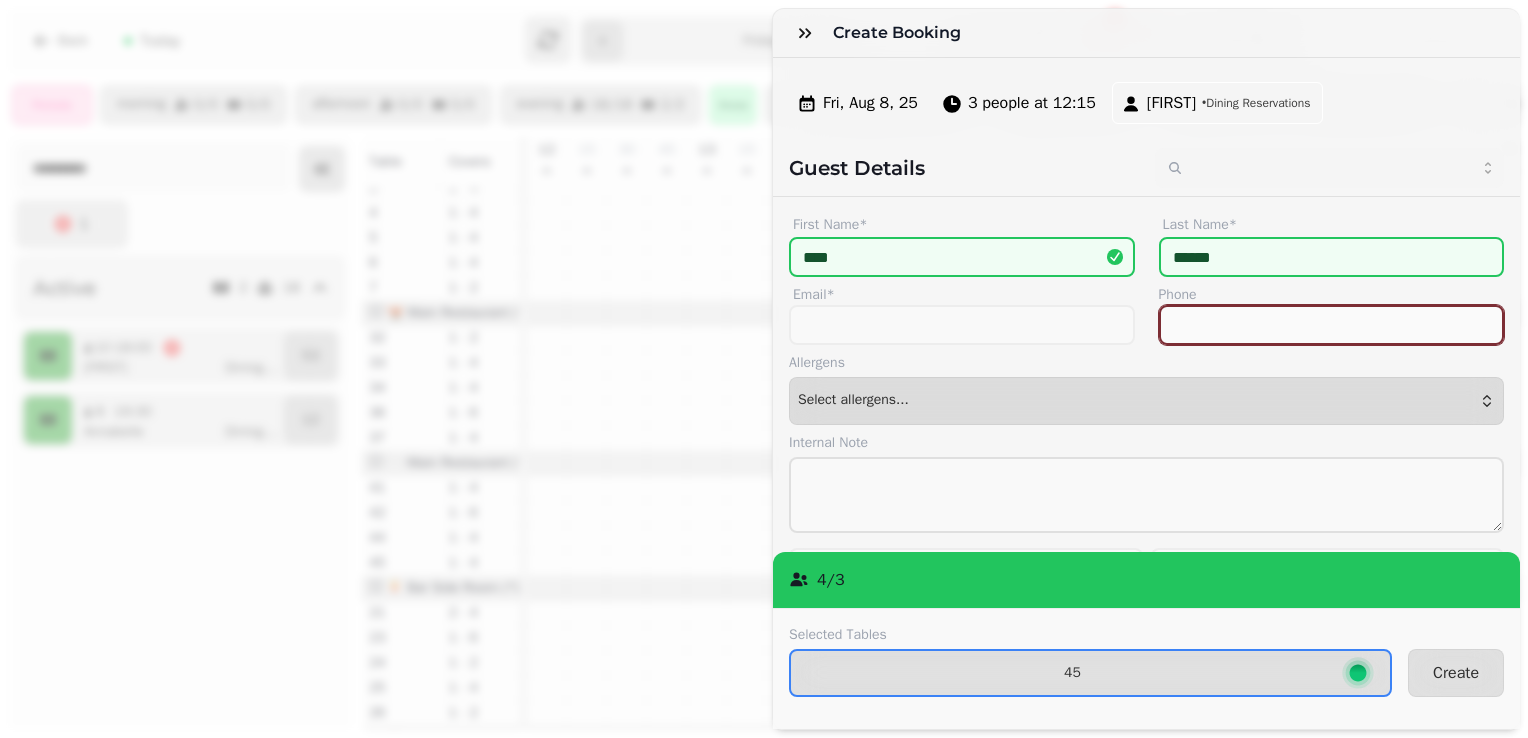 click on "Phone" at bounding box center (1332, 325) 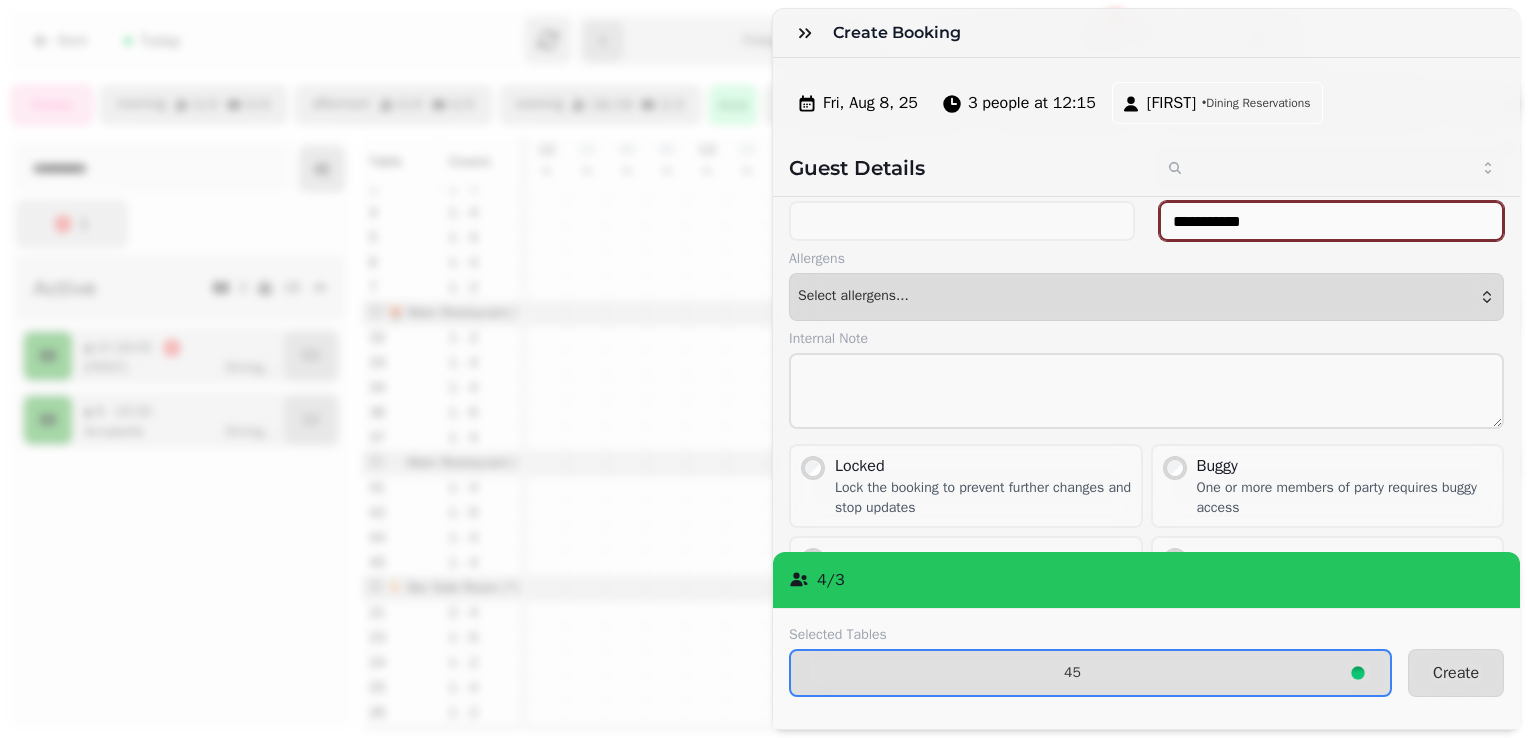 scroll, scrollTop: 0, scrollLeft: 0, axis: both 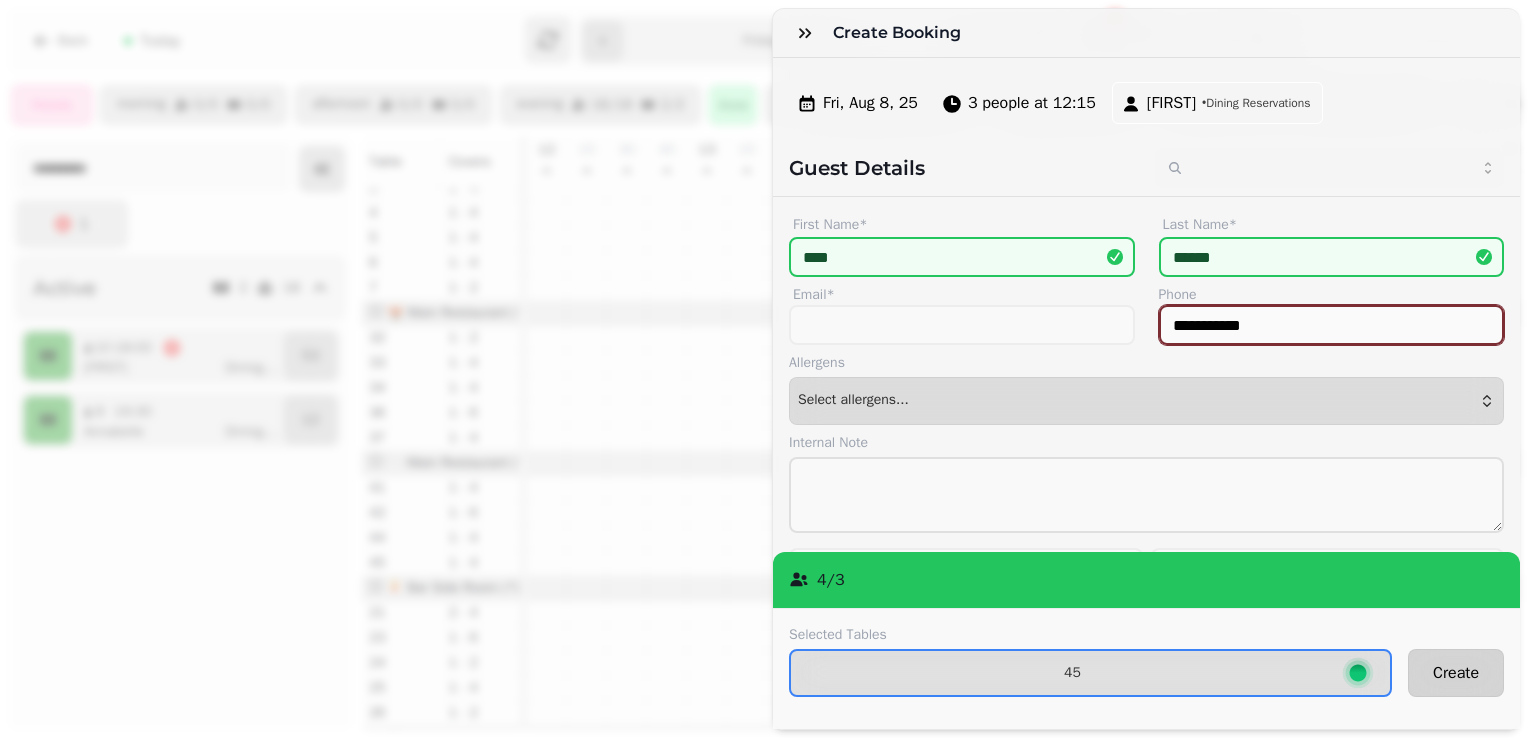 type on "**********" 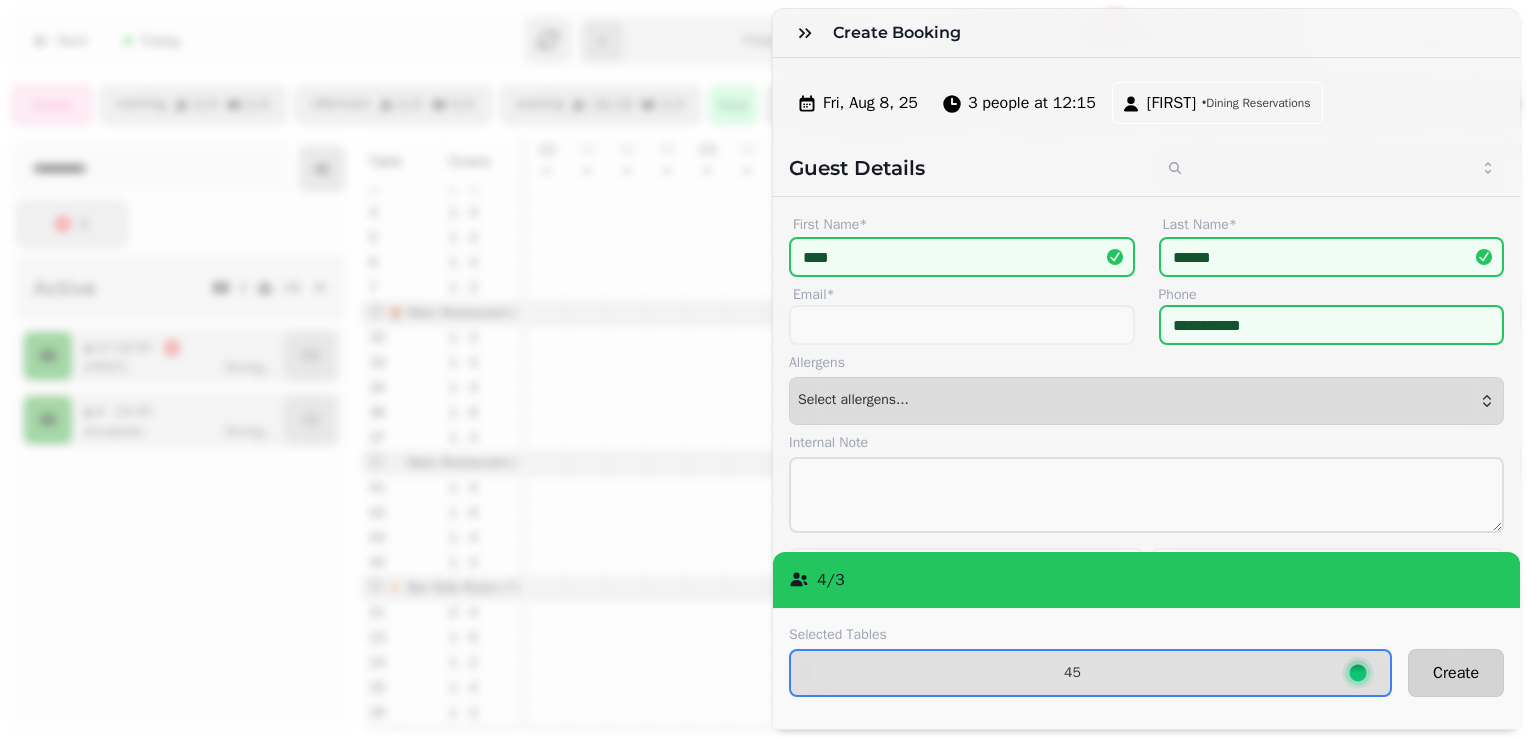 click on "Create" at bounding box center (1456, 673) 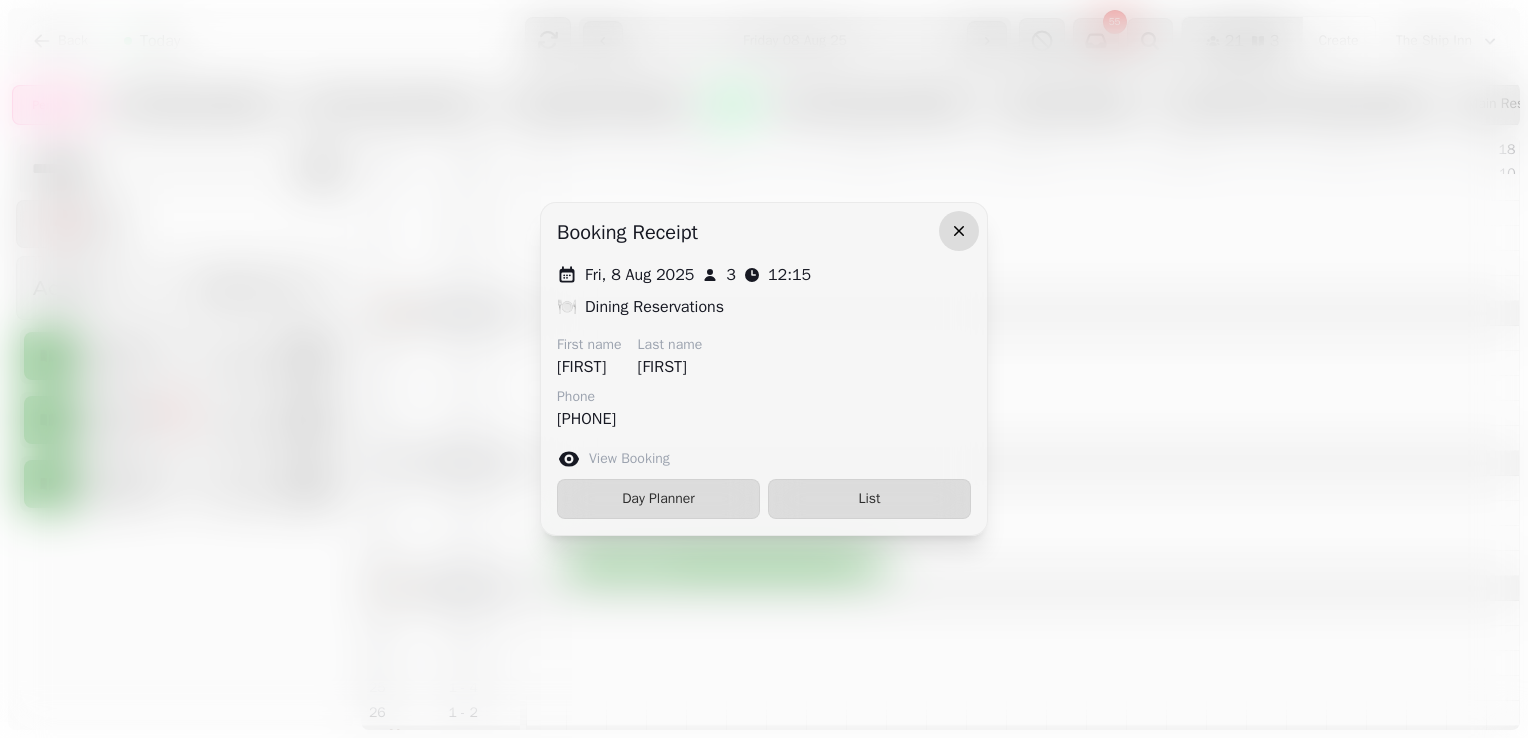 click at bounding box center [959, 231] 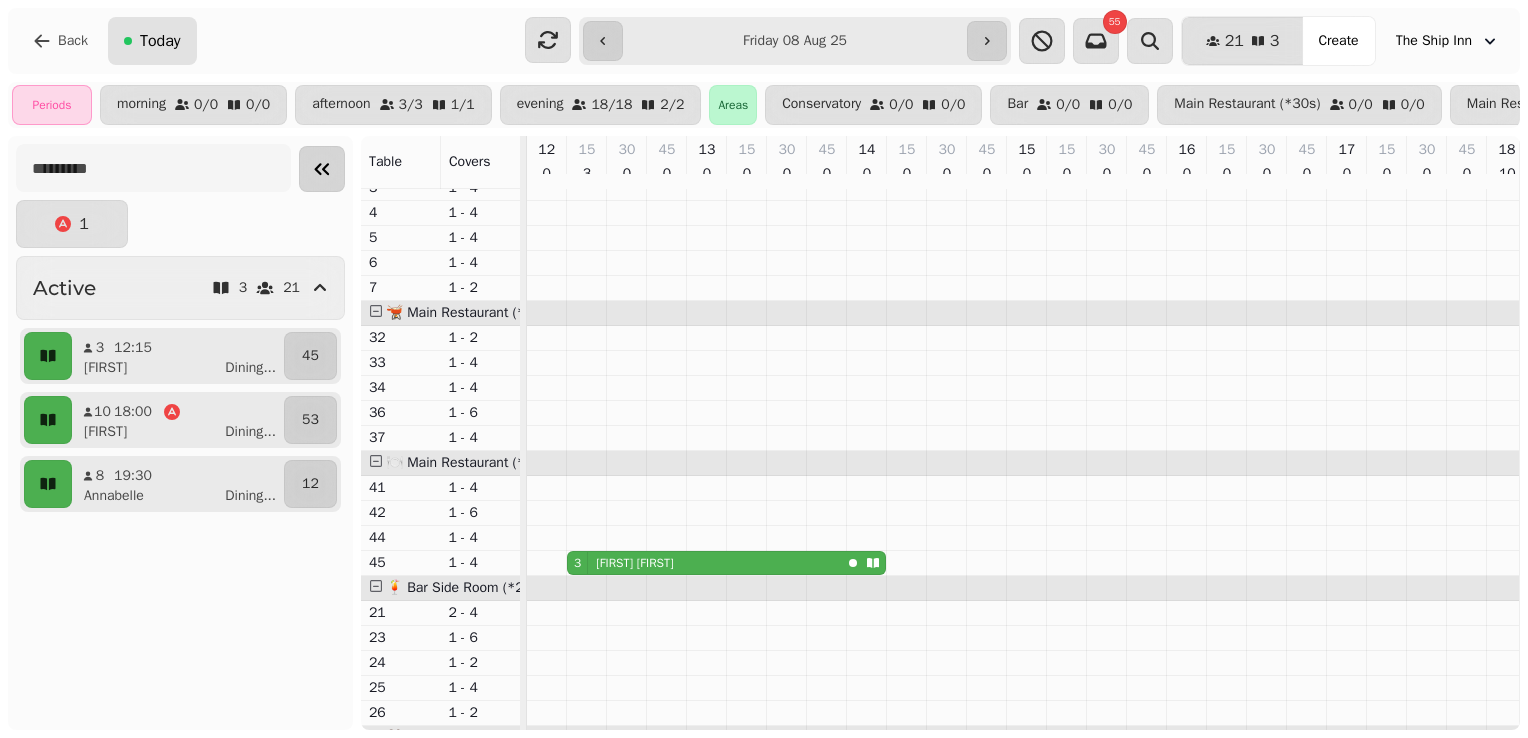 click on "Today" at bounding box center [160, 41] 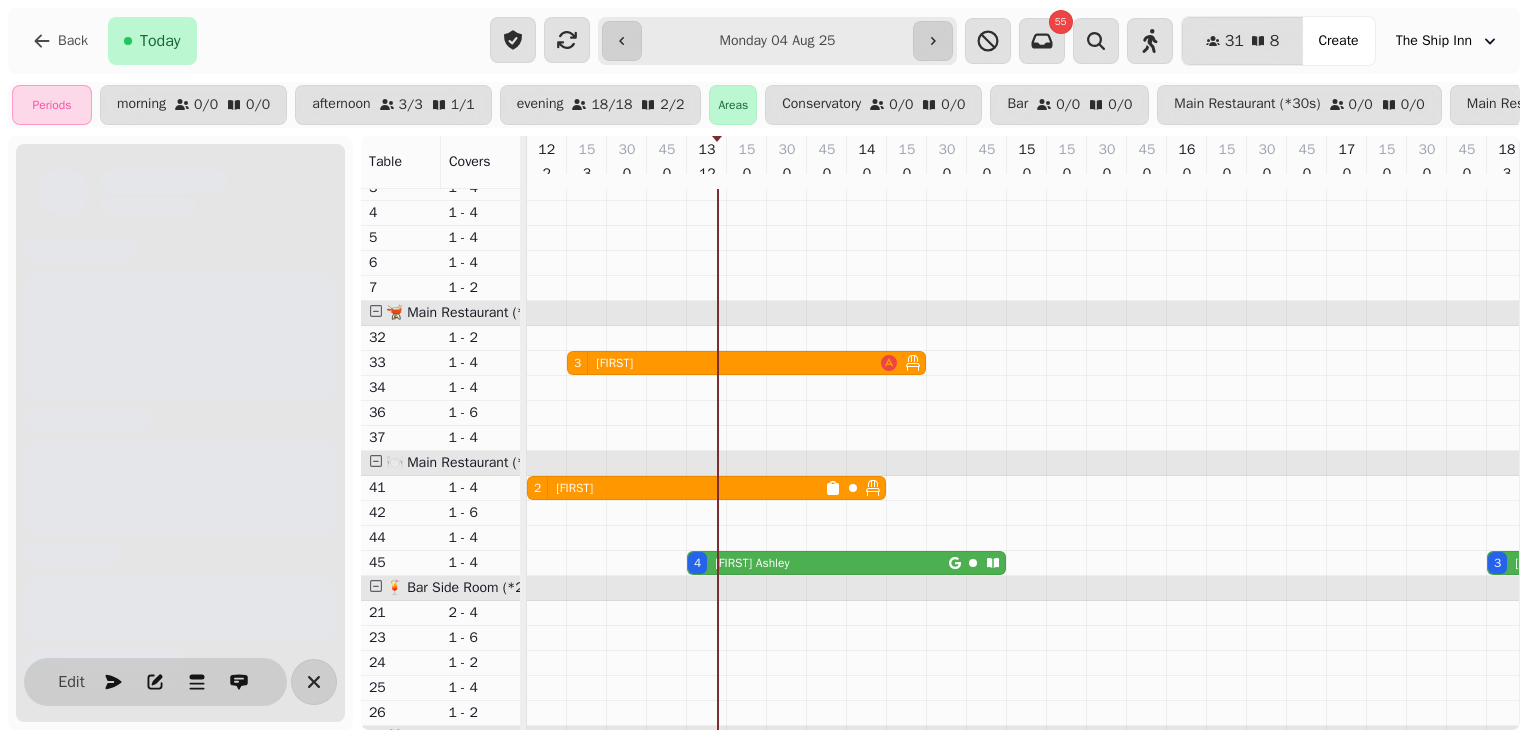 type on "**********" 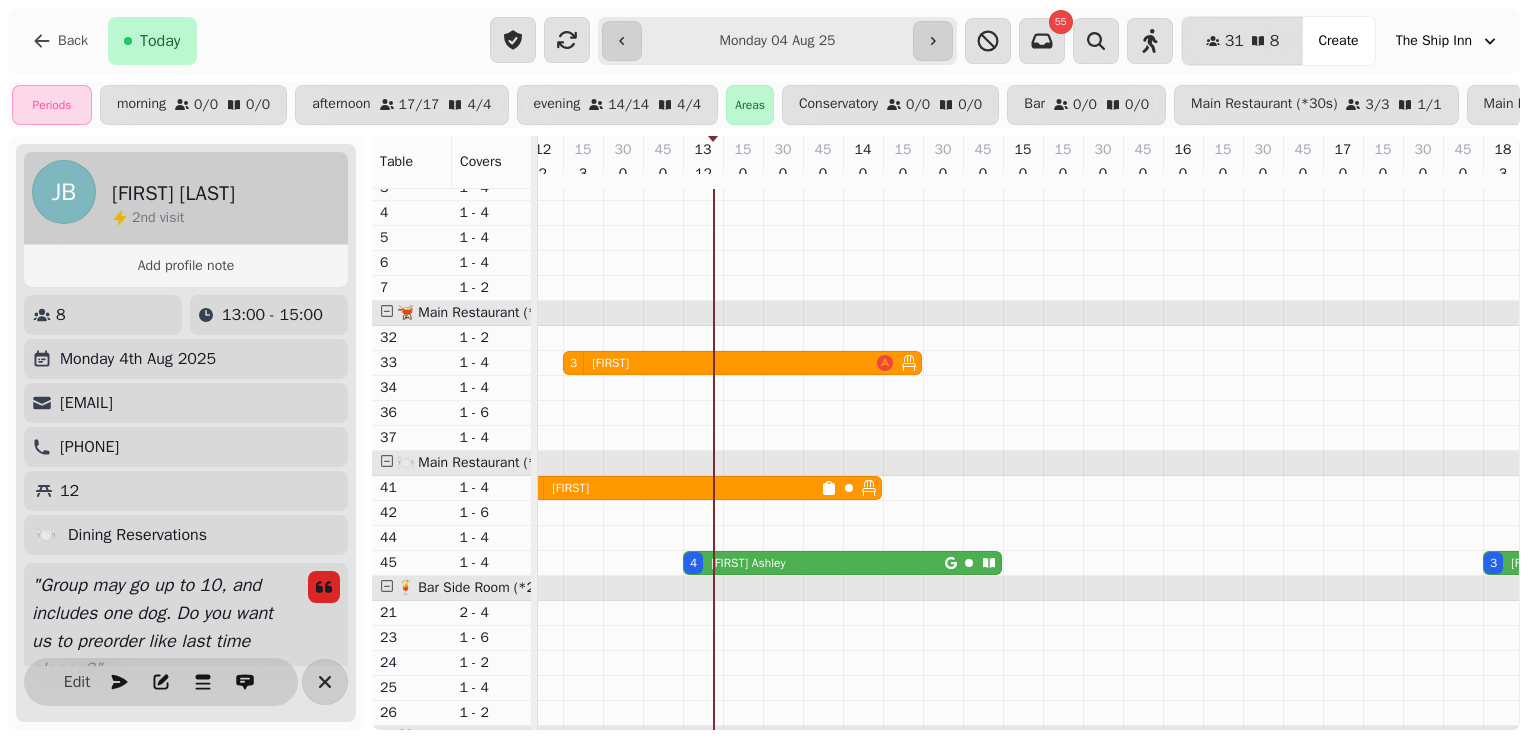 scroll, scrollTop: 208, scrollLeft: 15, axis: both 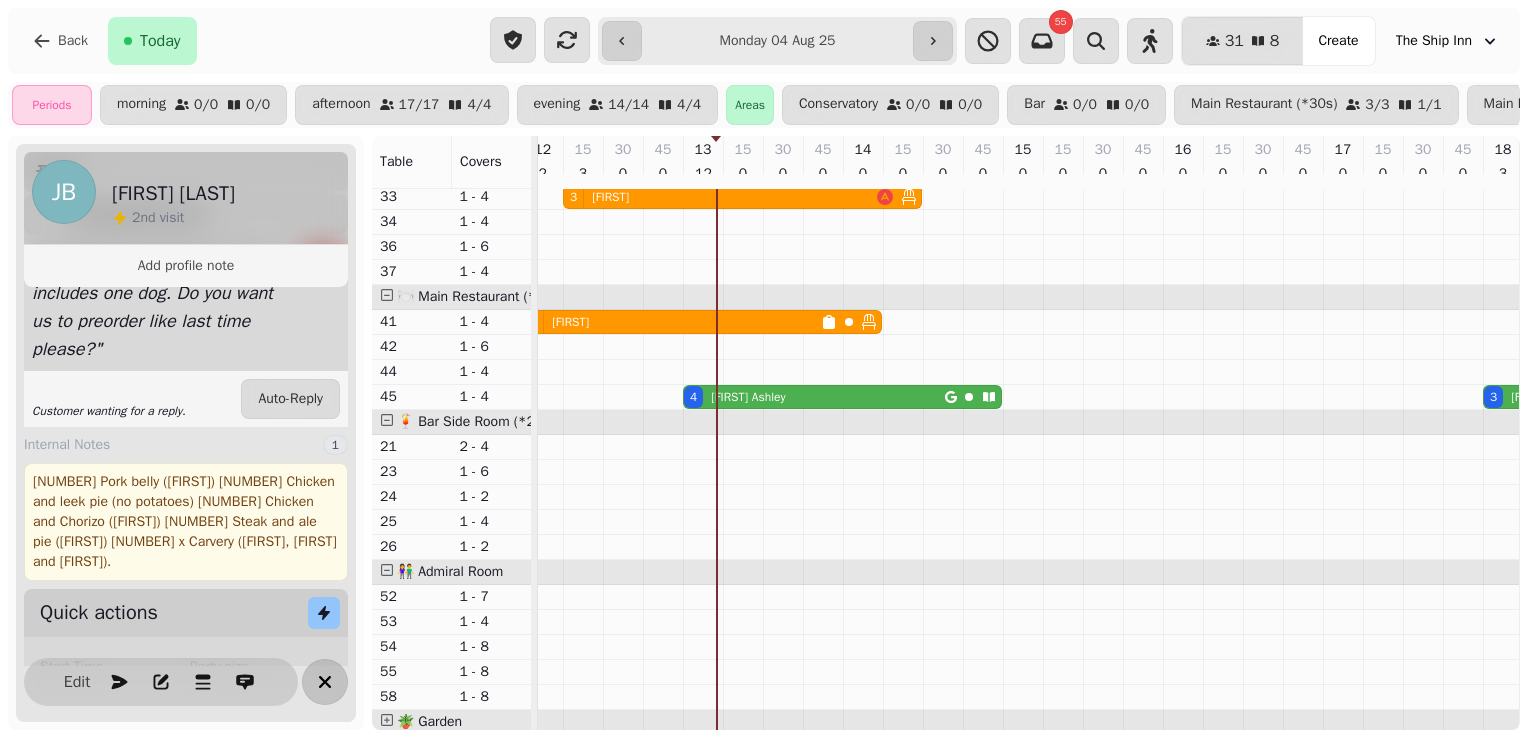 click 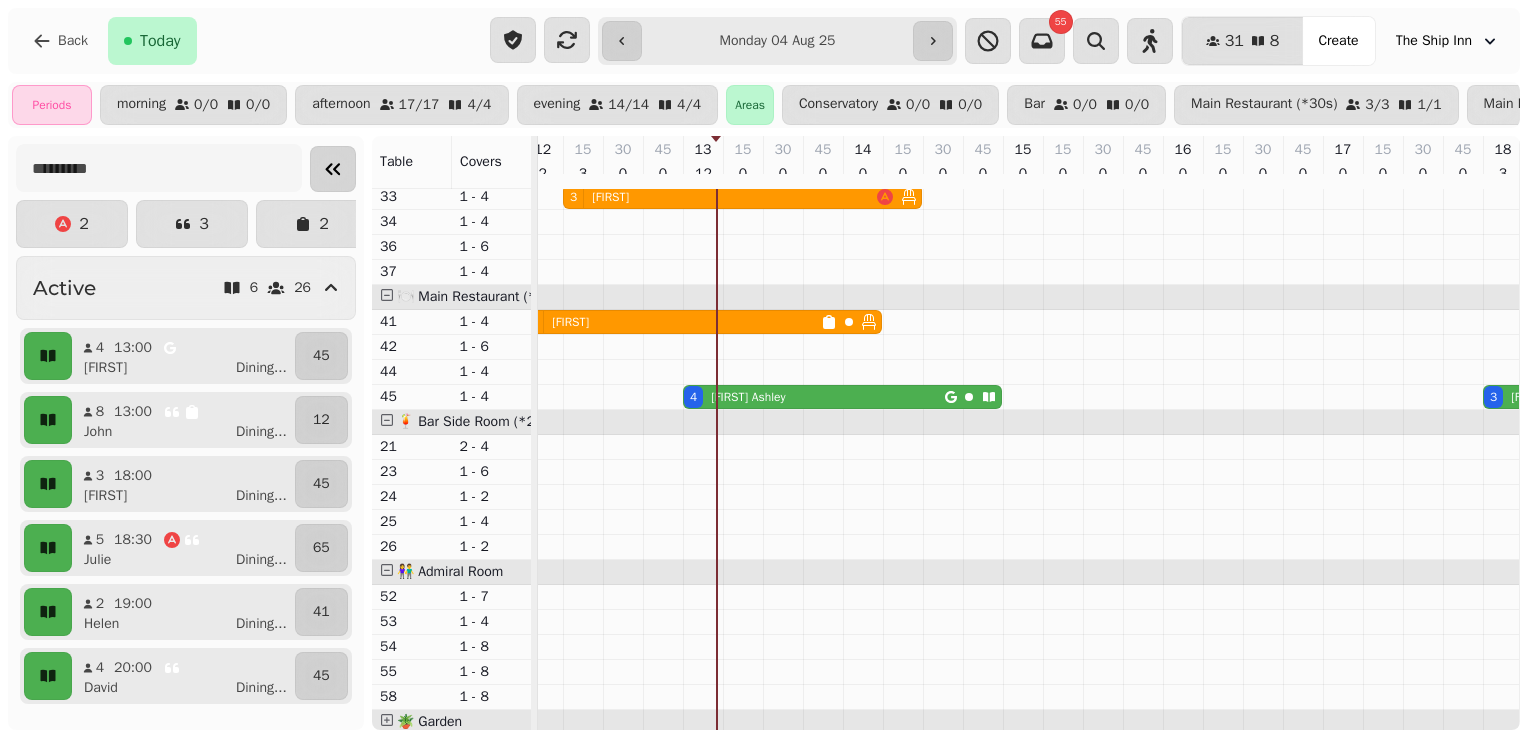 click on "[NUMBER] [TIME] [FIRST] Dining ... [NUMBER] [NUMBER] [TIME] [FIRST] Dining ... [NUMBER] [NUMBER] [TIME] [FIRST] Dining ... [NUMBER] [NUMBER] [TIME] [FIRST] Dining ... [NUMBER] [NUMBER] [TIME] [FIRST] Dining ... [NUMBER] [NUMBER] [TIME] [FIRST] Dining ... [NUMBER] [NUMBER] [TIME] [FIRST] Dining ... [NUMBER] [NUMBER]" at bounding box center [186, 548] 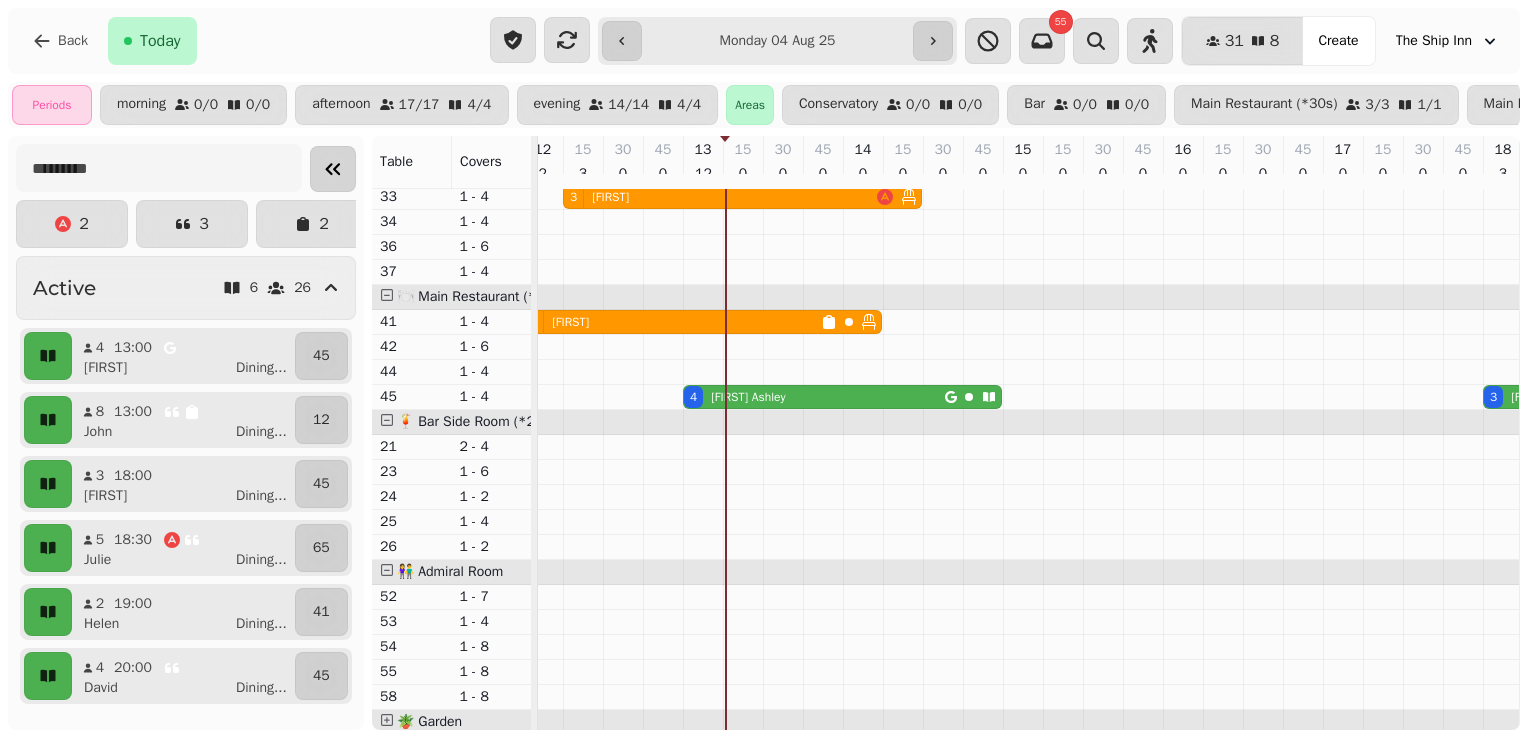 click on "[FIRST]   [LAST]" at bounding box center [748, 397] 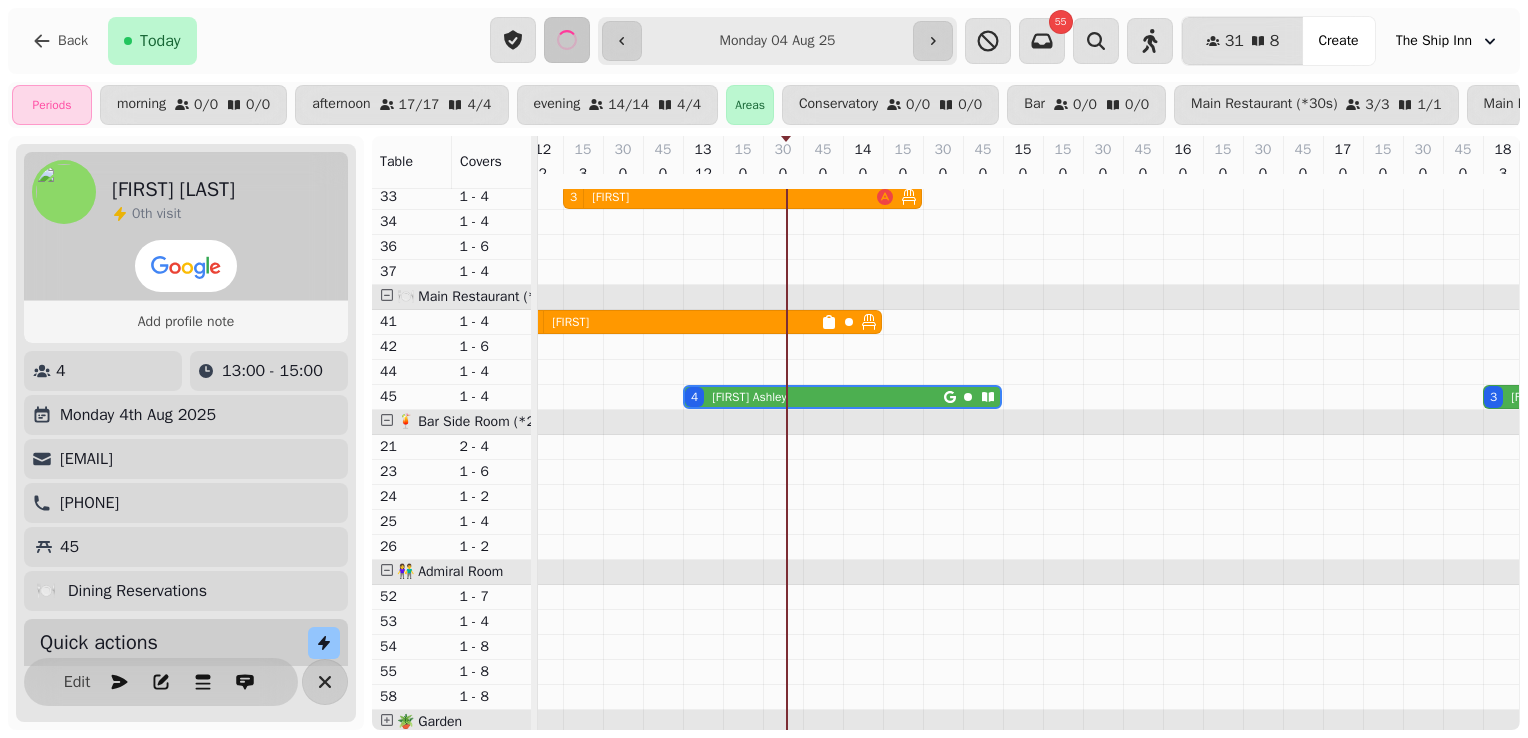 click on "[NUMBER] [NUMBER] Active [NUMBER] [TIME] [FIRST] Dining ... [NUMBER] [NUMBER] [TIME] [FIRST] Dining ... [NUMBER] [NUMBER] [TIME] [FIRST] Dining ... [NUMBER] [NUMBER] [TIME] [FIRST] Dining ... [NUMBER] [NUMBER] [TIME] [FIRST] Dining ... [NUMBER] [NUMBER] [TIME] [FIRST] Dining ... [NUMBER] [NUMBER] [TIME] [FIRST] Dining ... [NUMBER] Seated [NUMBER] [NUMBER] [TIME] [FIRST] Dining ... [NUMBER] [NUMBER] [TIME] [FIRST] [FIRST] [NUMBER] th   visit Add profile note [NUMBER] [TIME] - [TIME] [DAY] [NUMBER] [MONTH] [YEAR] [EMAIL] [PHONE] [NUMBER] 🍽️ Dining Reservations Quick actions Start Time ***** ***** ***** ***** ***** ***** ***** ***** ***** ***** ***** ***** ***** ***** ***** ***** ***** ***** ***** ***** ***** ***** ***** ***** ***** ***** ***** ***** ***** ***** ***** ***** ***** ***** ***** ***** ***** ***** ***** ***** ***** ***** ***** ***** ***** ***** ***** ***** ***** ***** ***** ***** ***** ***** ***** ***** ***** ***** ***** ***** ***** ***** ***** ***** ***** ***** ***** ***** ***** ***** ***** ***** ***** ***** ***** ***** ***** ***** ***** ***** ***** ***** ***** ***** ***** ***** ***** ***** ***** ***** ***** ***** ***** ***** ***** ***** * * *" at bounding box center [764, 433] 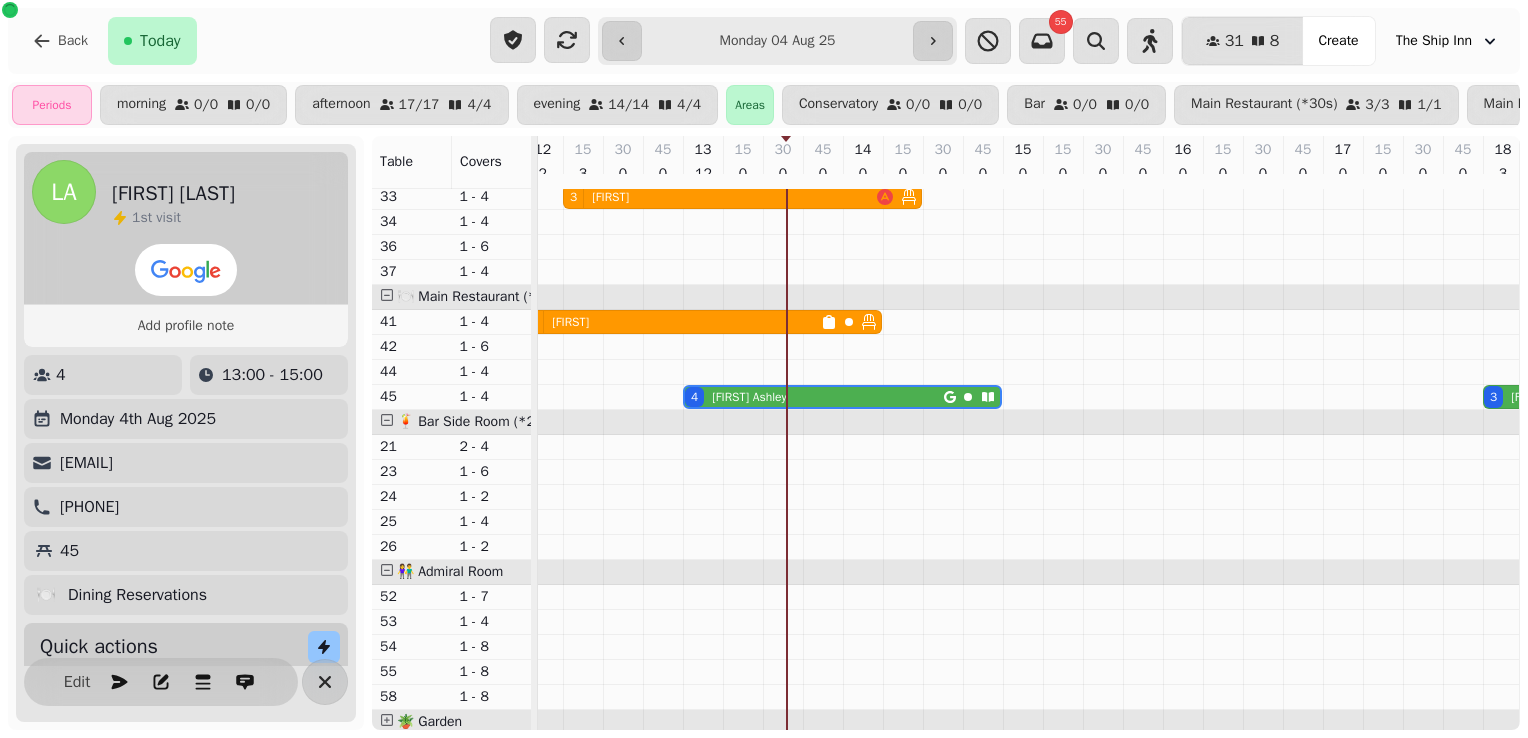 click on "[NUMBER] [FIRST]   [LAST]" at bounding box center [814, 397] 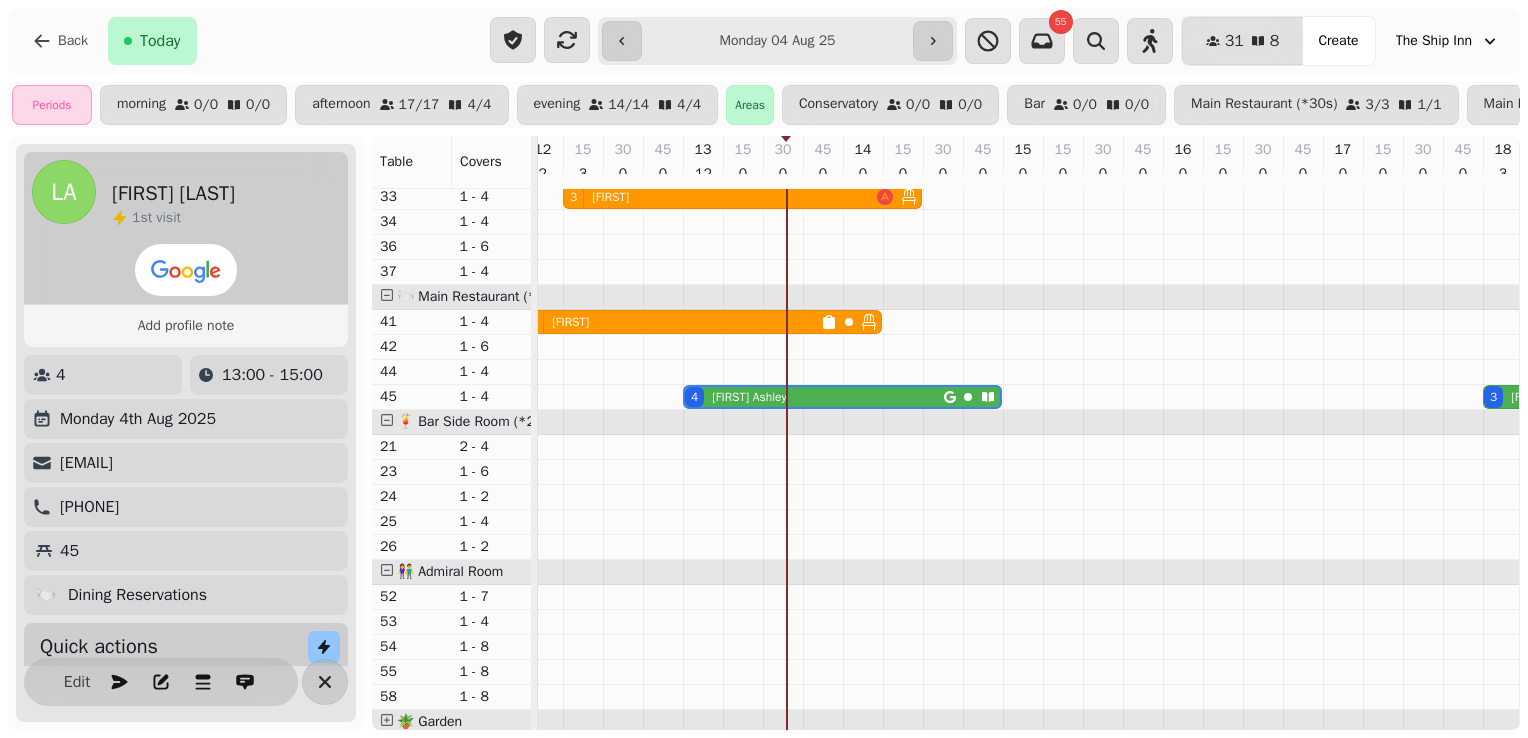 scroll, scrollTop: 0, scrollLeft: 147, axis: horizontal 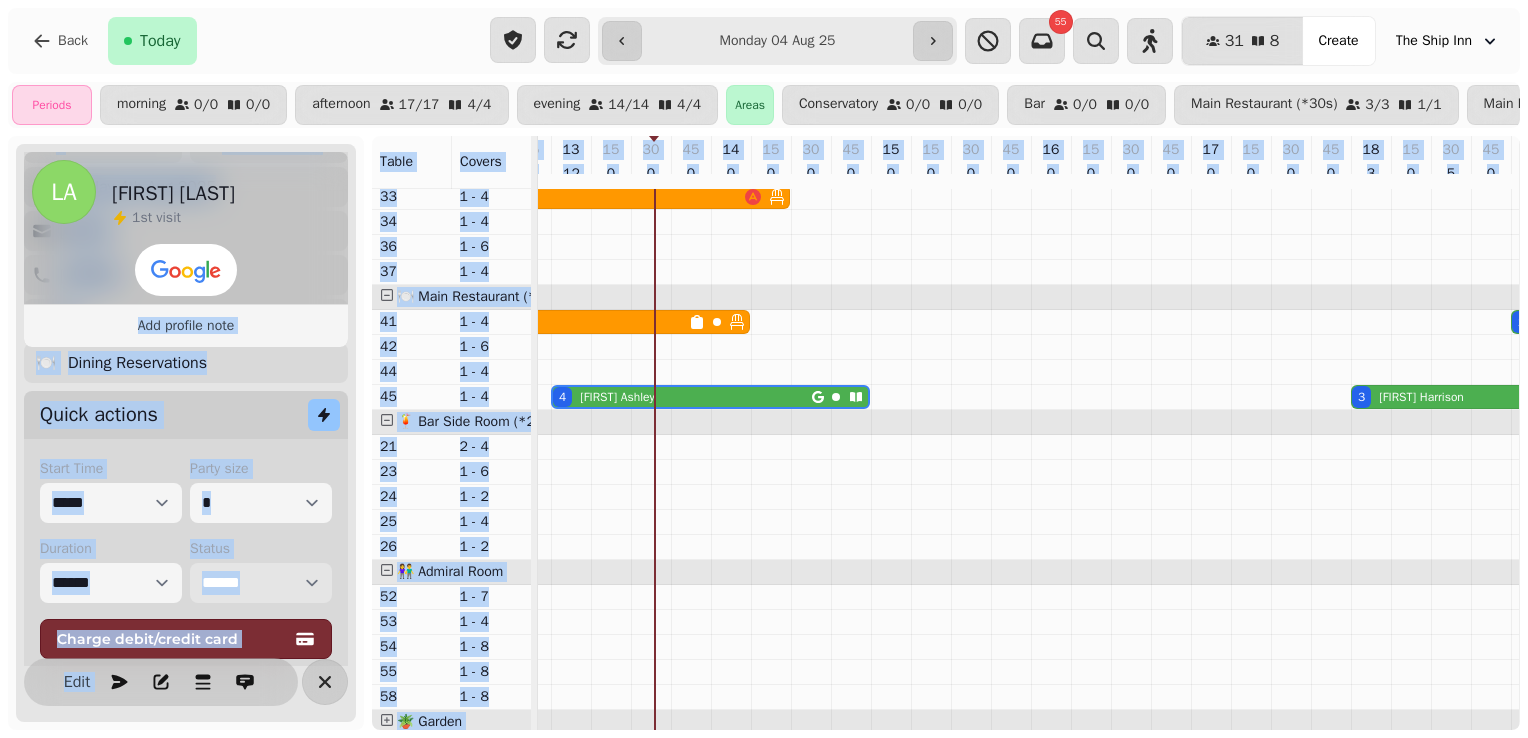 click on "**********" at bounding box center (261, 583) 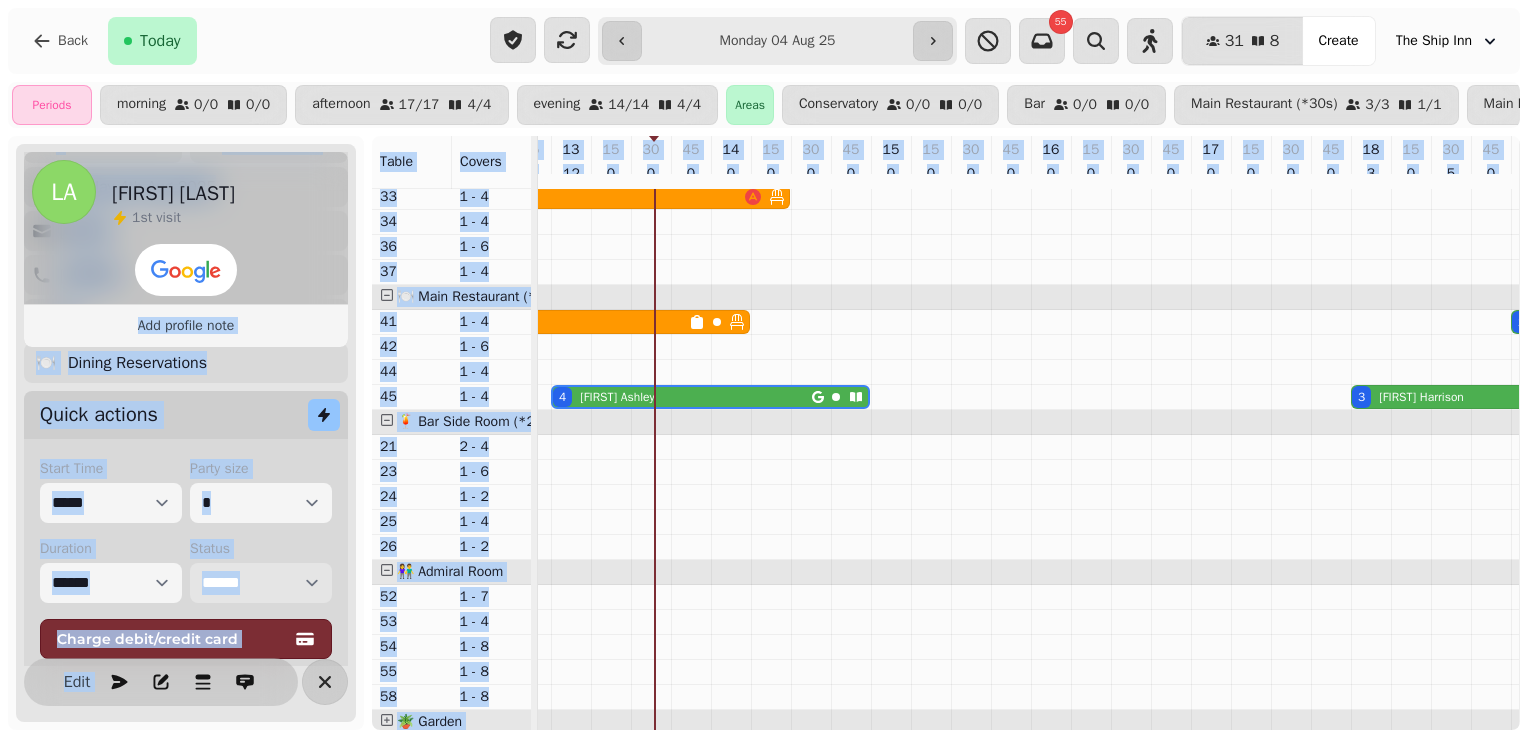 select on "******" 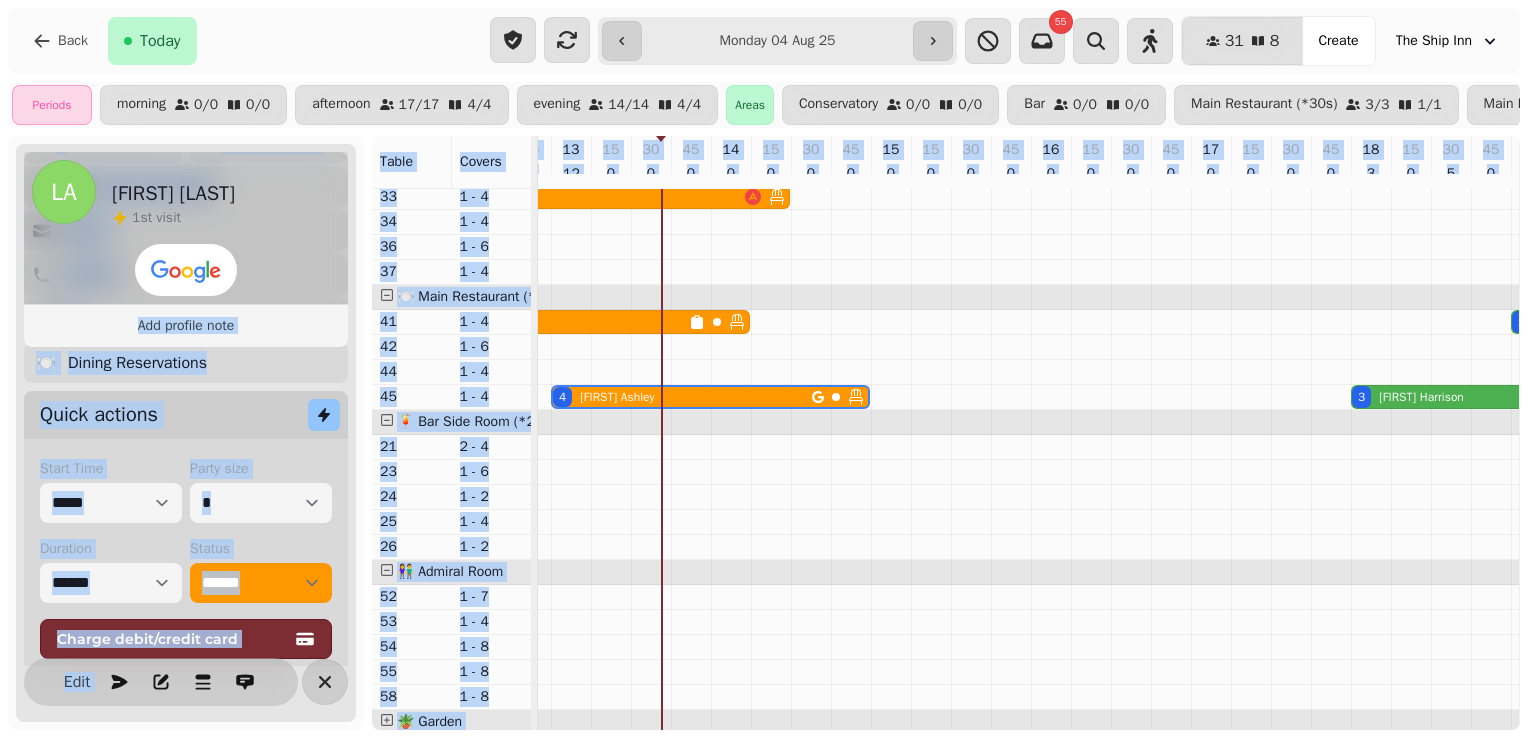 click 